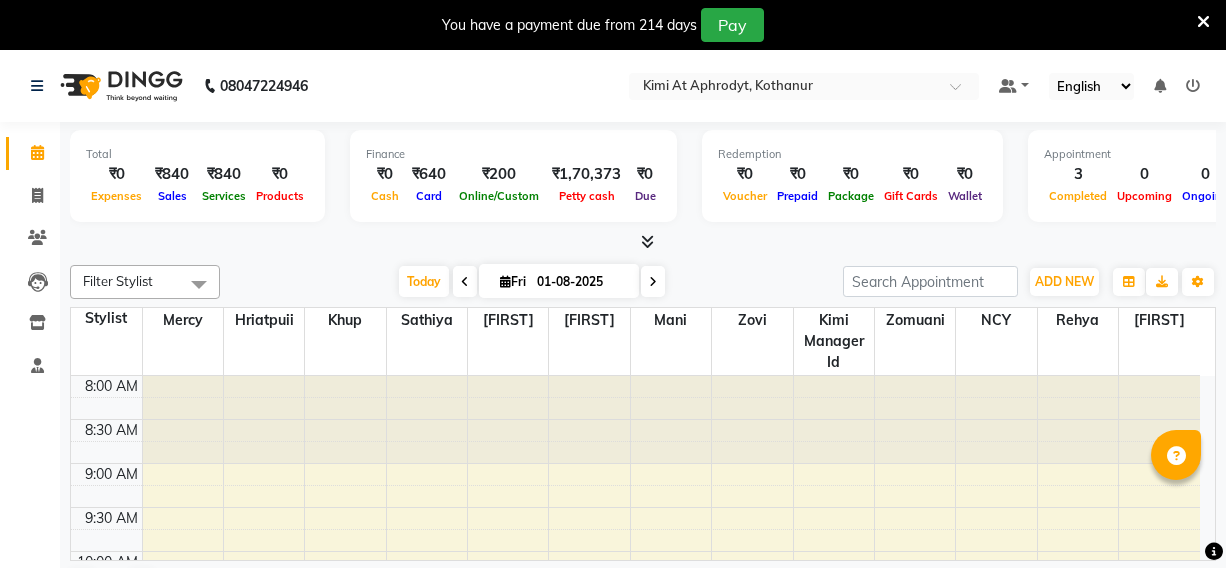 scroll, scrollTop: 0, scrollLeft: 0, axis: both 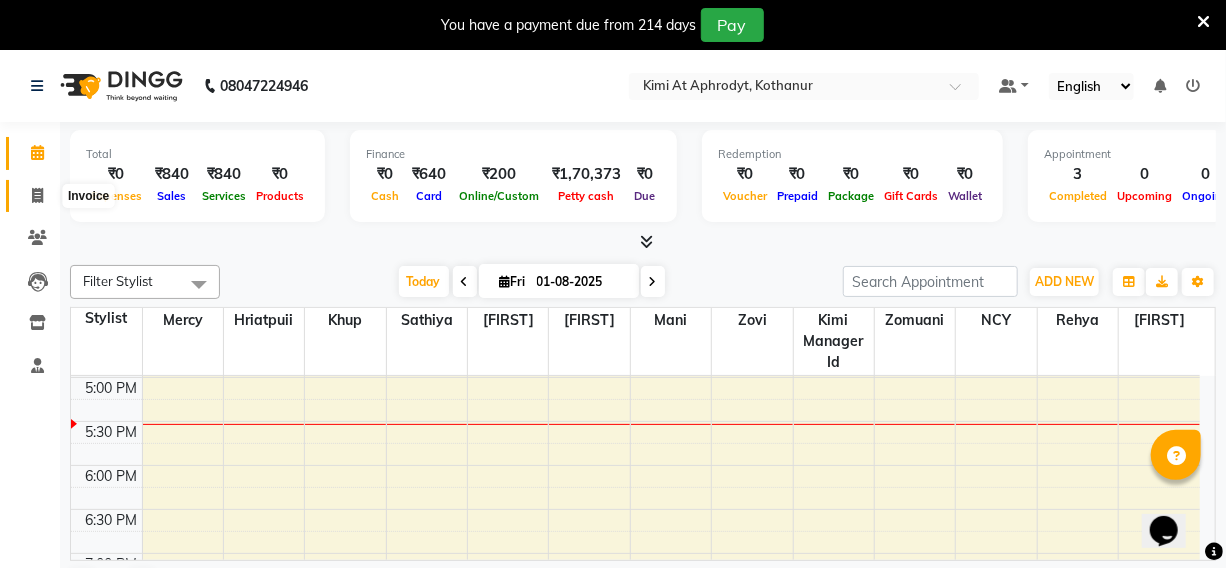 click 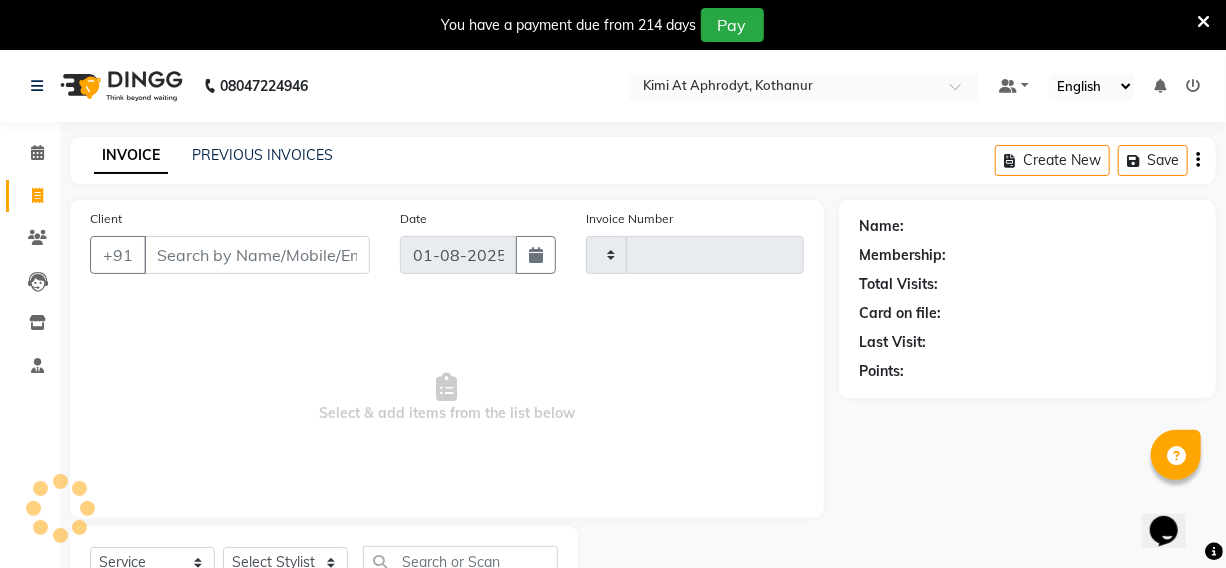 type on "1912" 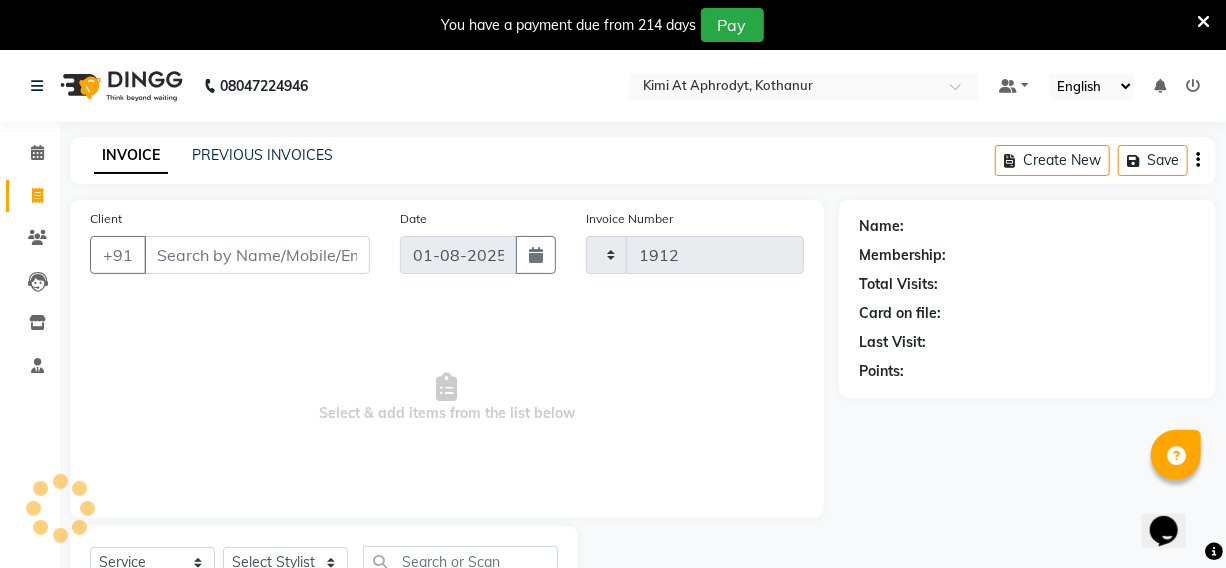 select on "7401" 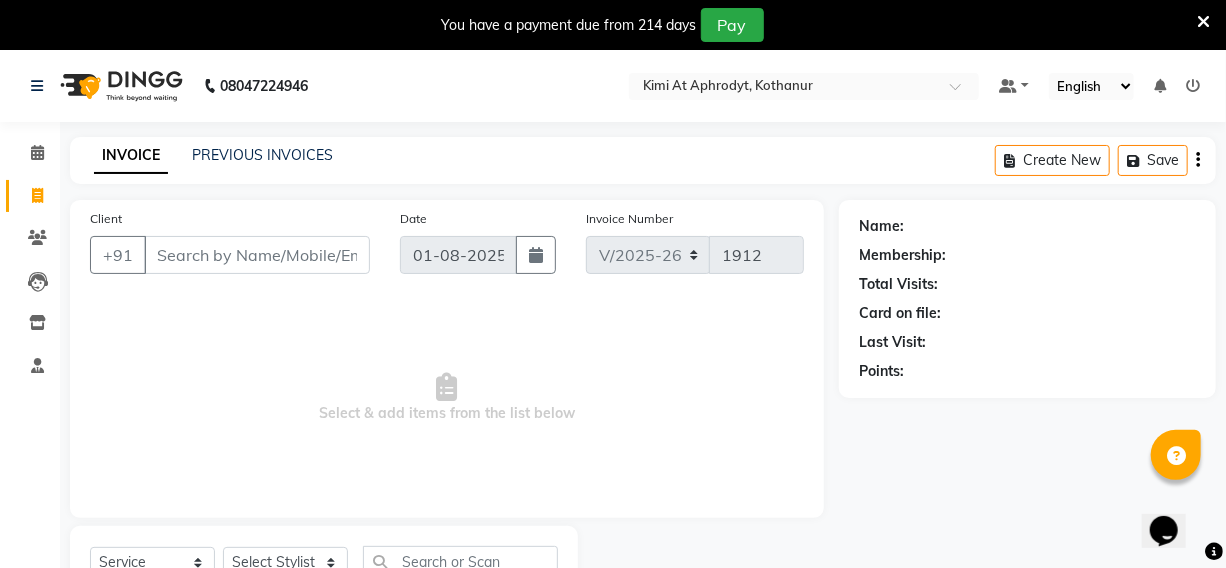 click on "Client" at bounding box center [257, 255] 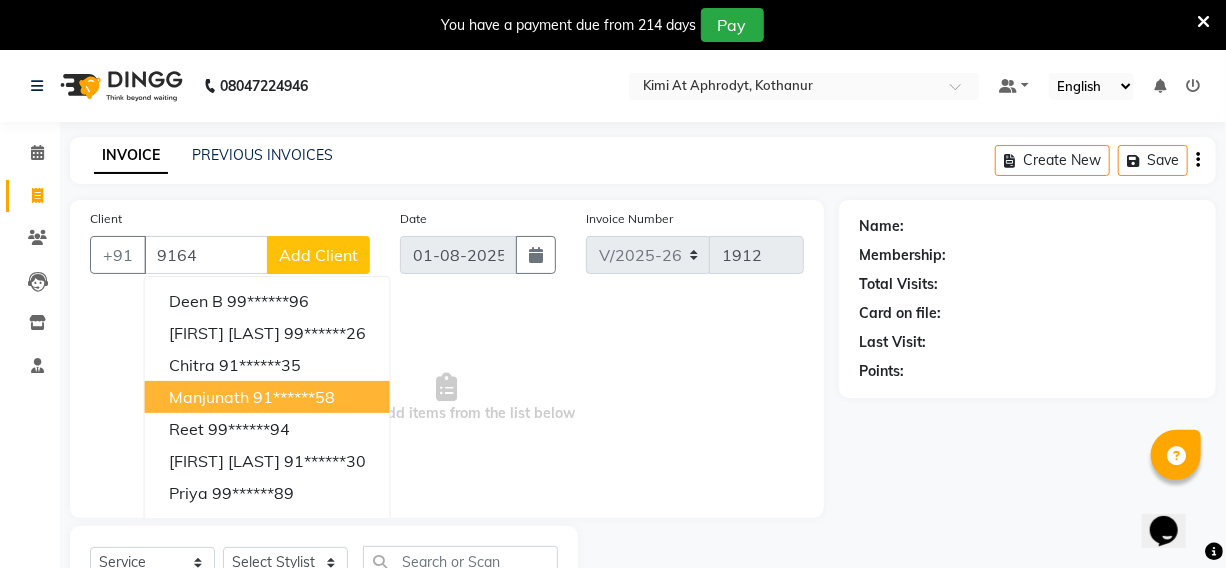 click on "91******58" at bounding box center (294, 397) 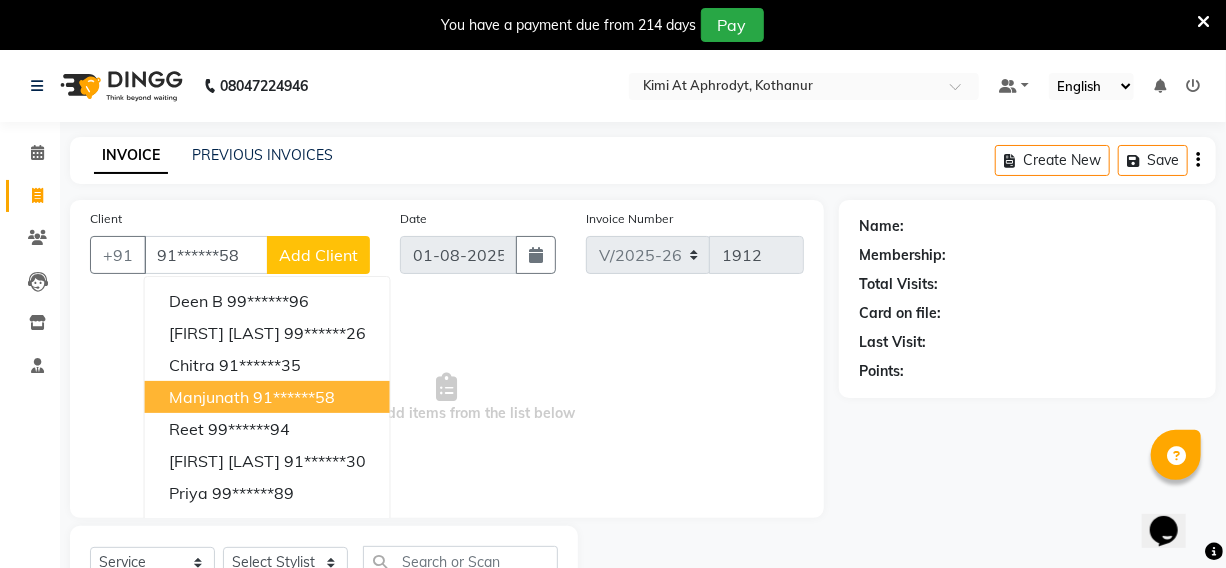 type on "91******58" 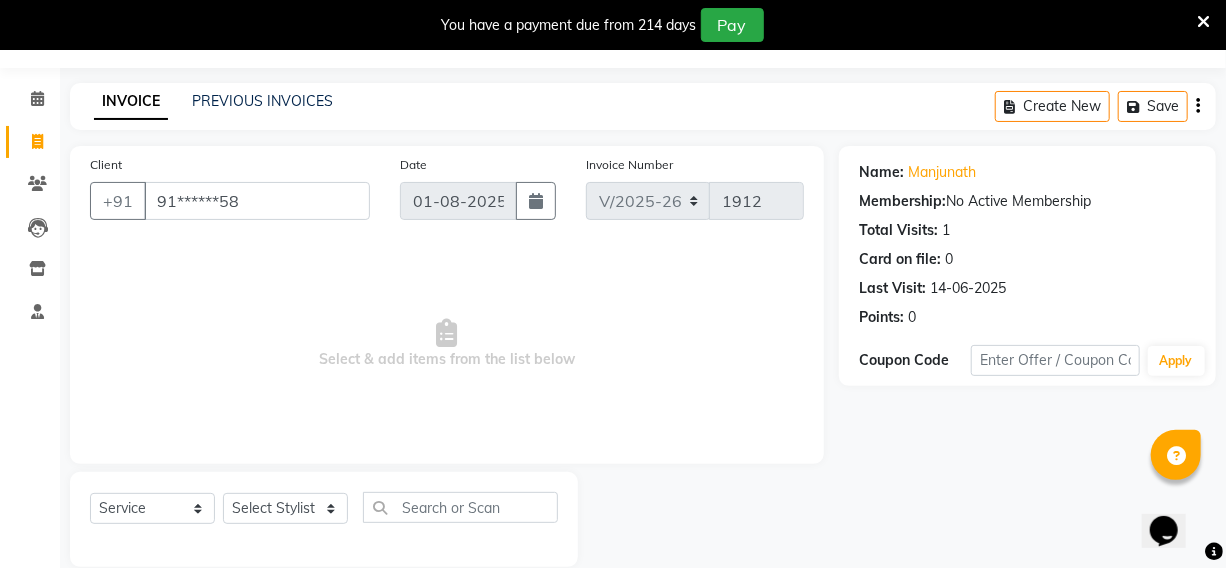 scroll, scrollTop: 83, scrollLeft: 0, axis: vertical 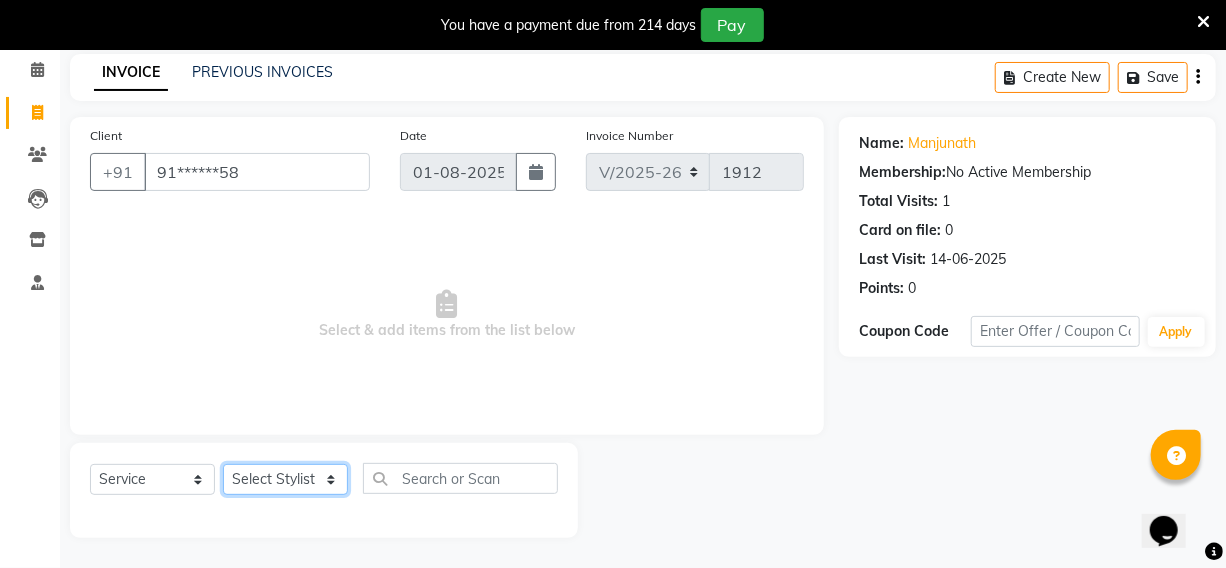 click on "Select Stylist [FIRST] [FIRST] [FIRST] [FIRST] manager id [FIRST] [FIRST] [FIRST] [FIRST] [FIRST] [FIRST] [FIRST] [FIRST]" 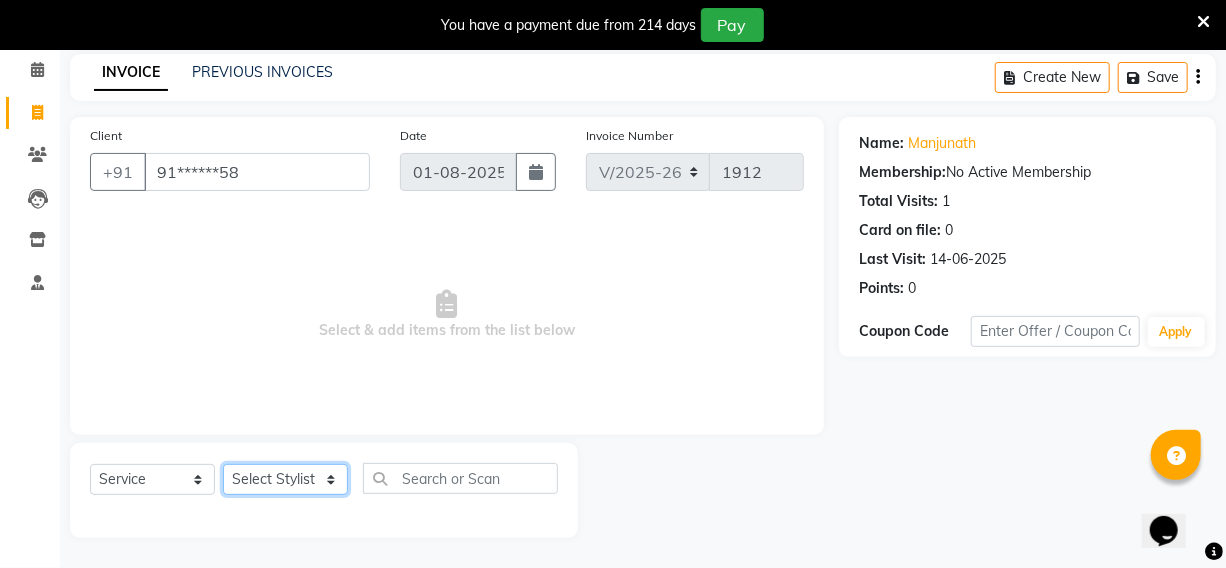 click on "Select Stylist [FIRST] [FIRST] [FIRST] [FIRST] manager id [FIRST] [FIRST] [FIRST] [FIRST] [FIRST] [FIRST] [FIRST] [FIRST]" 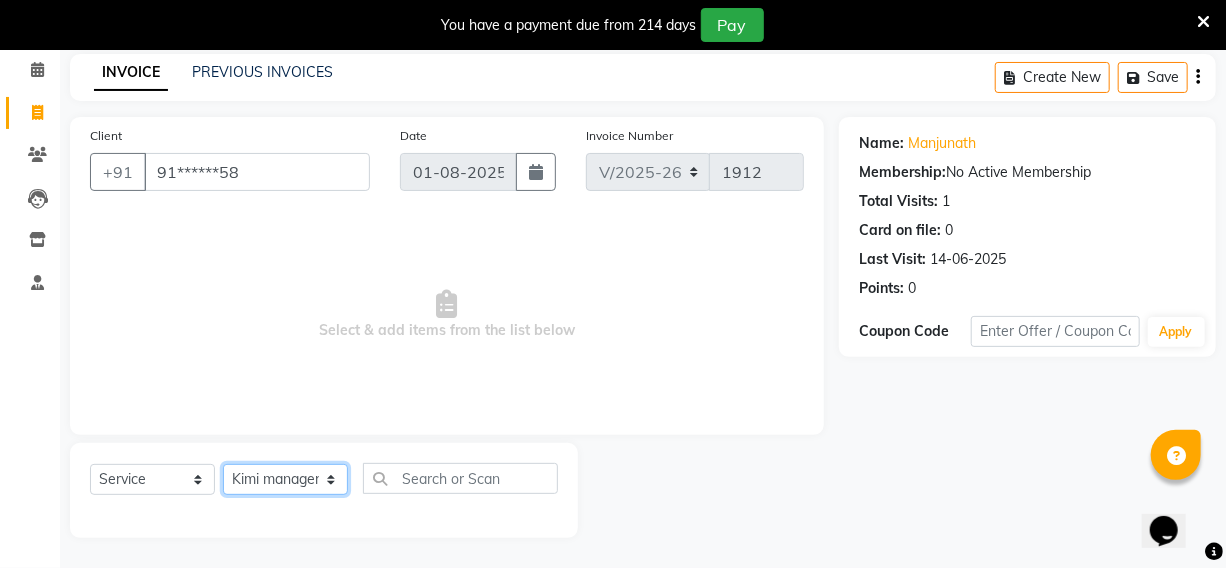 click on "Select Stylist [FIRST] [FIRST] [FIRST] [FIRST] manager id [FIRST] [FIRST] [FIRST] [FIRST] [FIRST] [FIRST] [FIRST] [FIRST]" 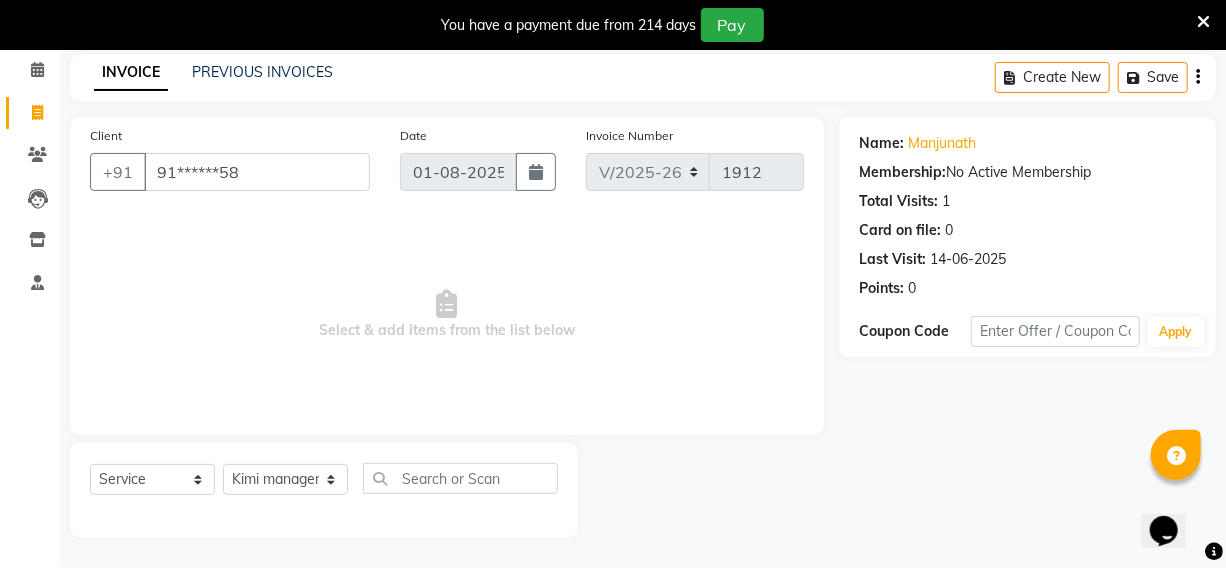 click on "Select & add items from the list below" at bounding box center (447, 315) 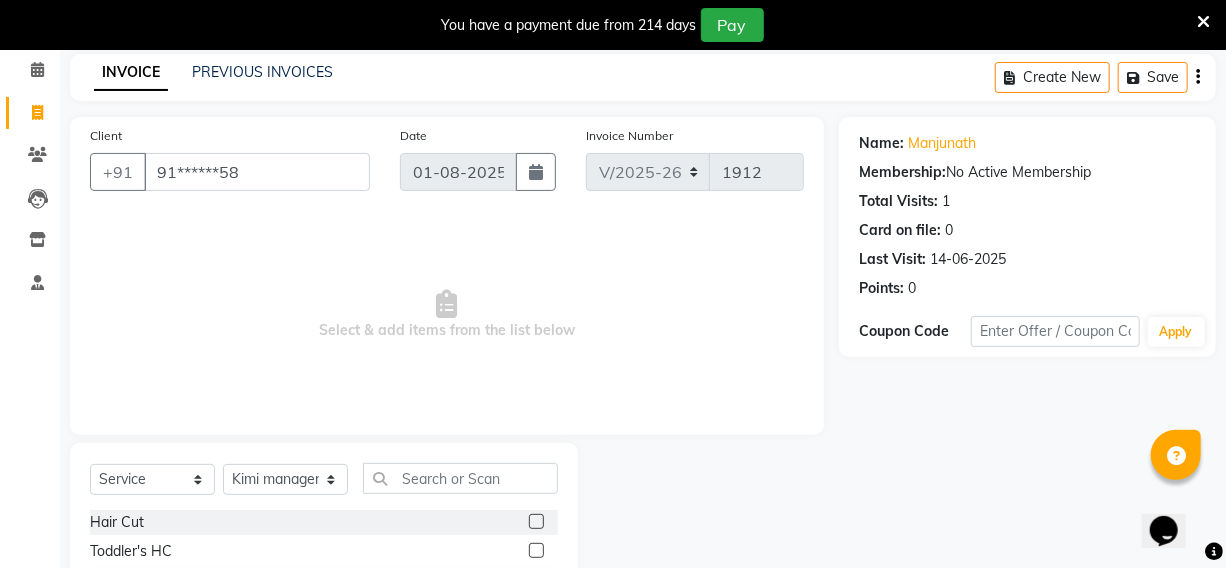 click 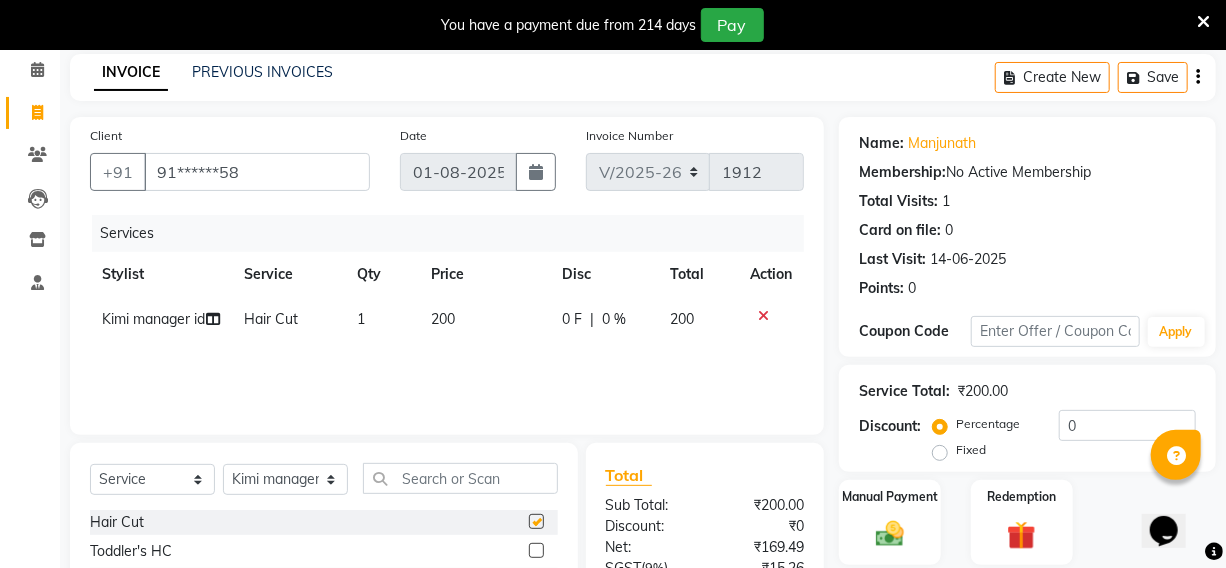 click 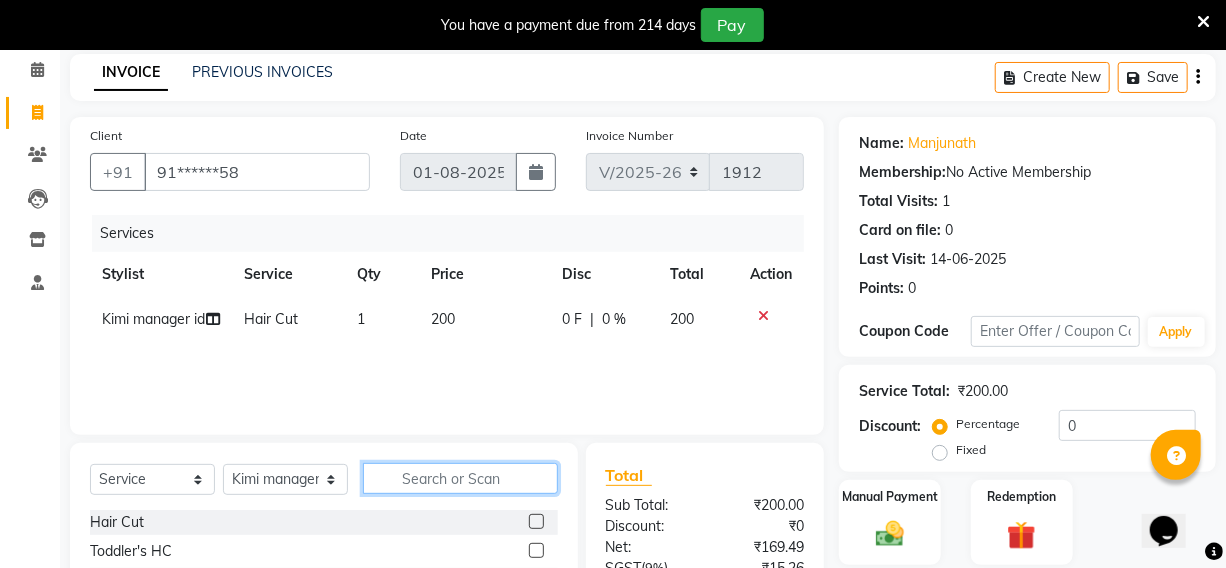 click 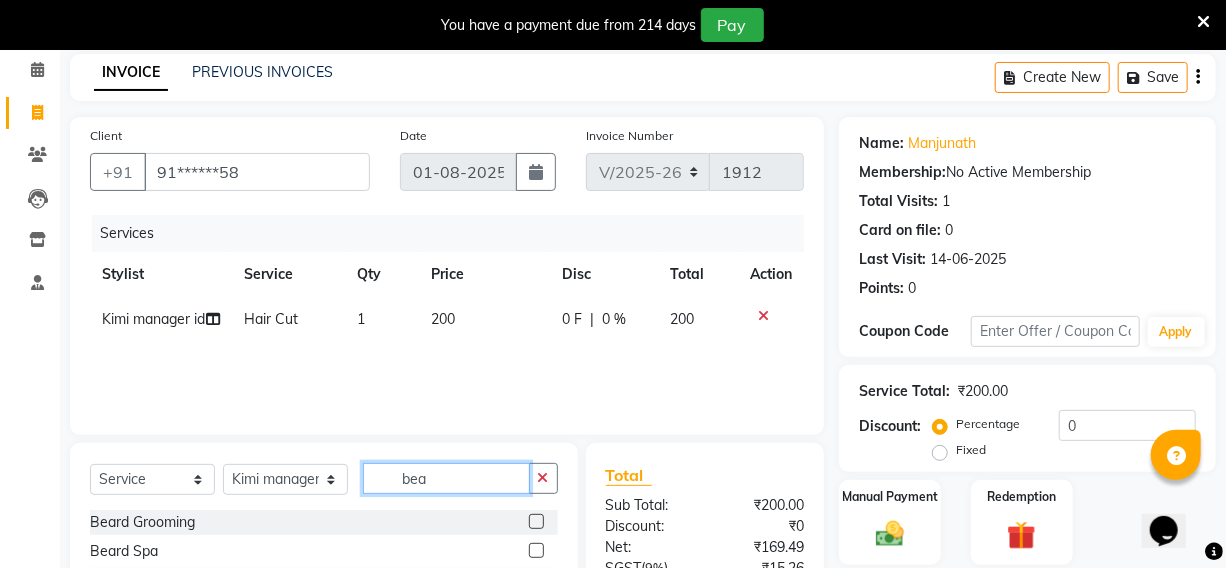 type on "bea" 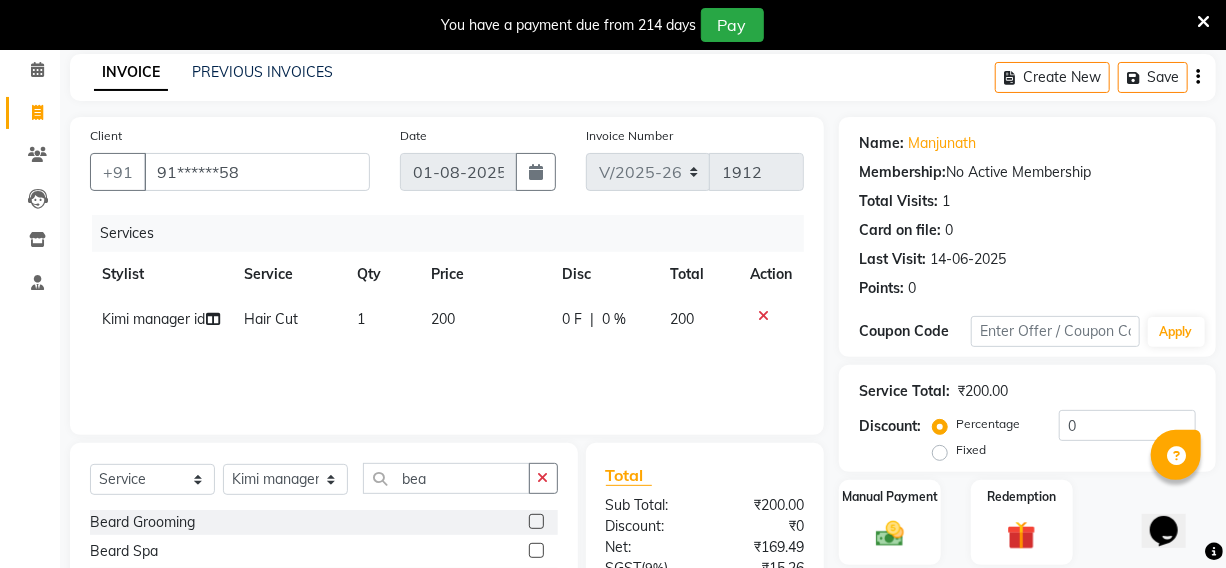 click 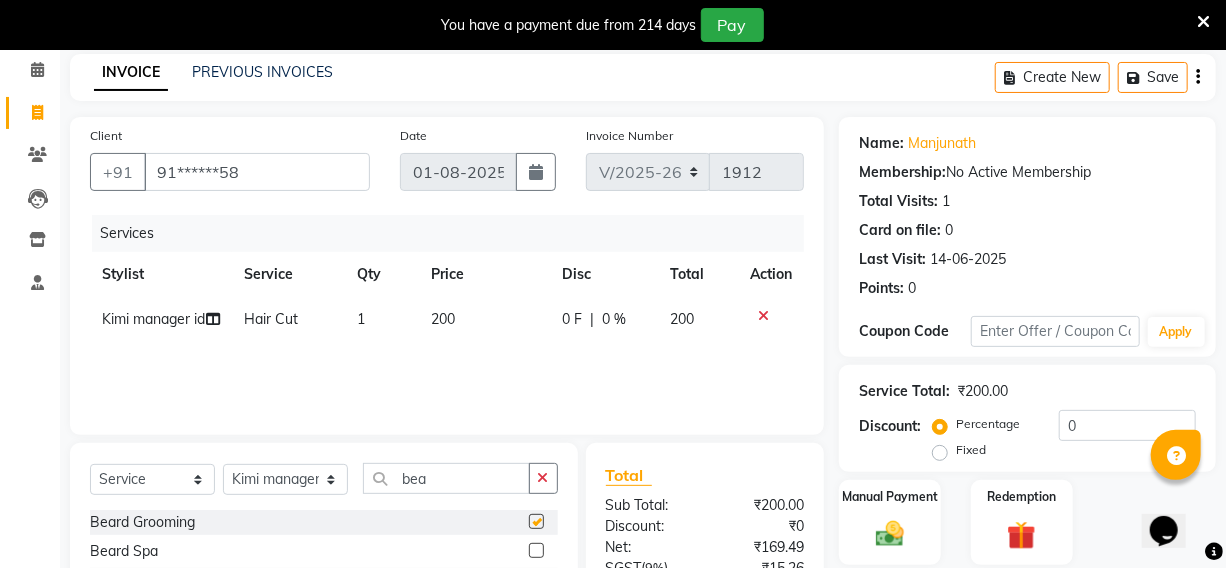 click 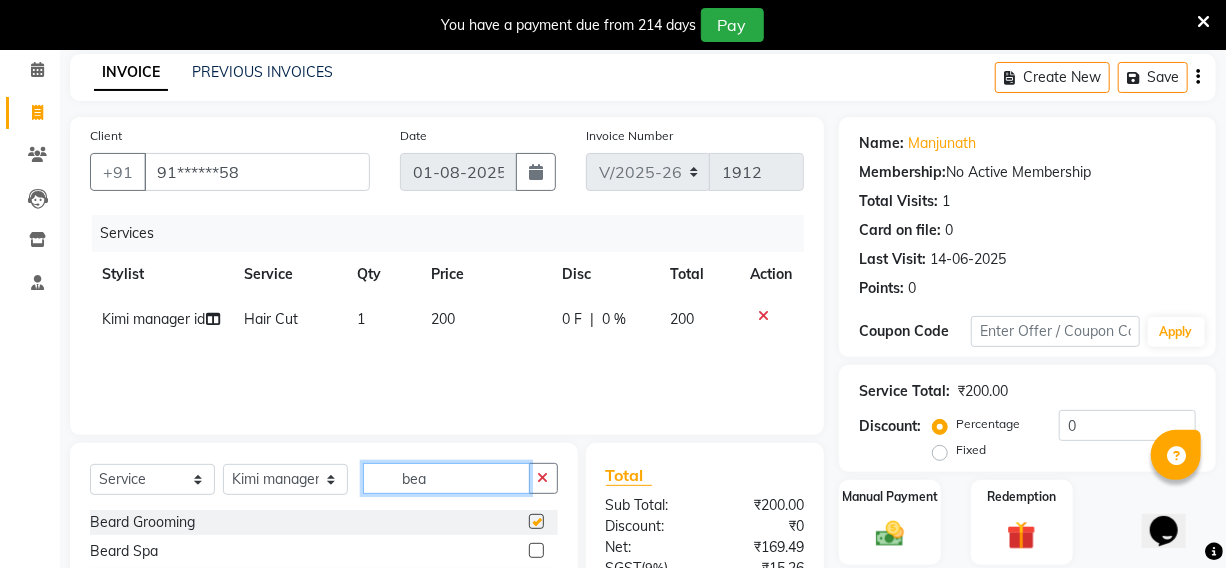 type 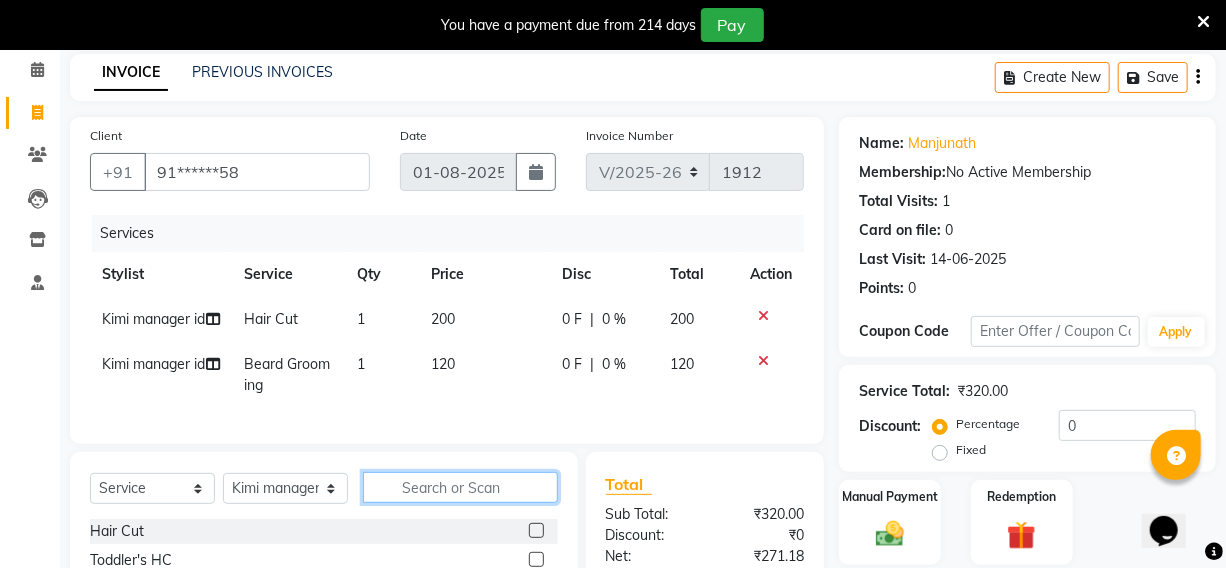 checkbox on "false" 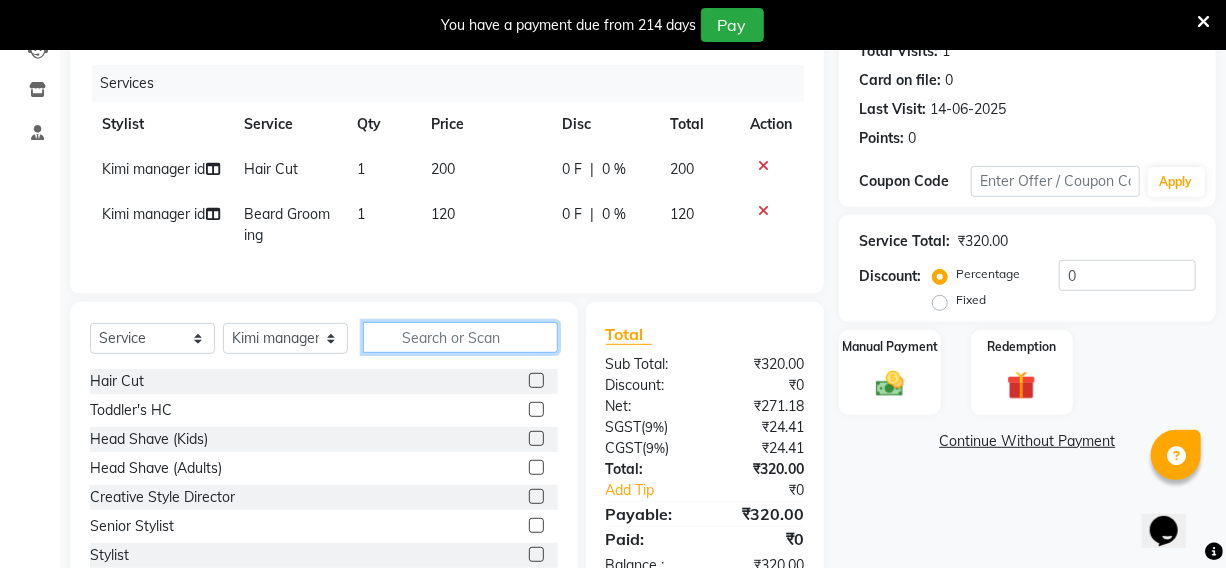 scroll, scrollTop: 265, scrollLeft: 0, axis: vertical 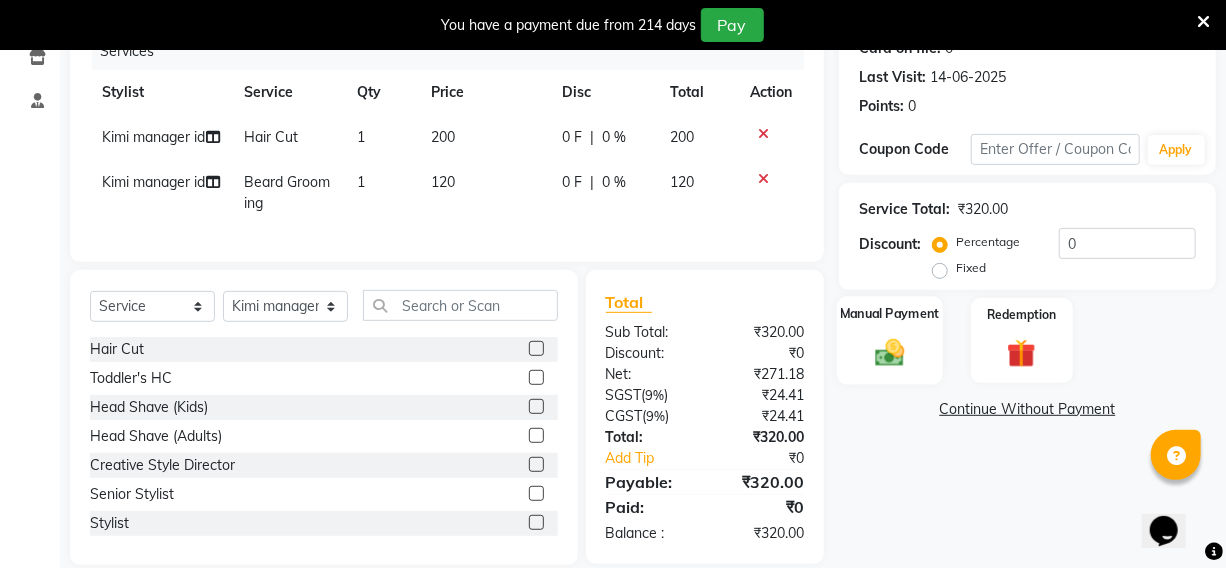click 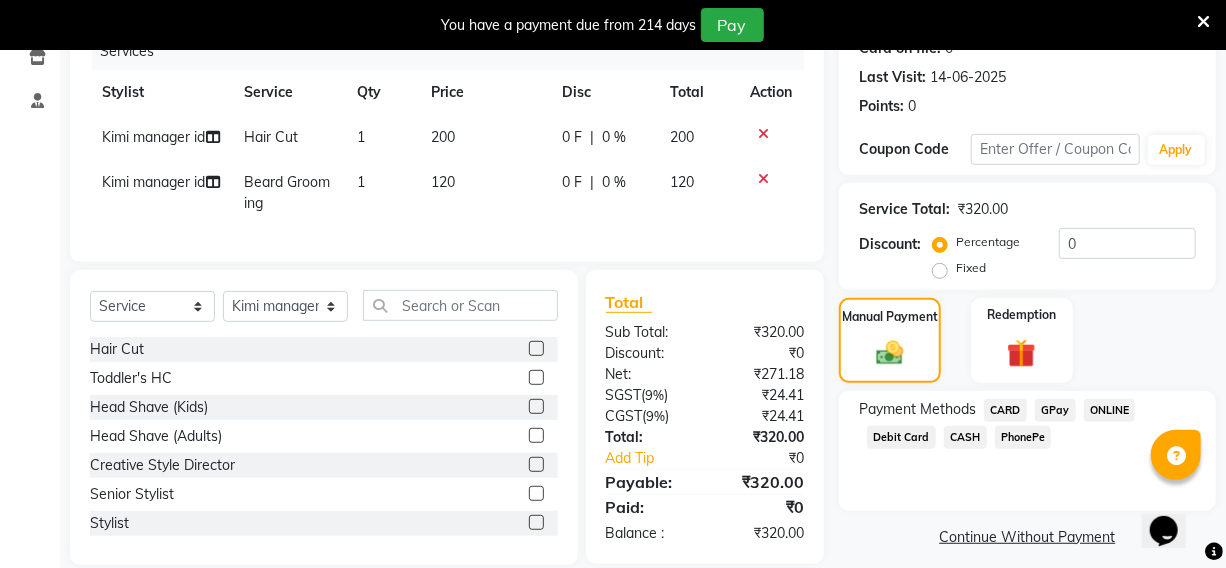 click on "PhonePe" 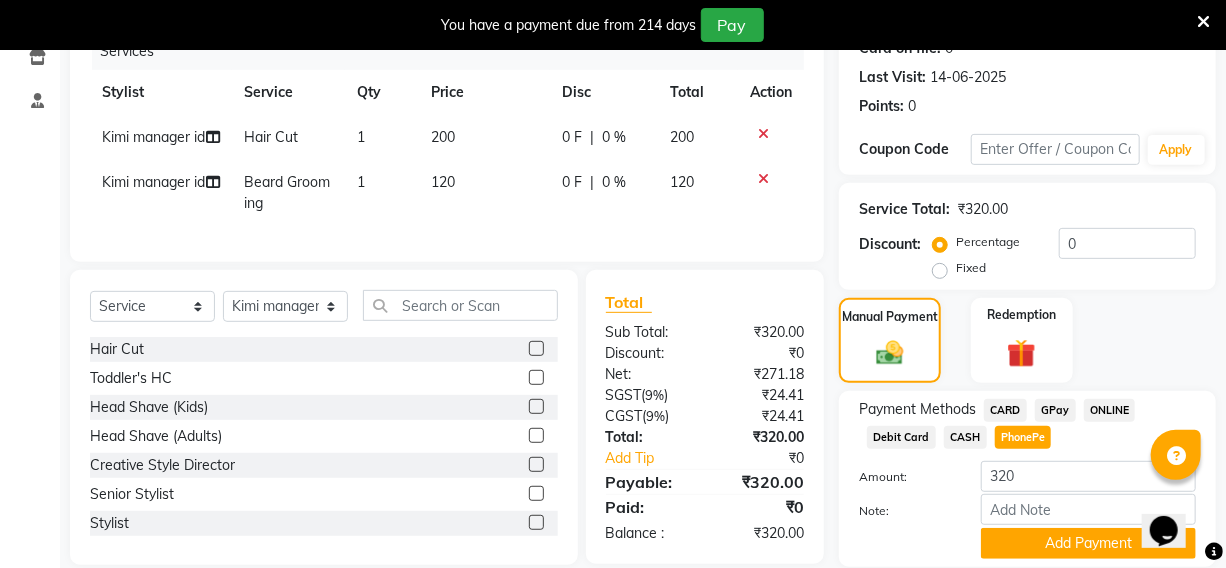 scroll, scrollTop: 334, scrollLeft: 0, axis: vertical 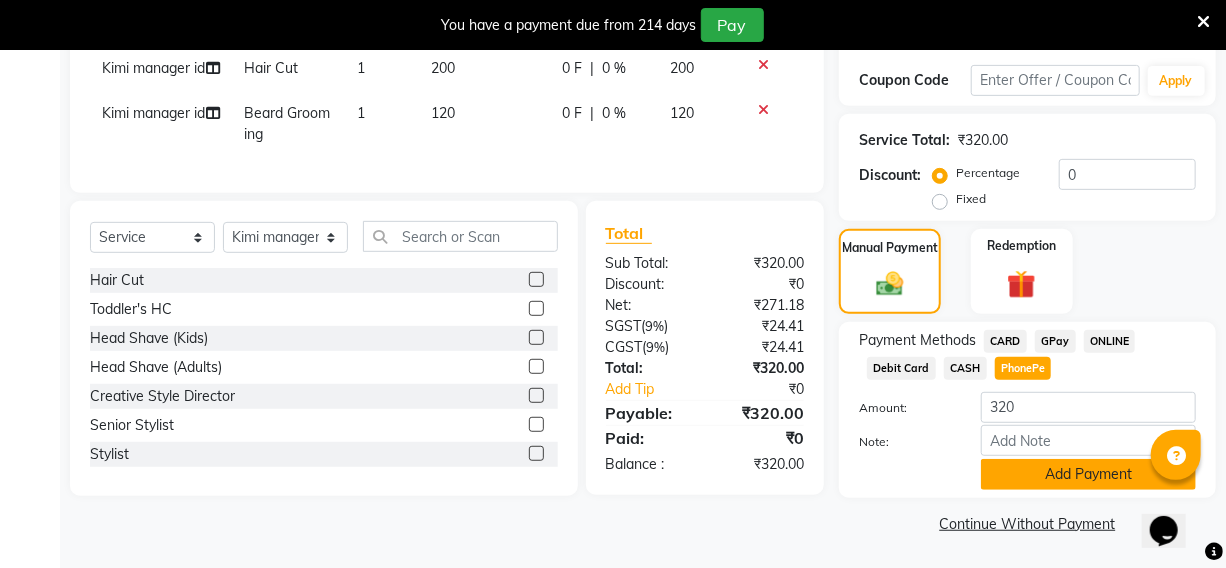 click on "Add Payment" 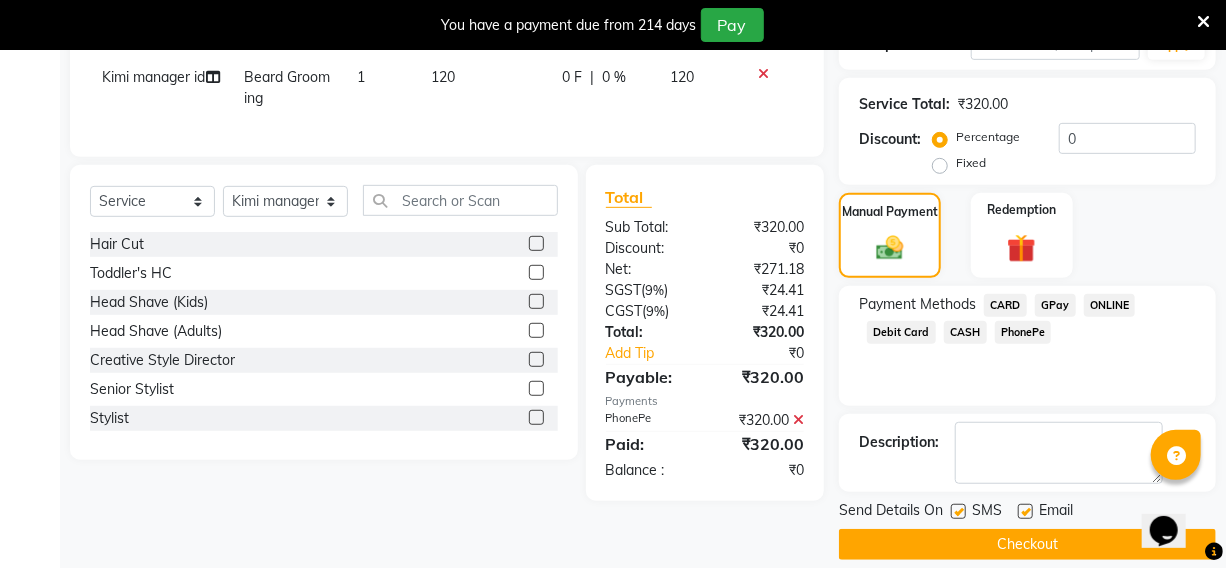 scroll, scrollTop: 390, scrollLeft: 0, axis: vertical 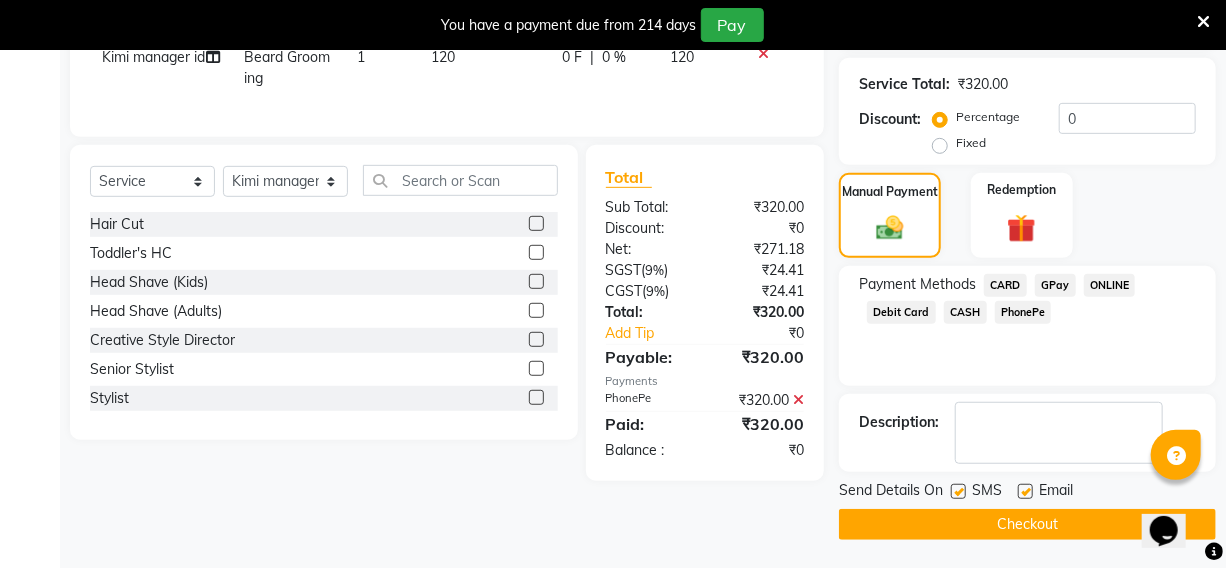 click 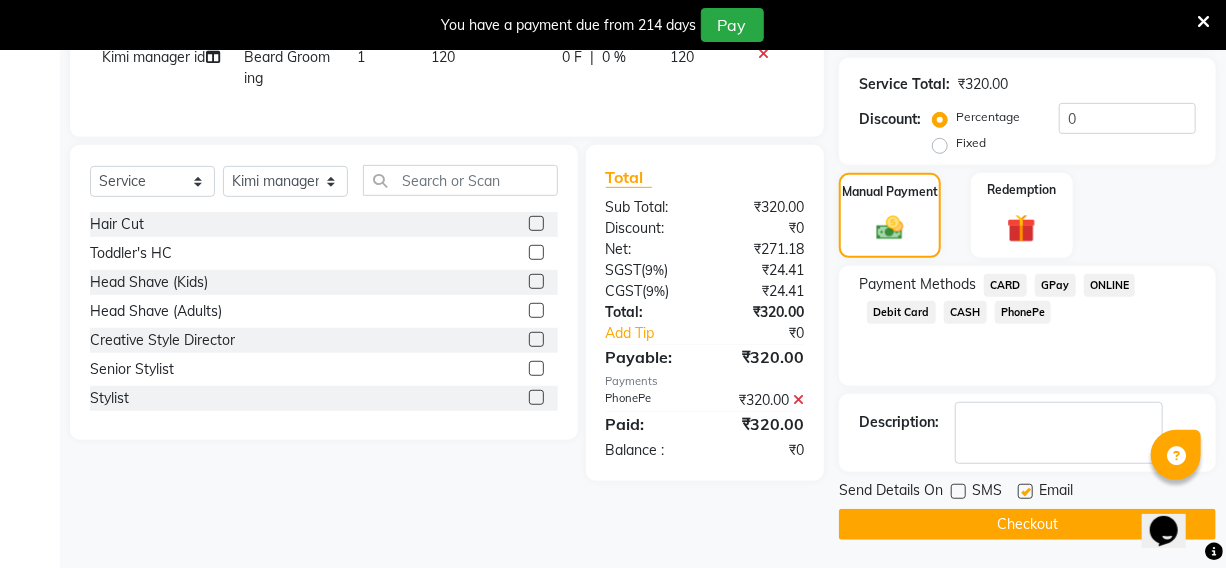 click 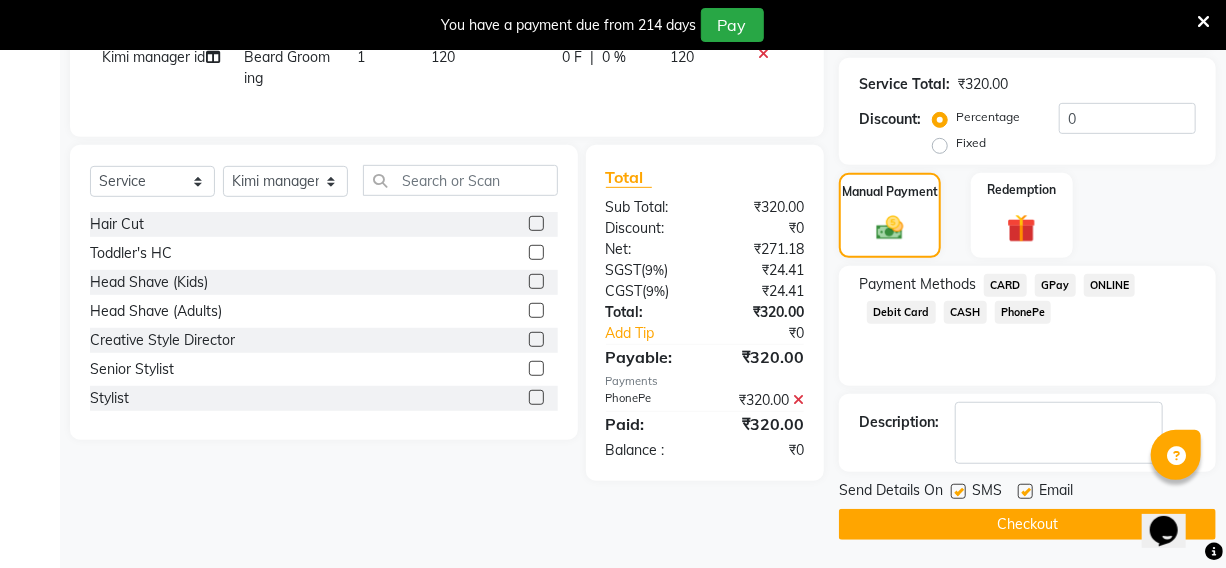 click 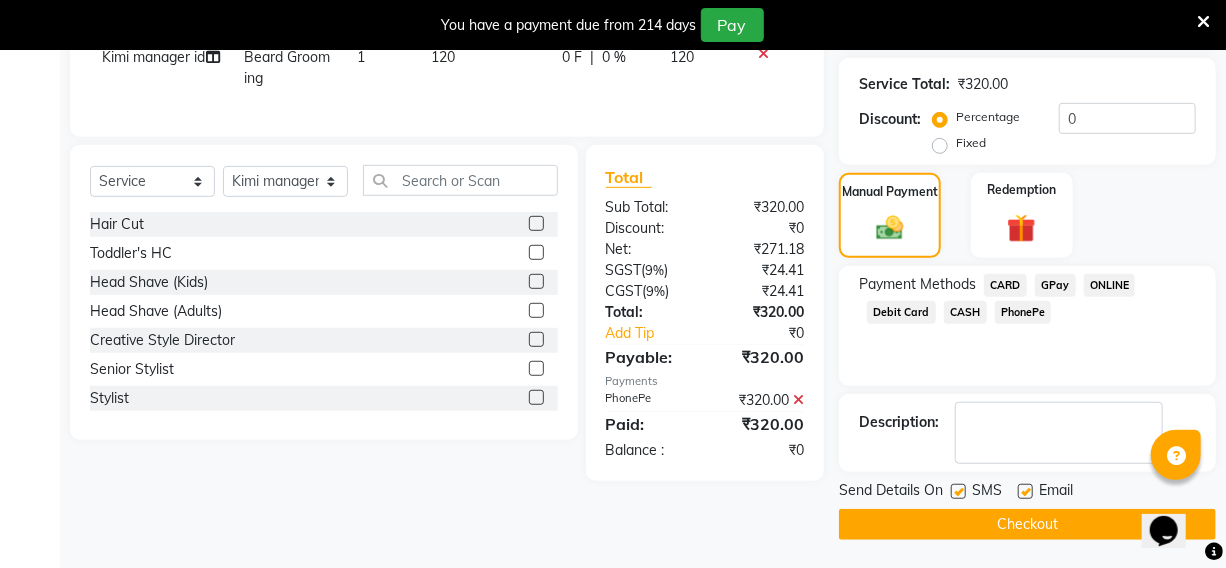 checkbox on "false" 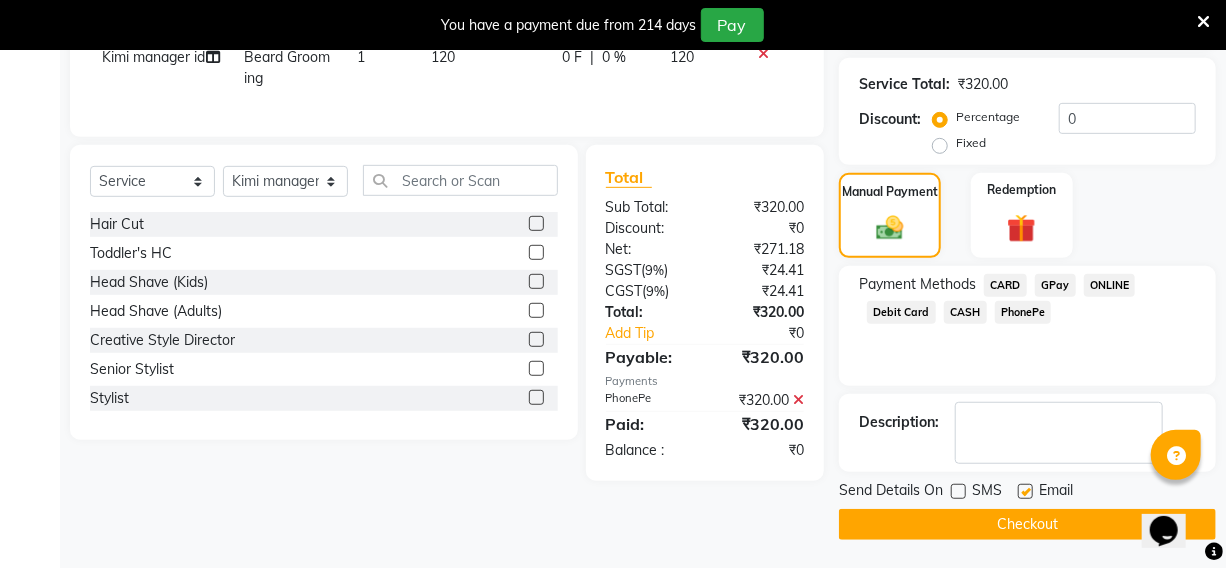click 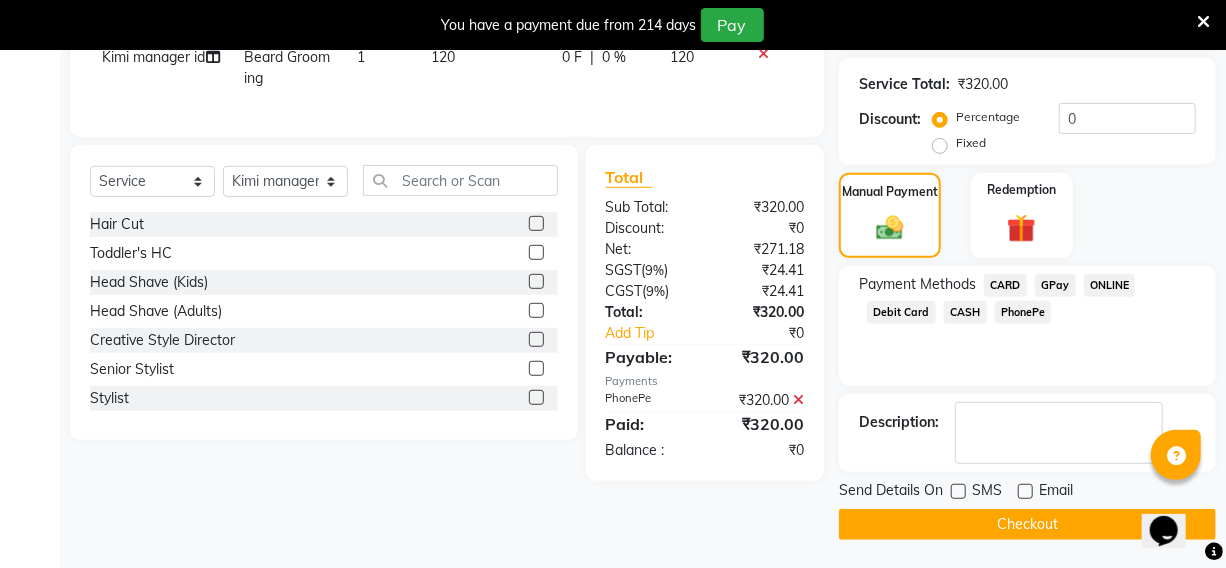 click 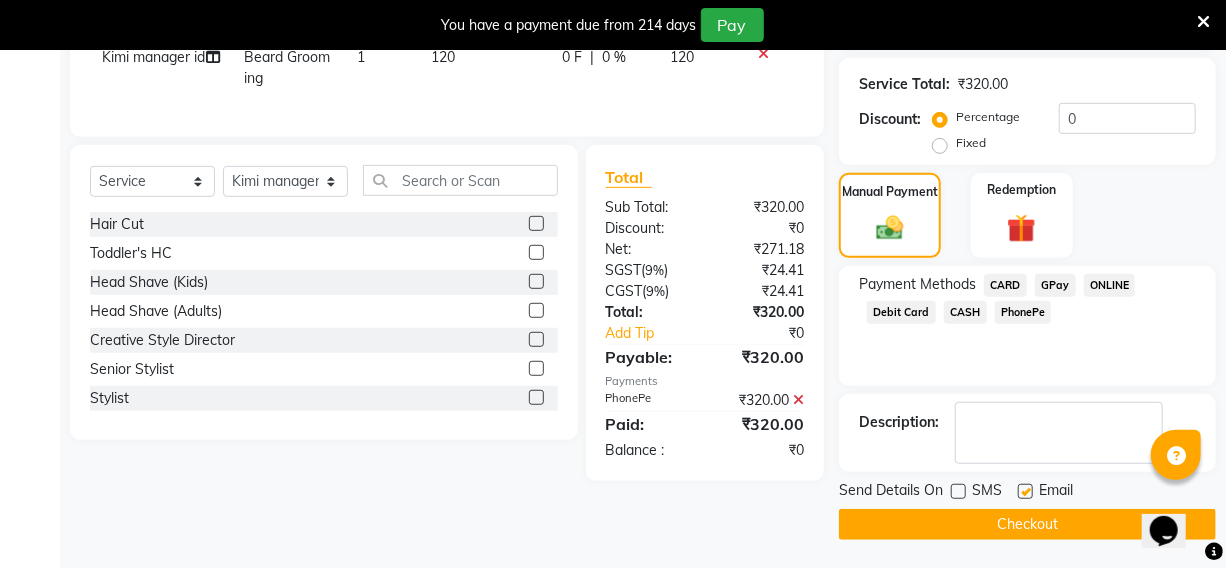 click 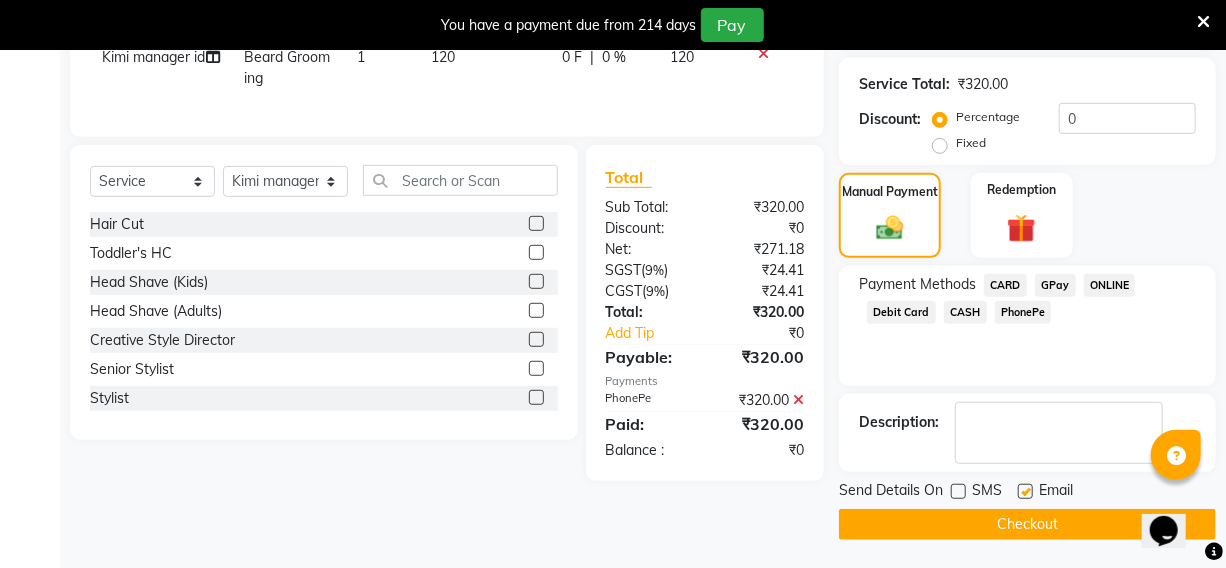 click at bounding box center (1024, 492) 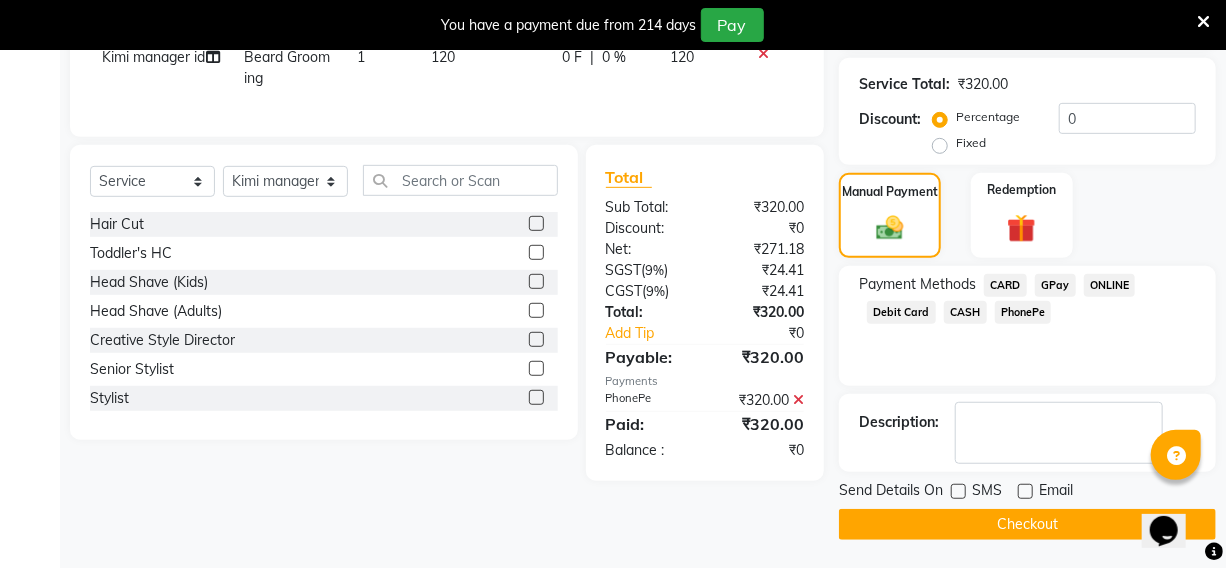click on "Checkout" 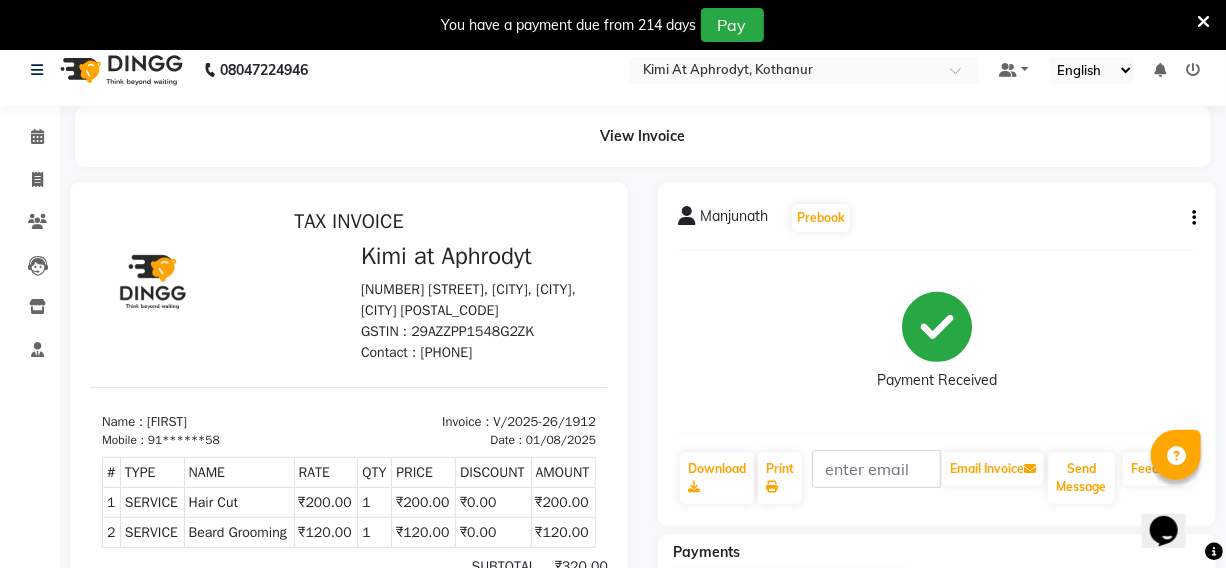 scroll, scrollTop: 9, scrollLeft: 0, axis: vertical 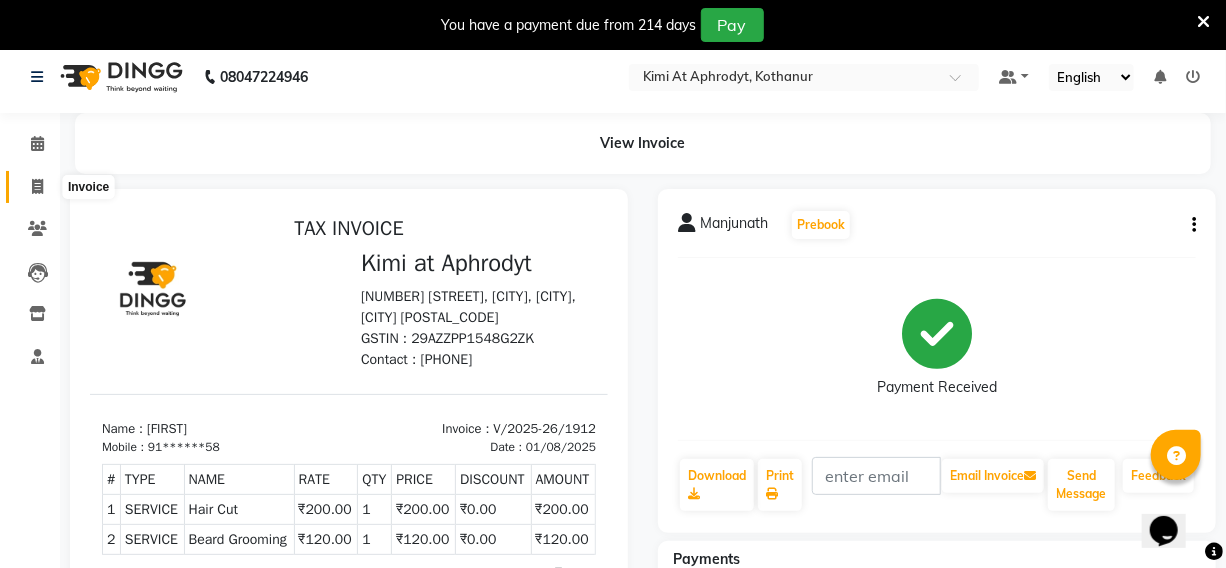 click 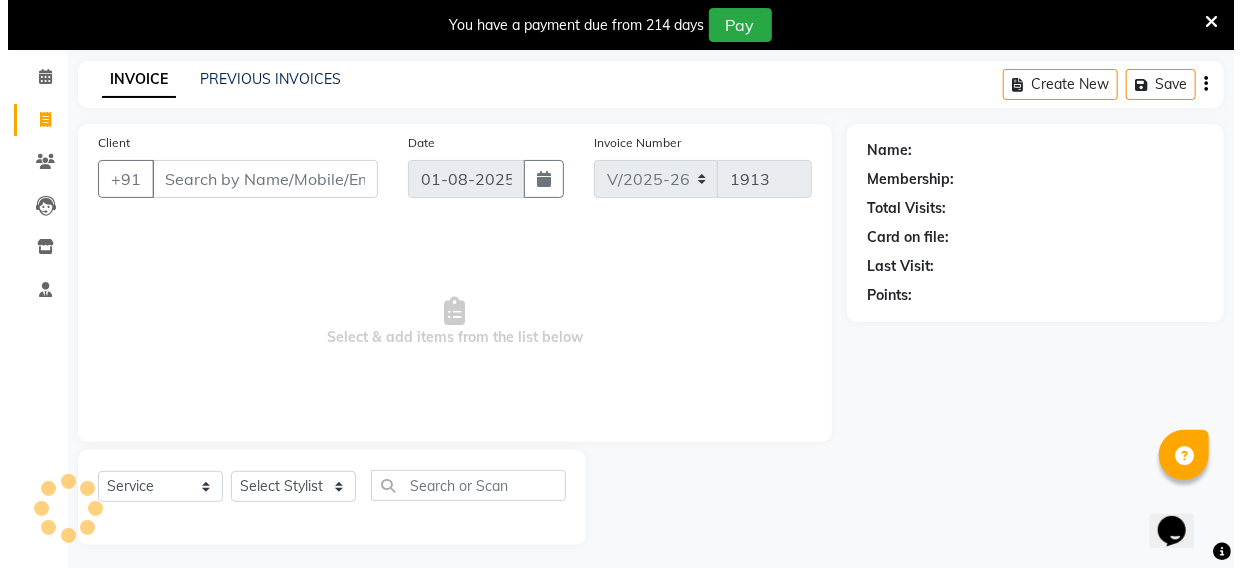 scroll, scrollTop: 83, scrollLeft: 0, axis: vertical 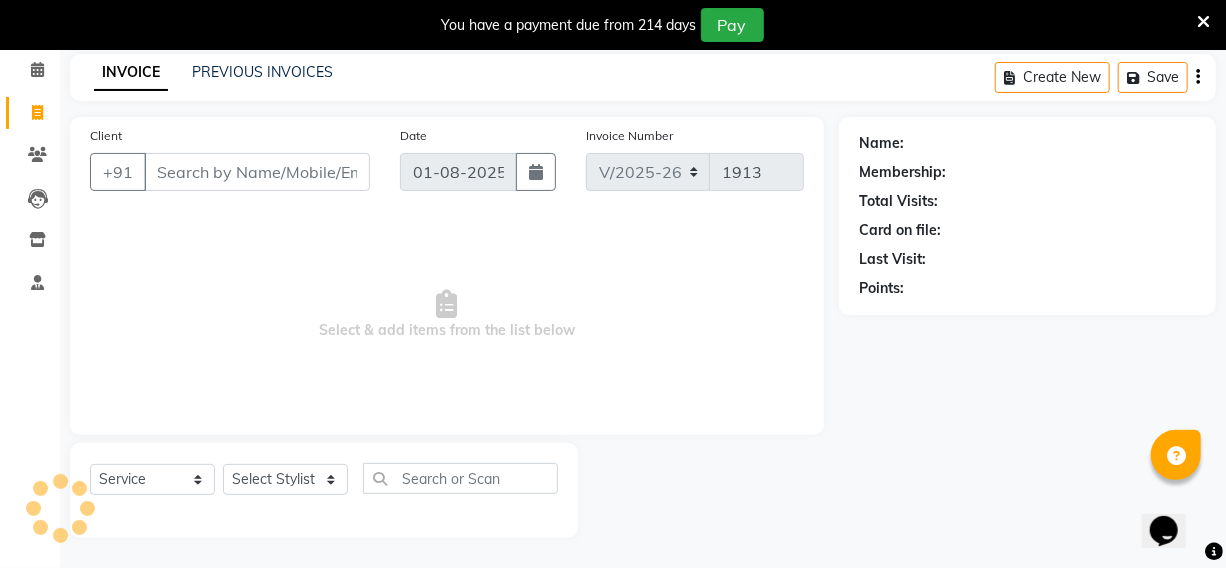 click on "Client" at bounding box center [257, 172] 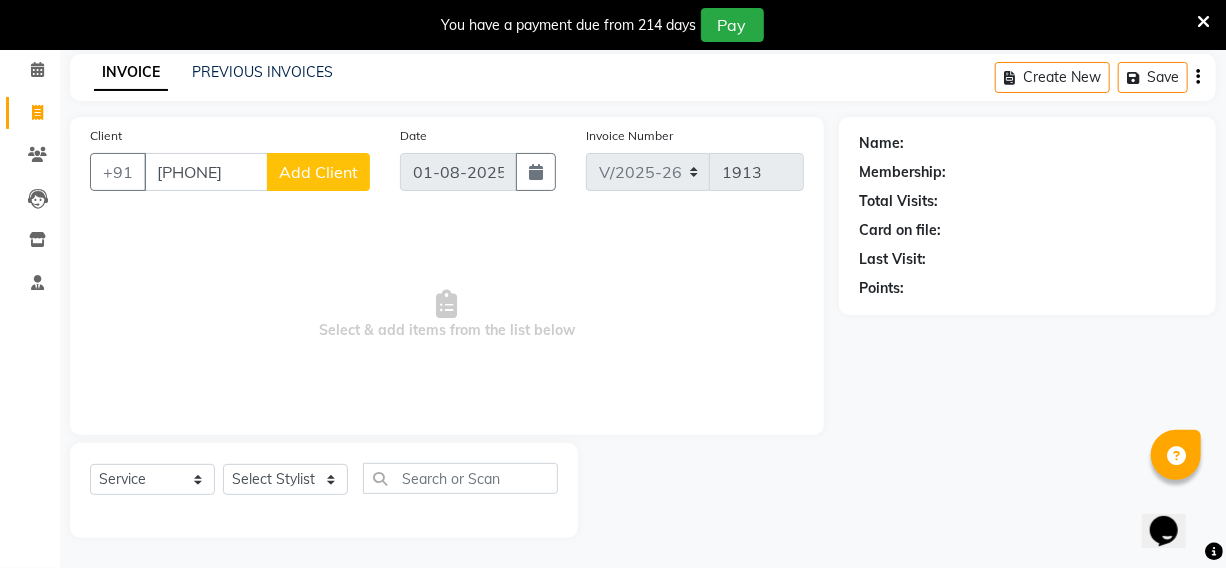 type on "[PHONE]" 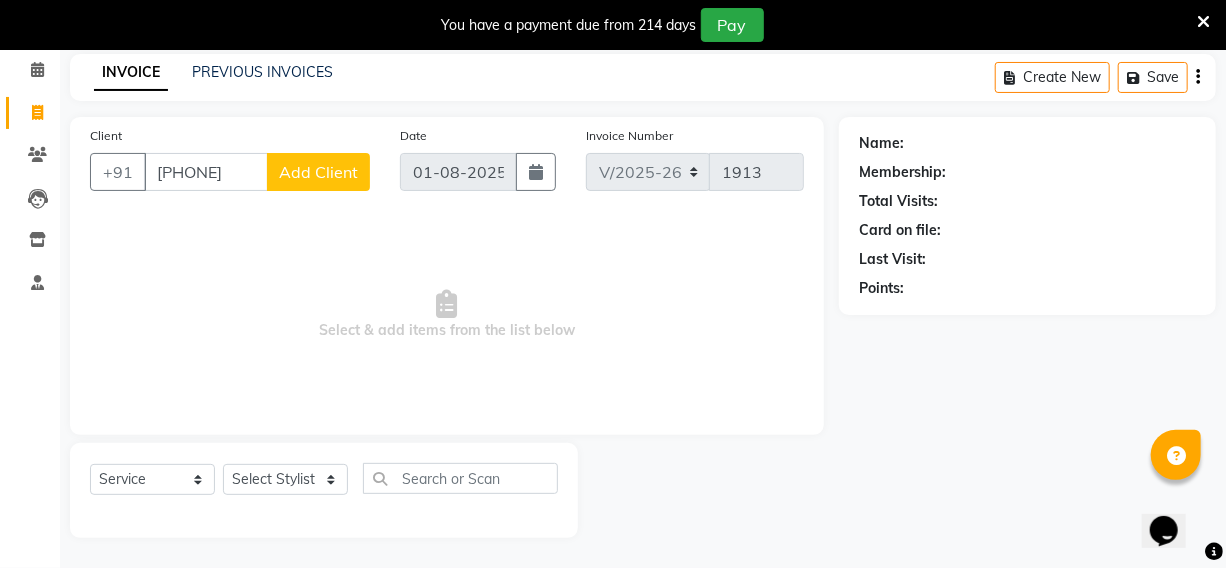 click on "Add Client" 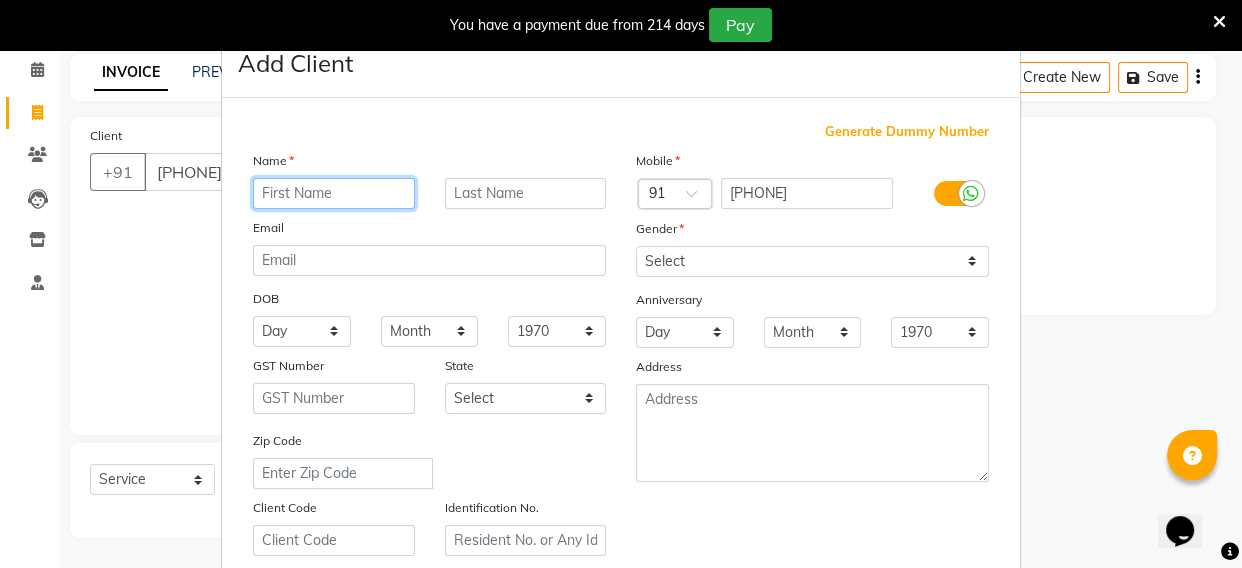 click at bounding box center (334, 193) 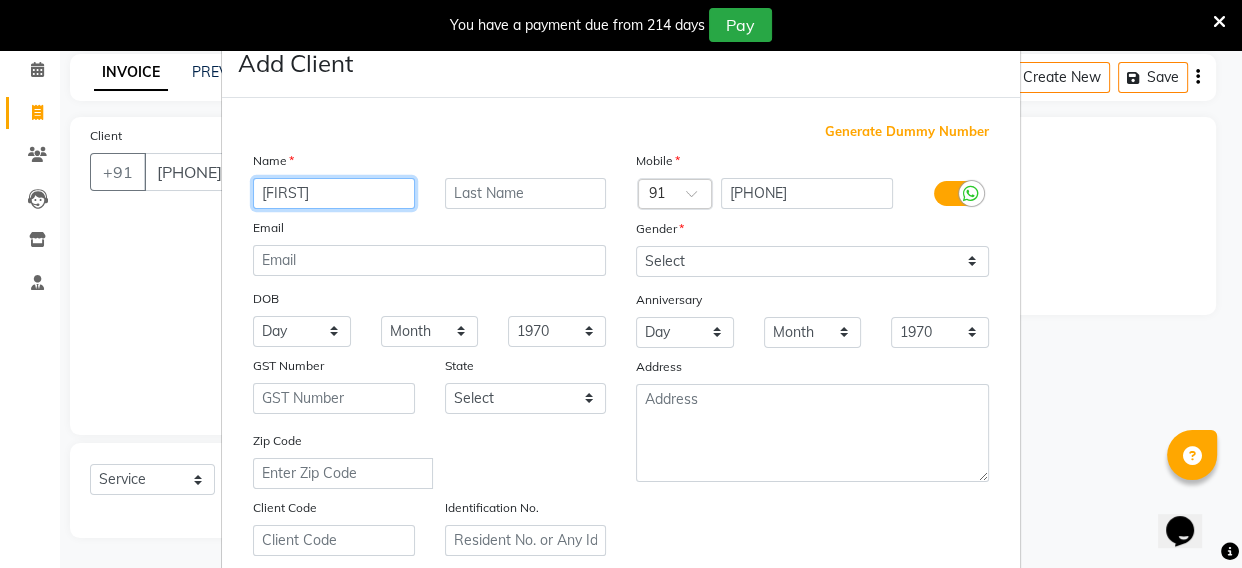 type on "[FIRST]" 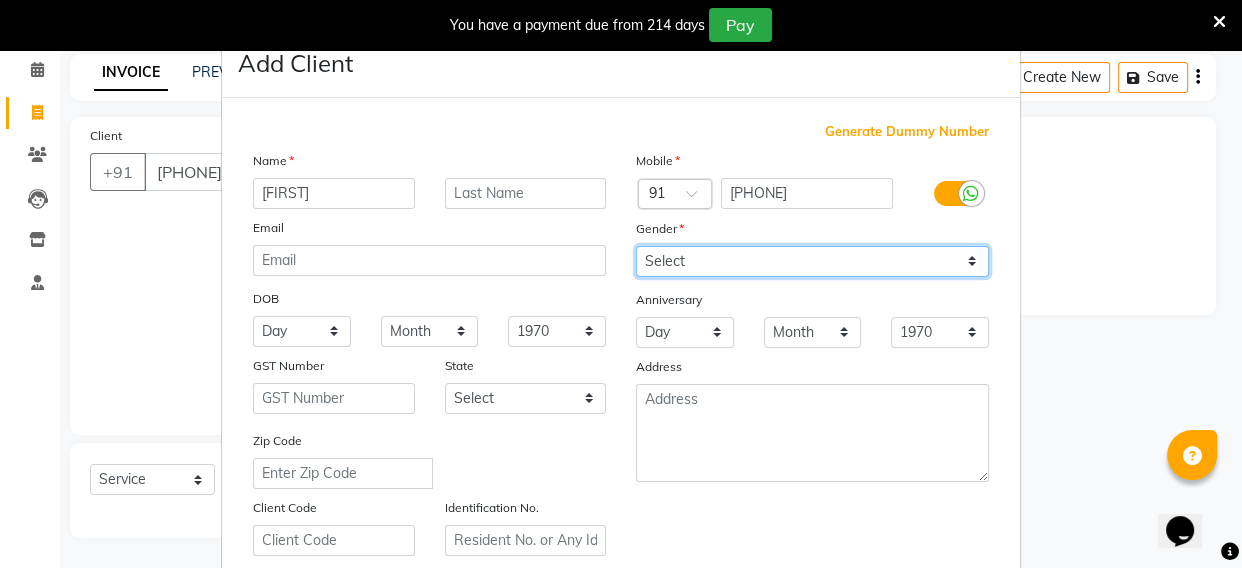 click on "Select Male Female Other Prefer Not To Say" at bounding box center [812, 261] 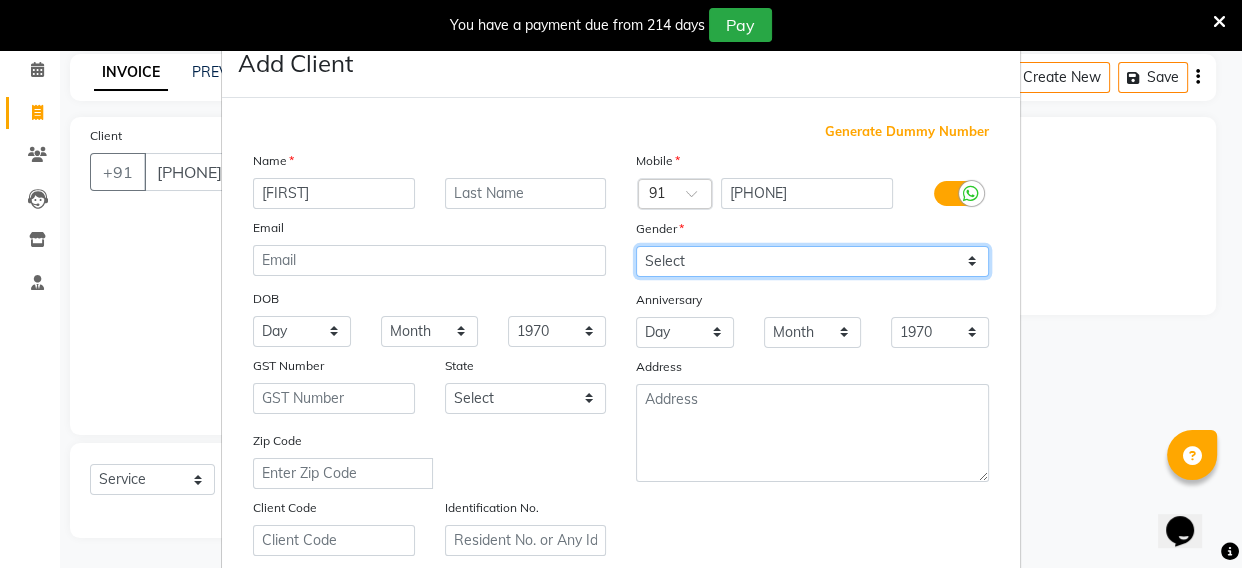 click on "Select Male Female Other Prefer Not To Say" at bounding box center [812, 261] 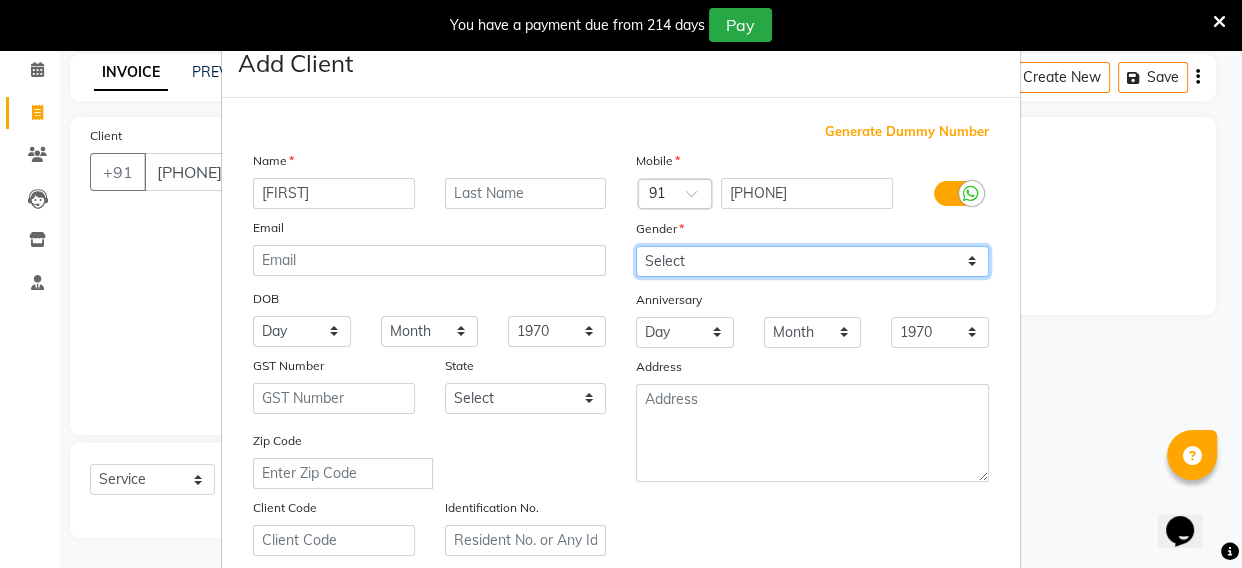 click on "Select Male Female Other Prefer Not To Say" at bounding box center (812, 261) 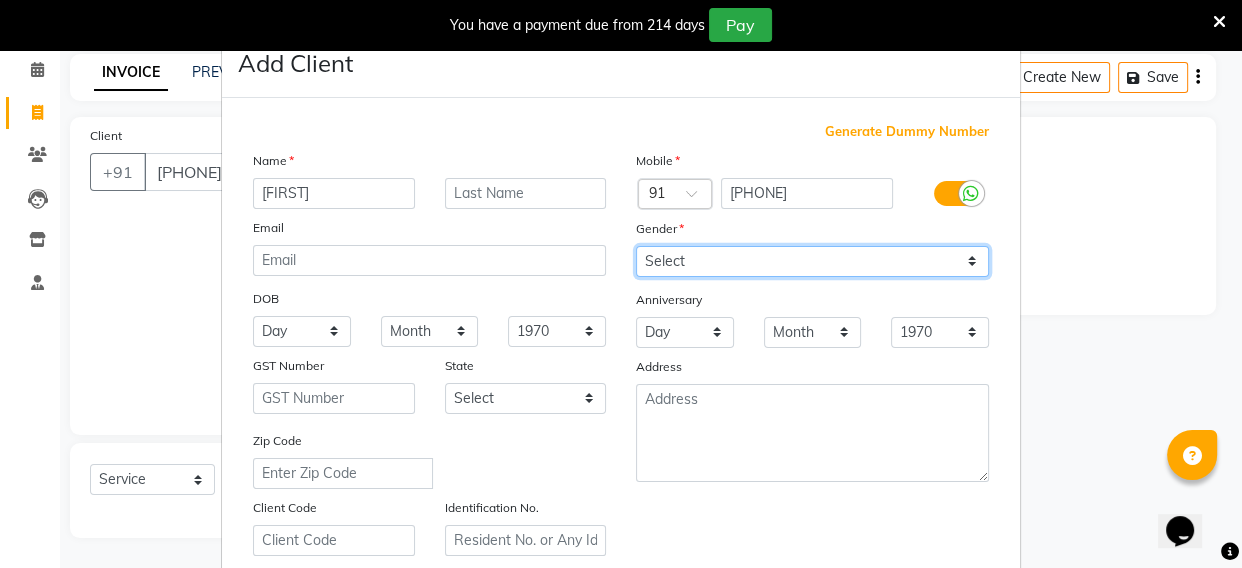 click on "Select Male Female Other Prefer Not To Say" at bounding box center (812, 261) 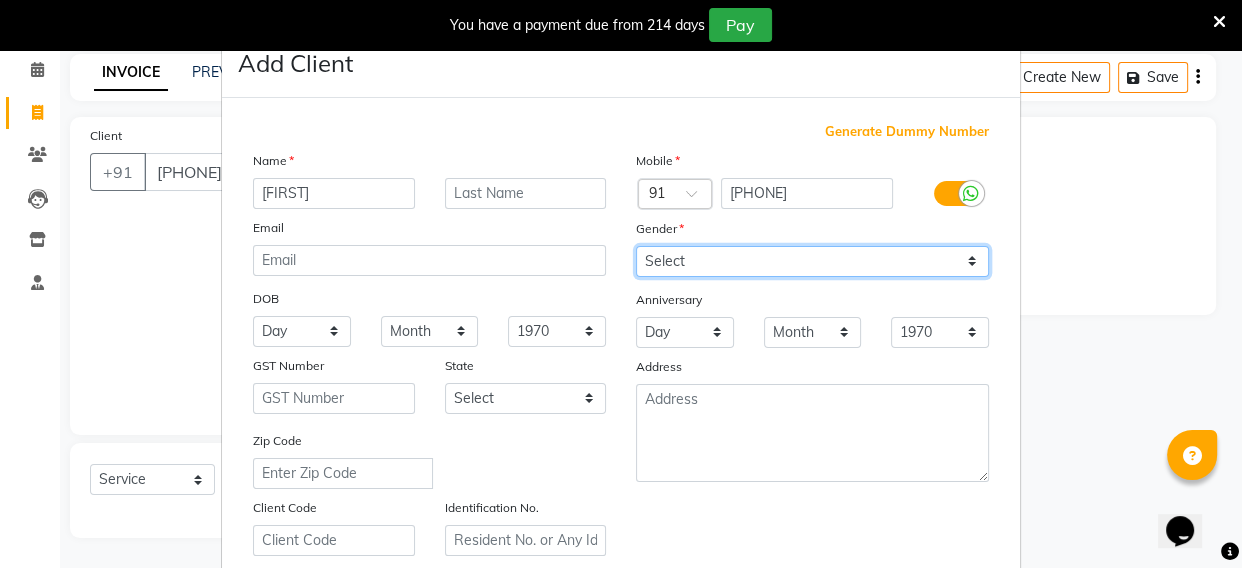 select on "male" 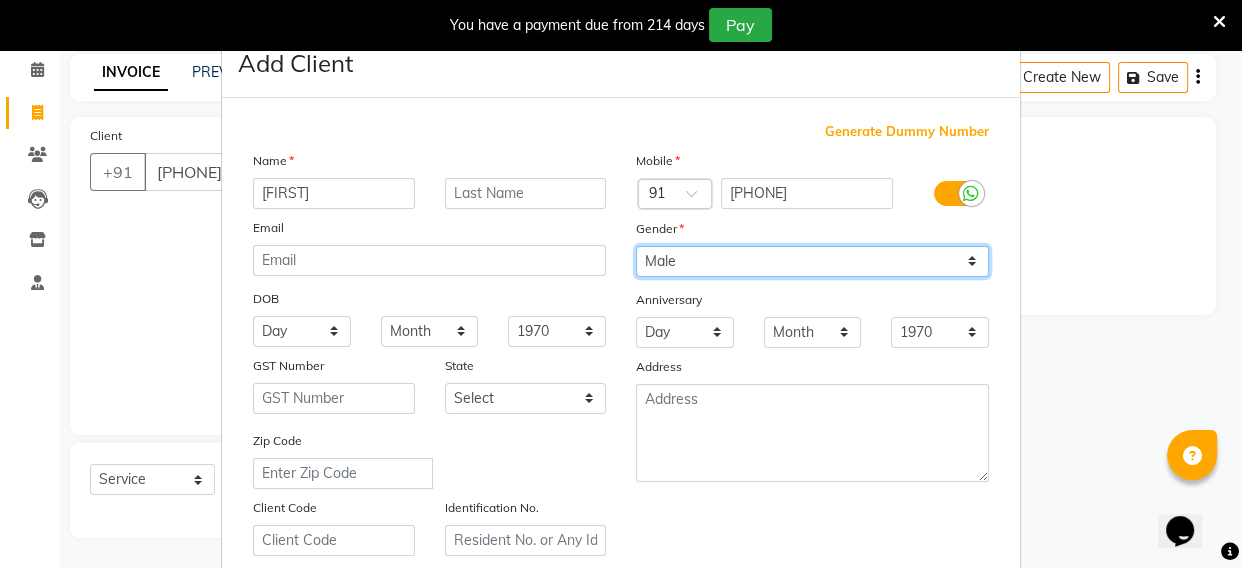 click on "Select Male Female Other Prefer Not To Say" at bounding box center [812, 261] 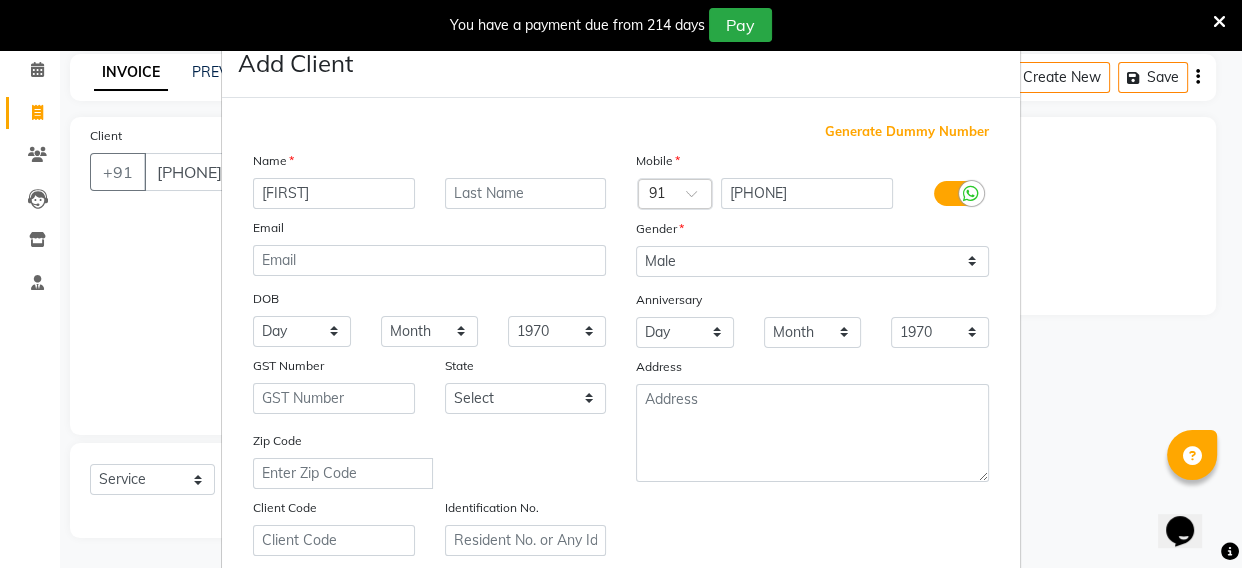 click on "Anniversary" at bounding box center [812, 301] 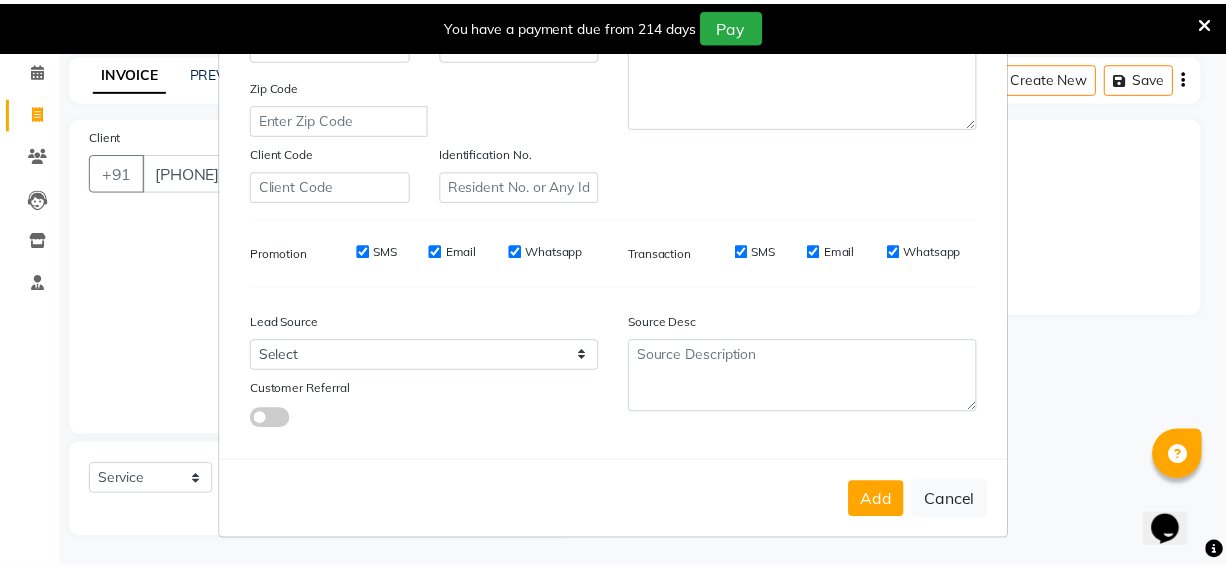 scroll, scrollTop: 360, scrollLeft: 0, axis: vertical 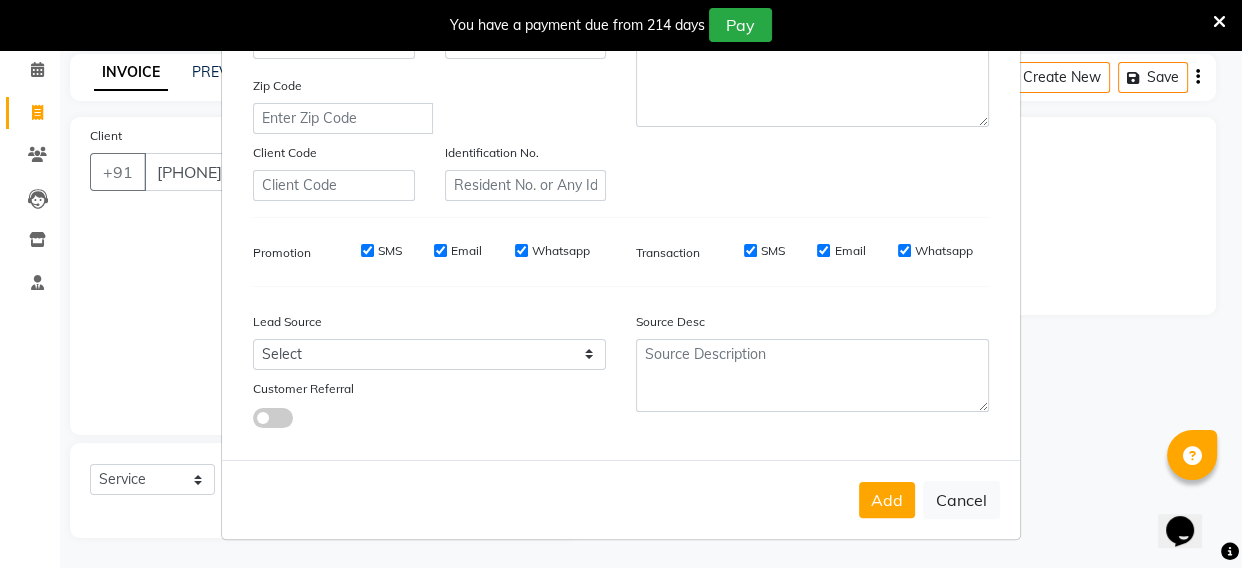 click on "Add" at bounding box center (887, 500) 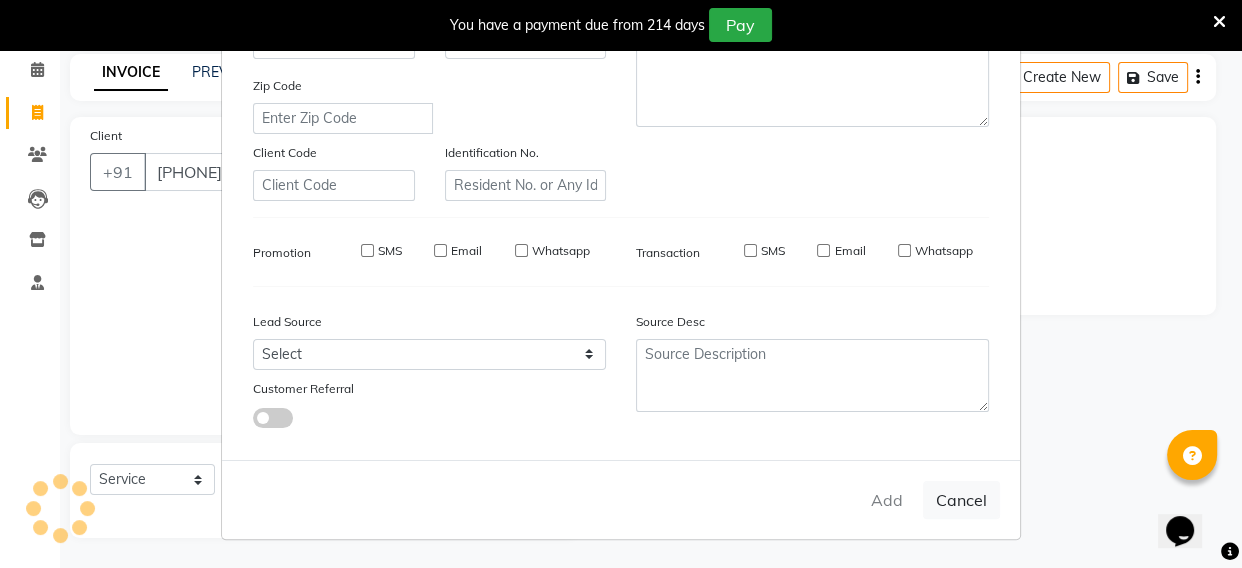 type on "80******07" 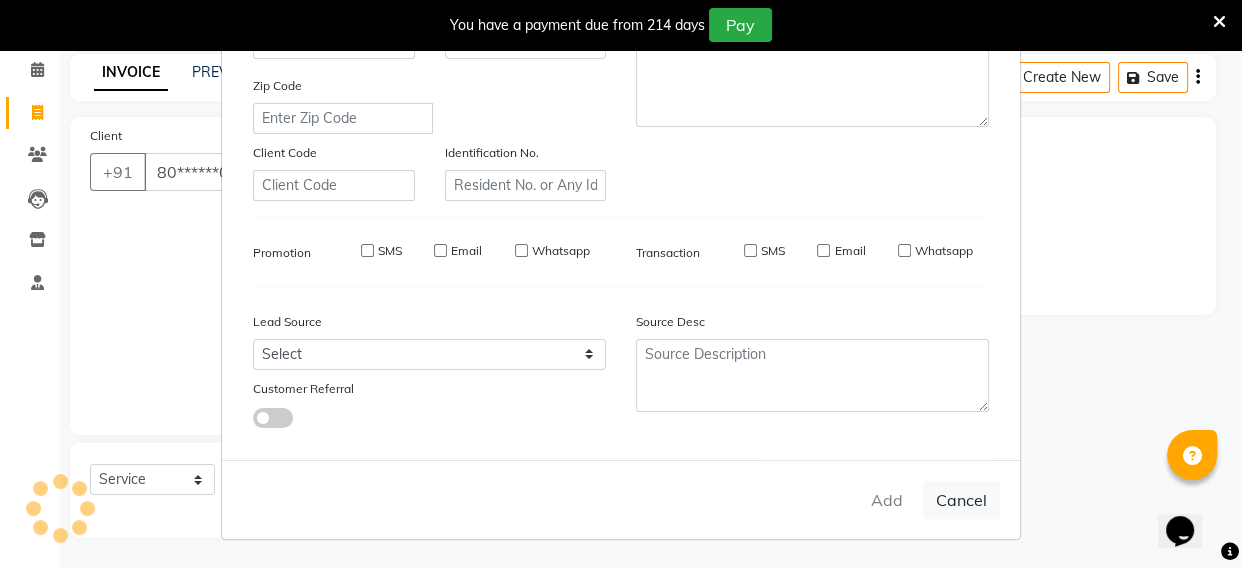 type 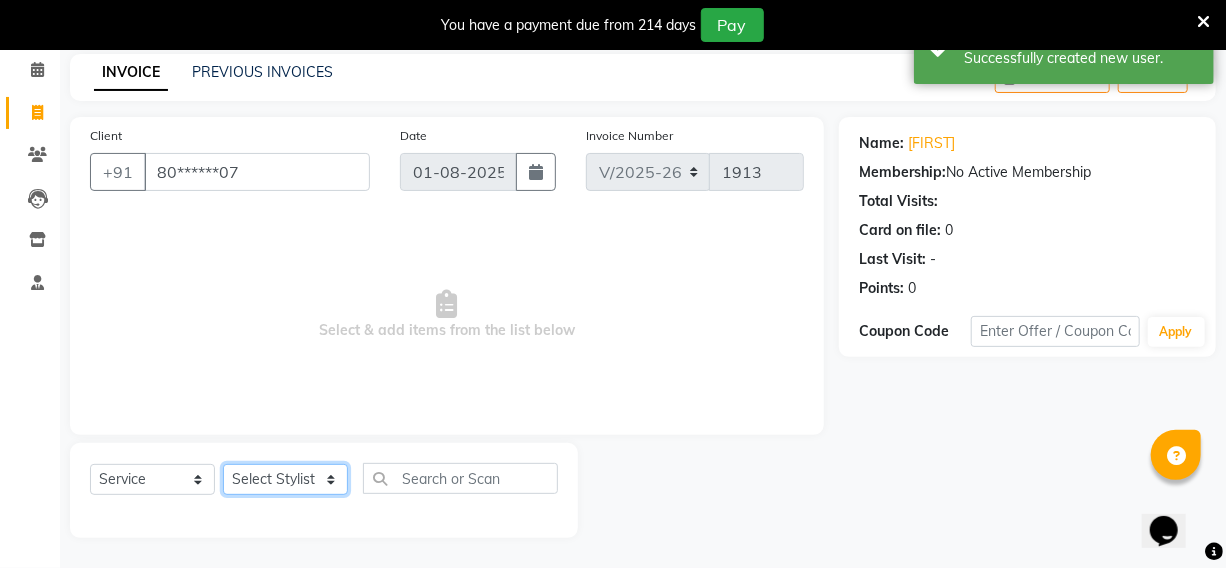 click on "Select Stylist [FIRST] [FIRST] [FIRST] [FIRST] manager id [FIRST] [FIRST] [FIRST] [FIRST] [FIRST] [FIRST] [FIRST] [FIRST]" 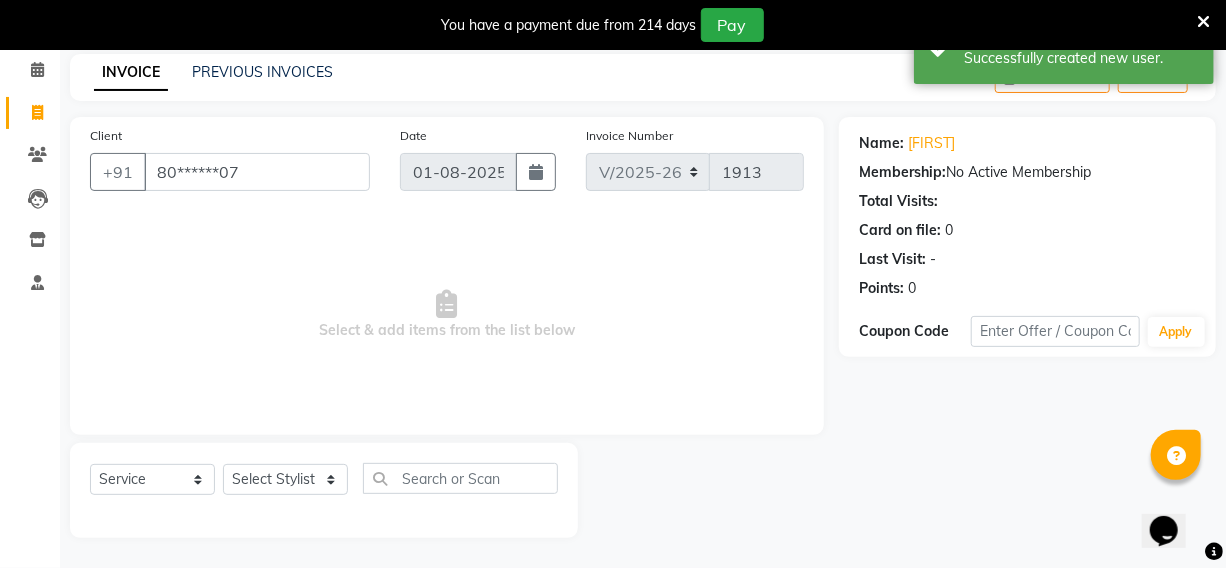 click on "Select & add items from the list below" at bounding box center [447, 315] 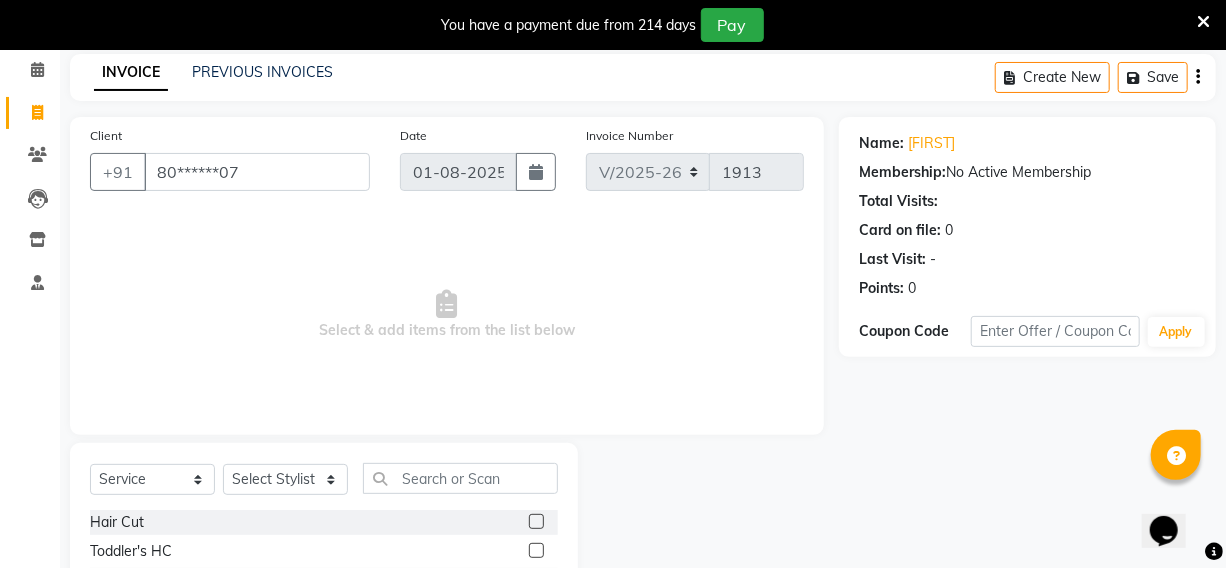 drag, startPoint x: 520, startPoint y: 520, endPoint x: 424, endPoint y: 414, distance: 143.01048 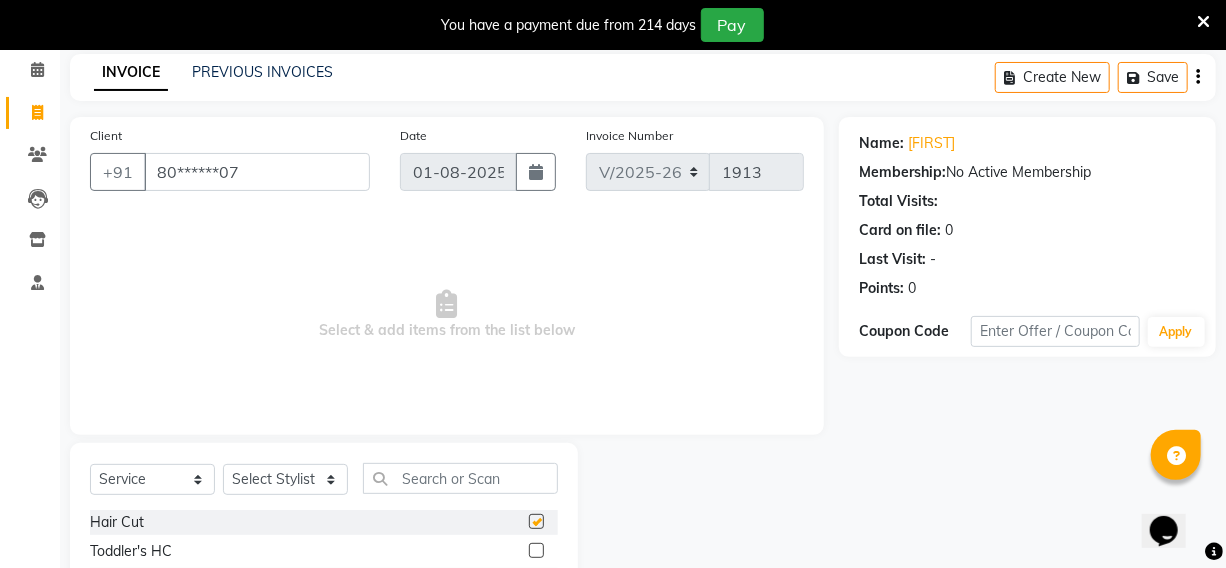 click 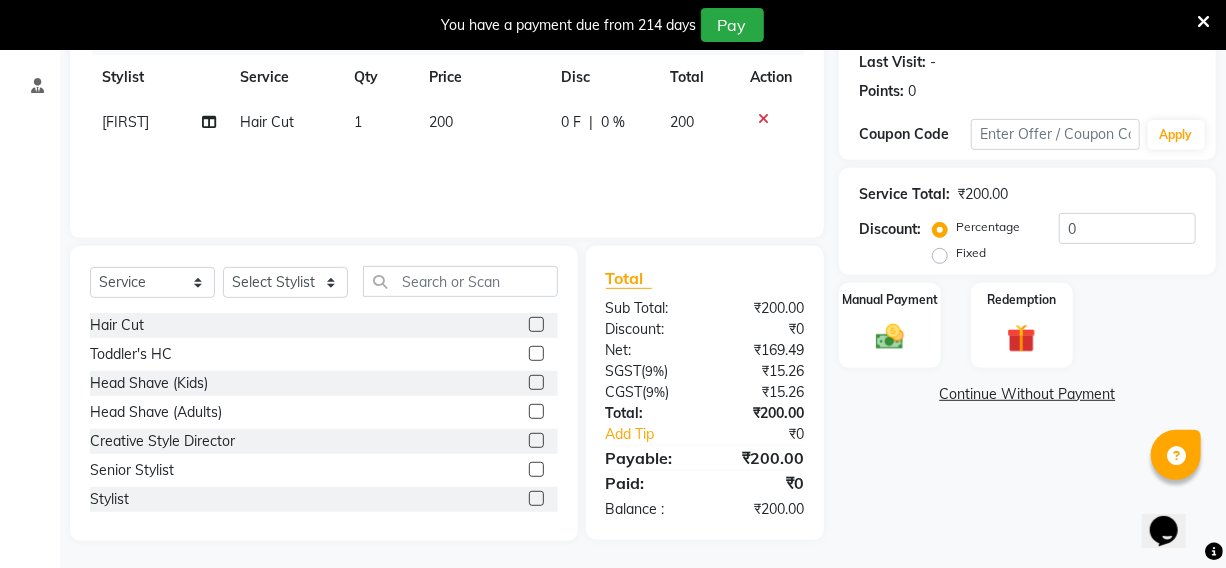 scroll, scrollTop: 283, scrollLeft: 0, axis: vertical 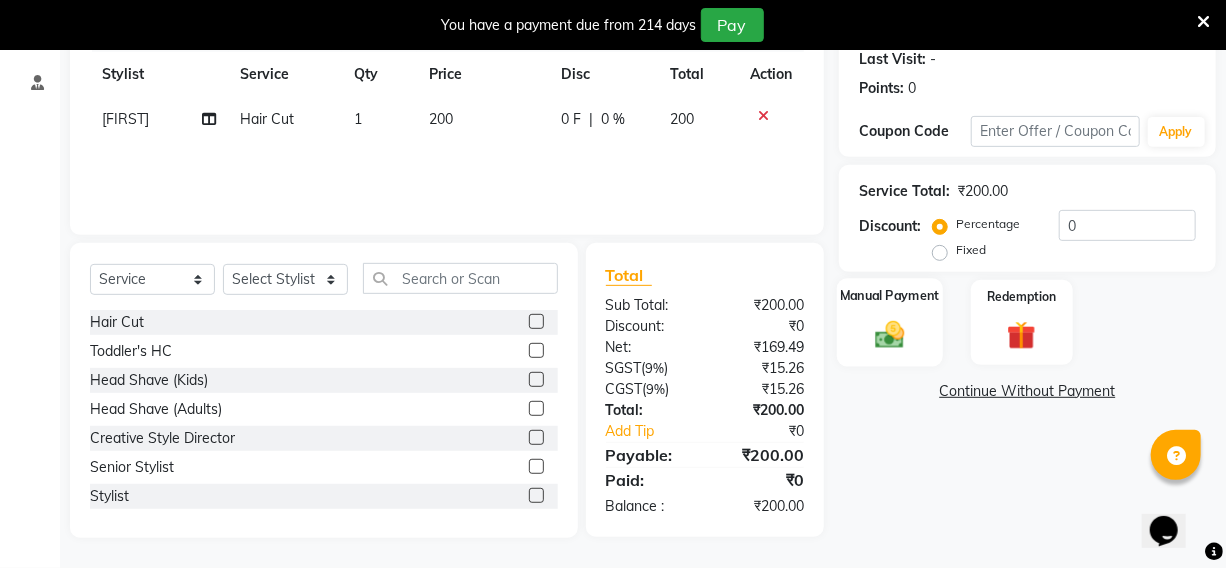 click 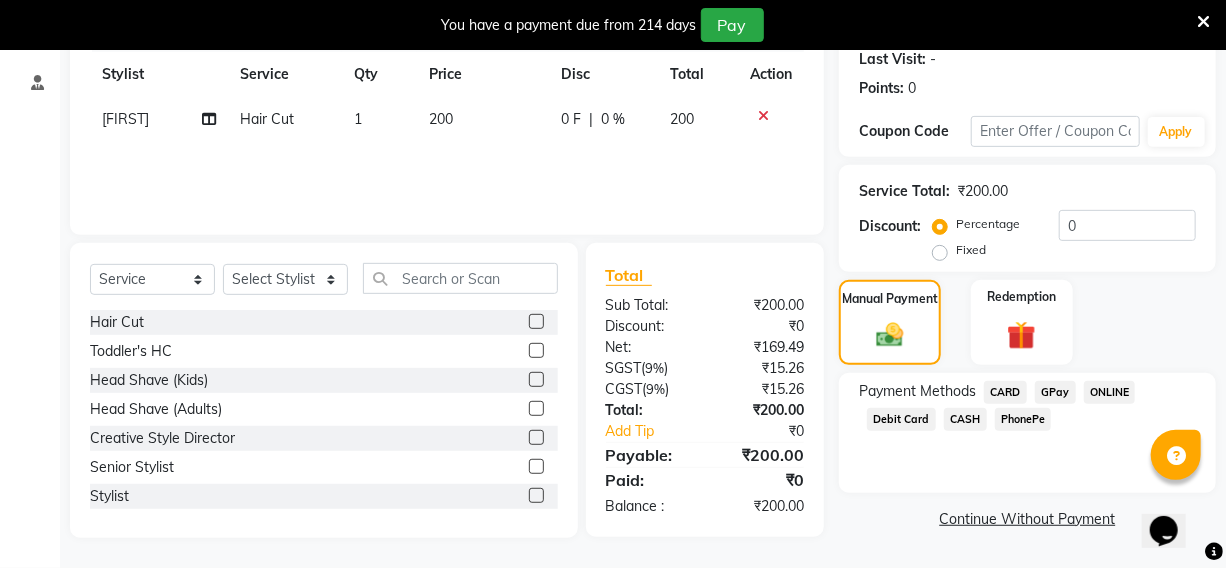 click on "PhonePe" 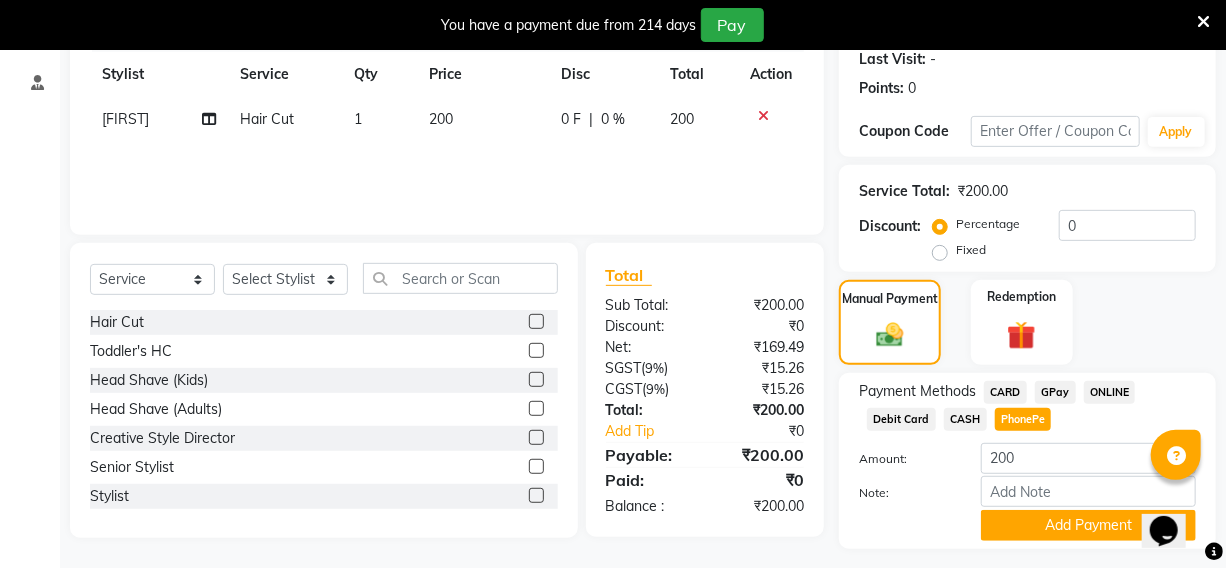 click on "PhonePe" 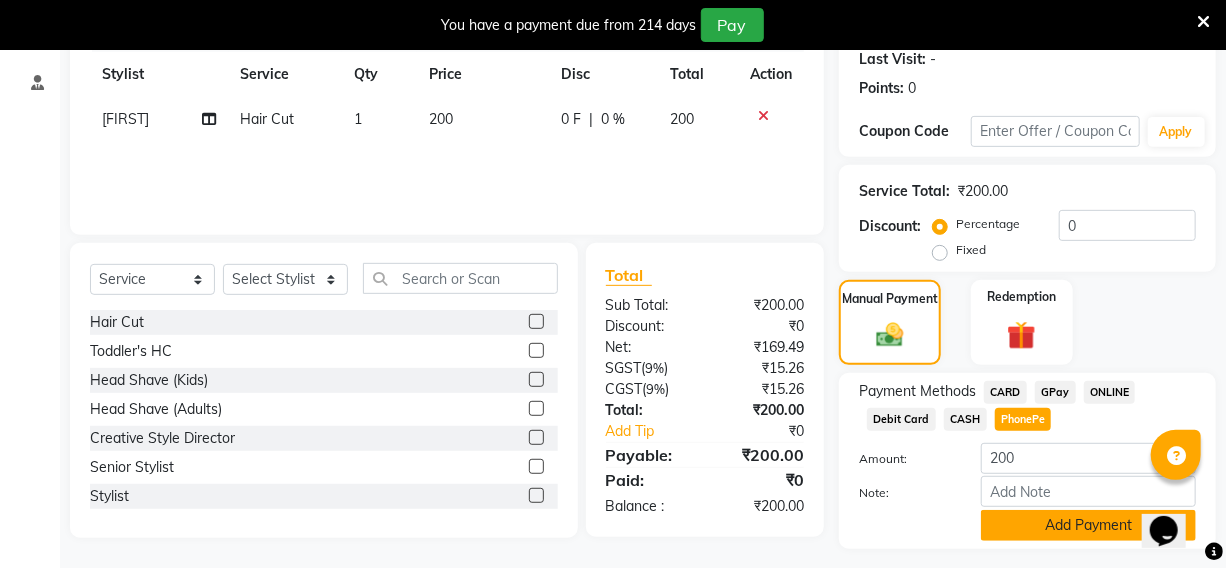 click on "Add Payment" 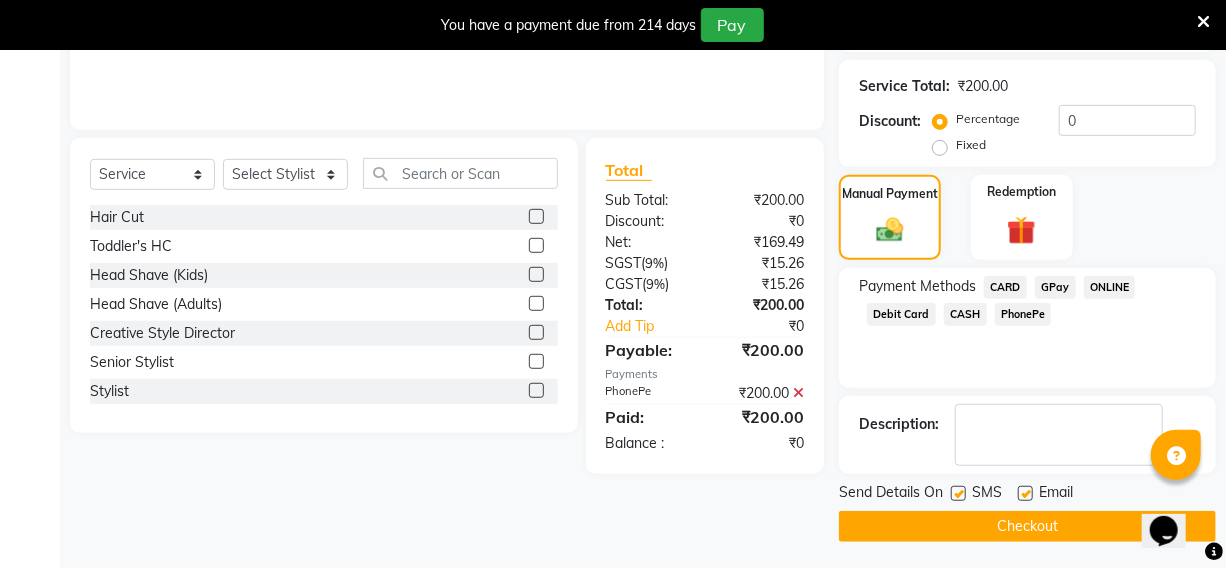 scroll, scrollTop: 390, scrollLeft: 0, axis: vertical 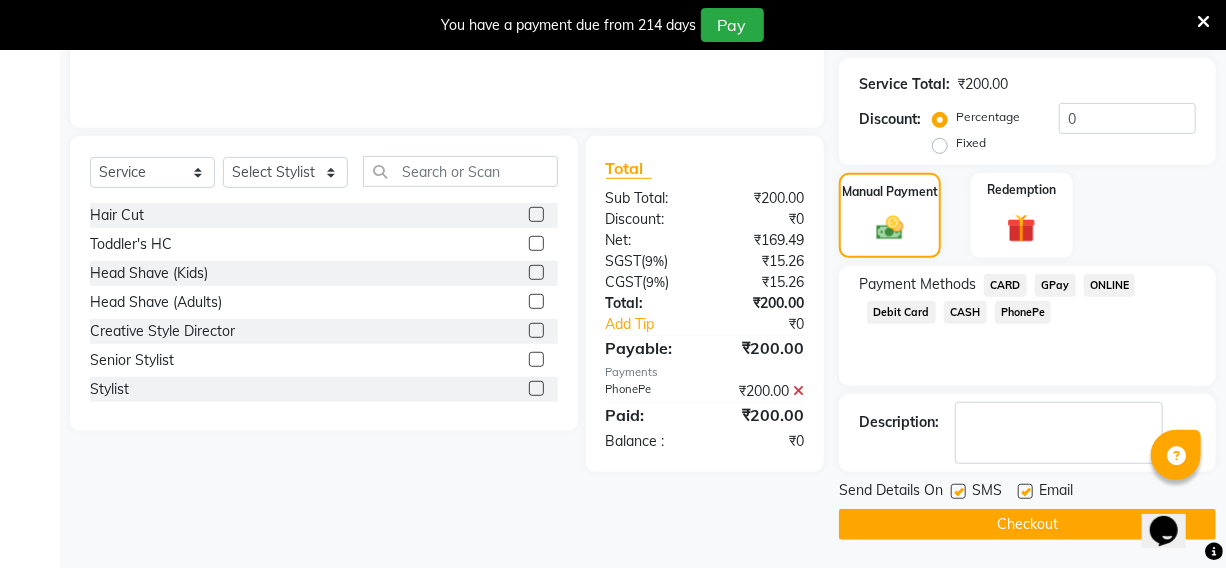 click 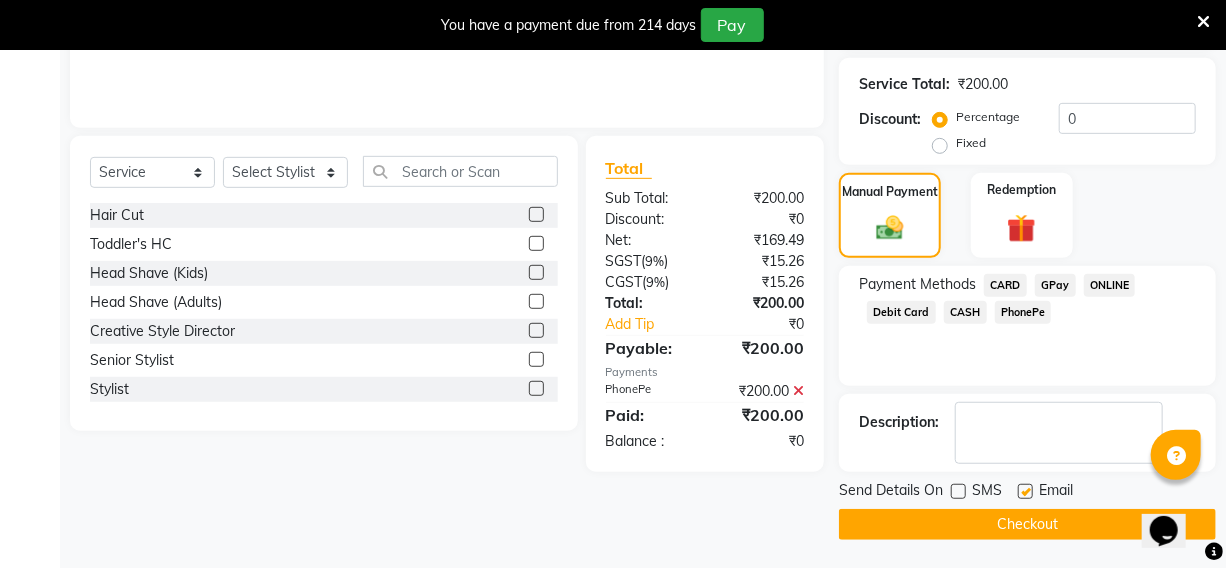 click 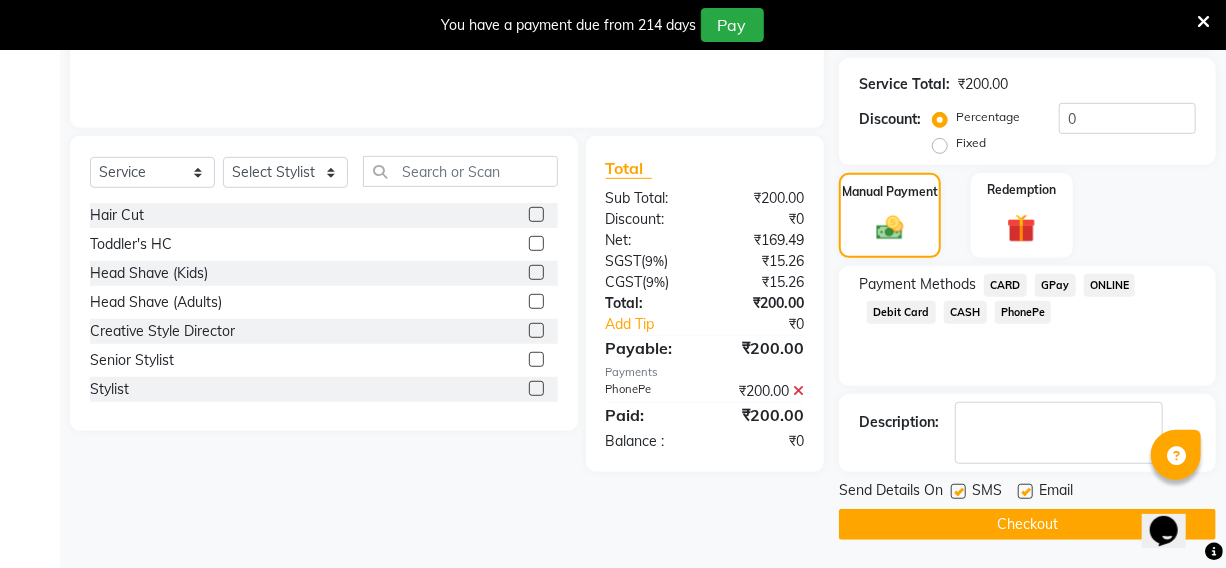 click 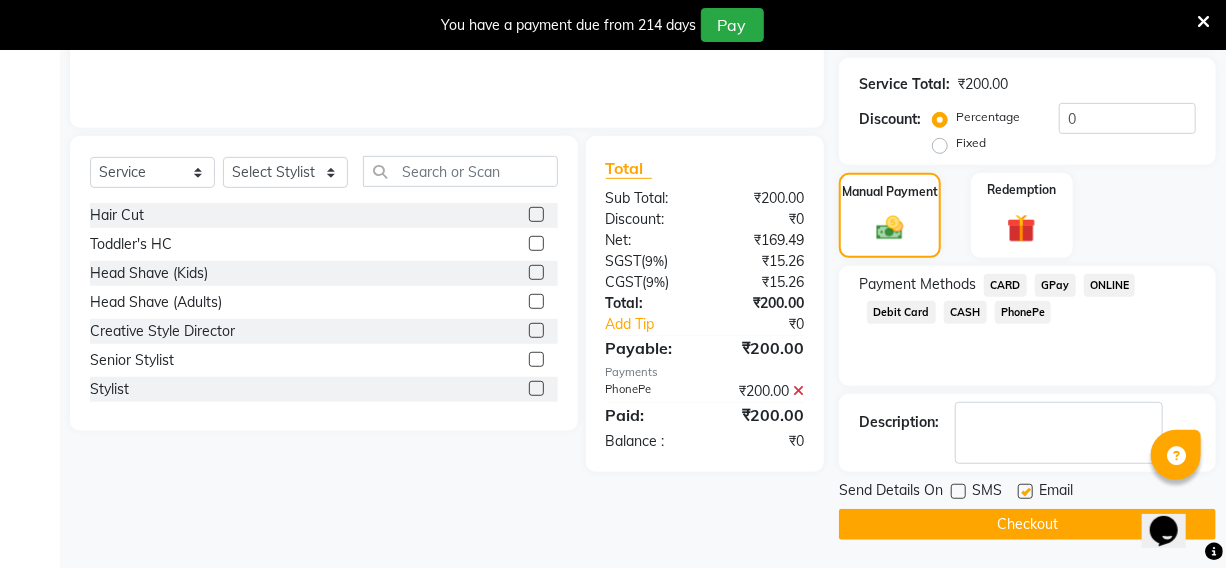 click on "Email" 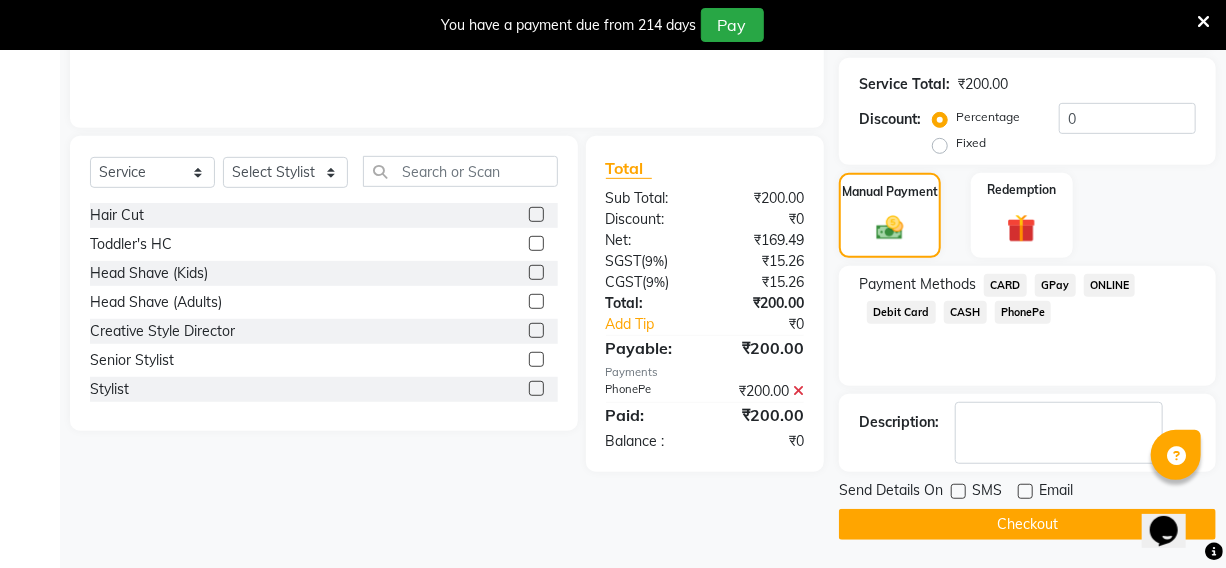 click on "Checkout" 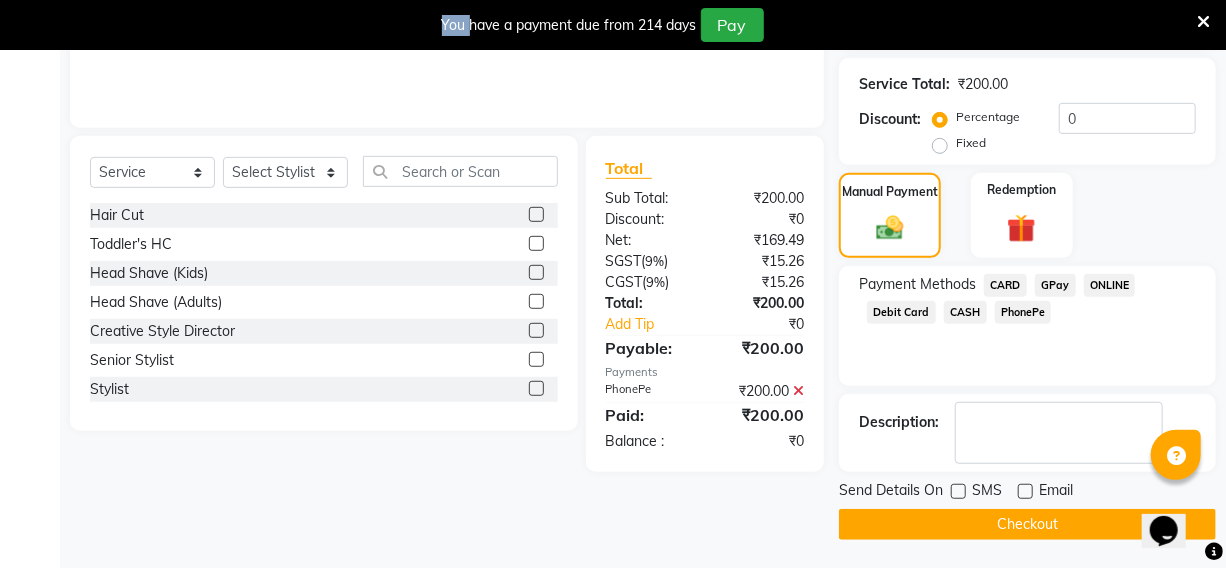 click on "Checkout" 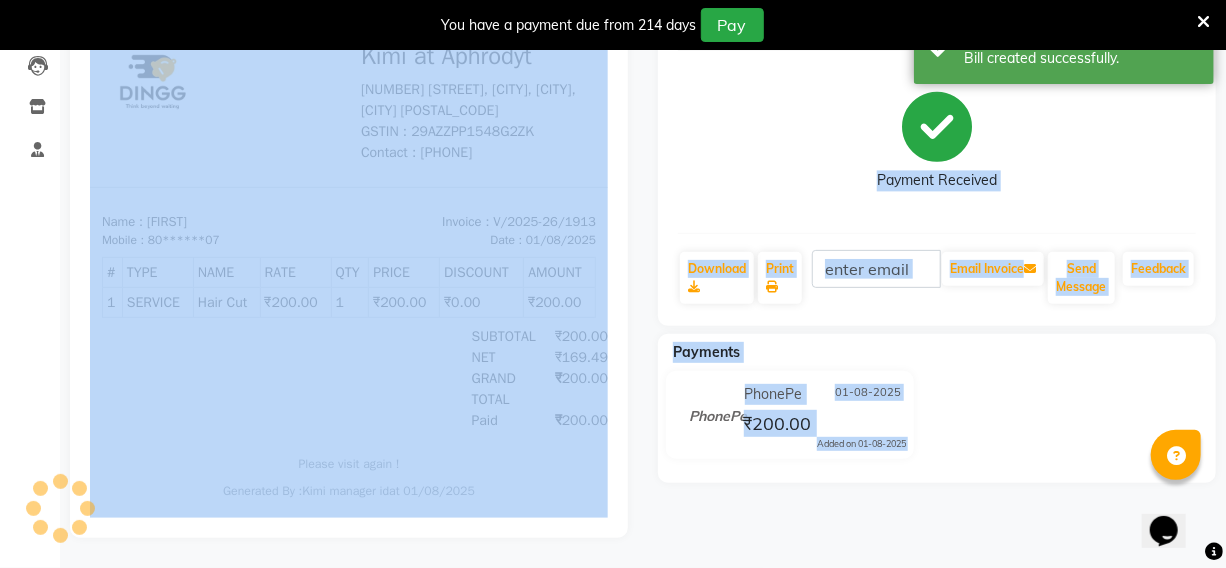 scroll, scrollTop: 0, scrollLeft: 0, axis: both 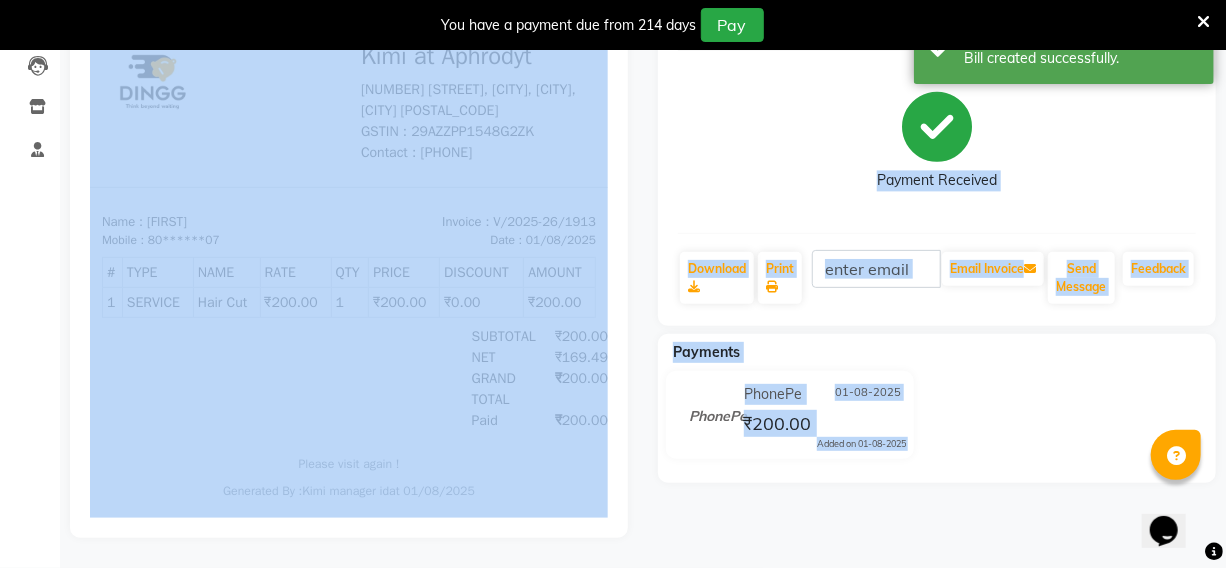 click at bounding box center [349, 260] 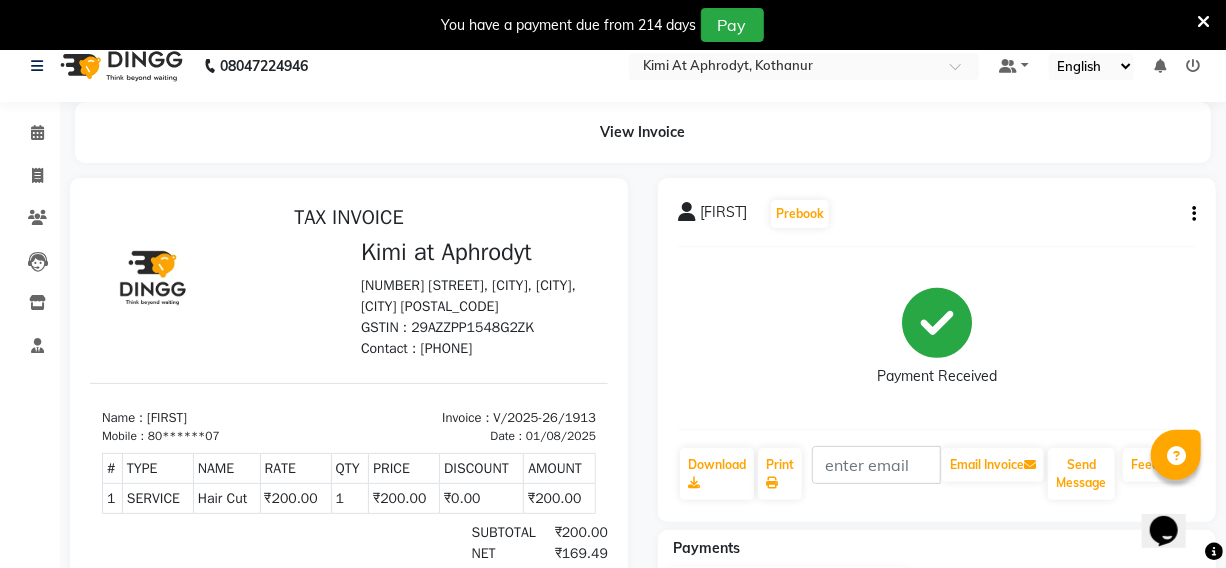 scroll, scrollTop: 0, scrollLeft: 0, axis: both 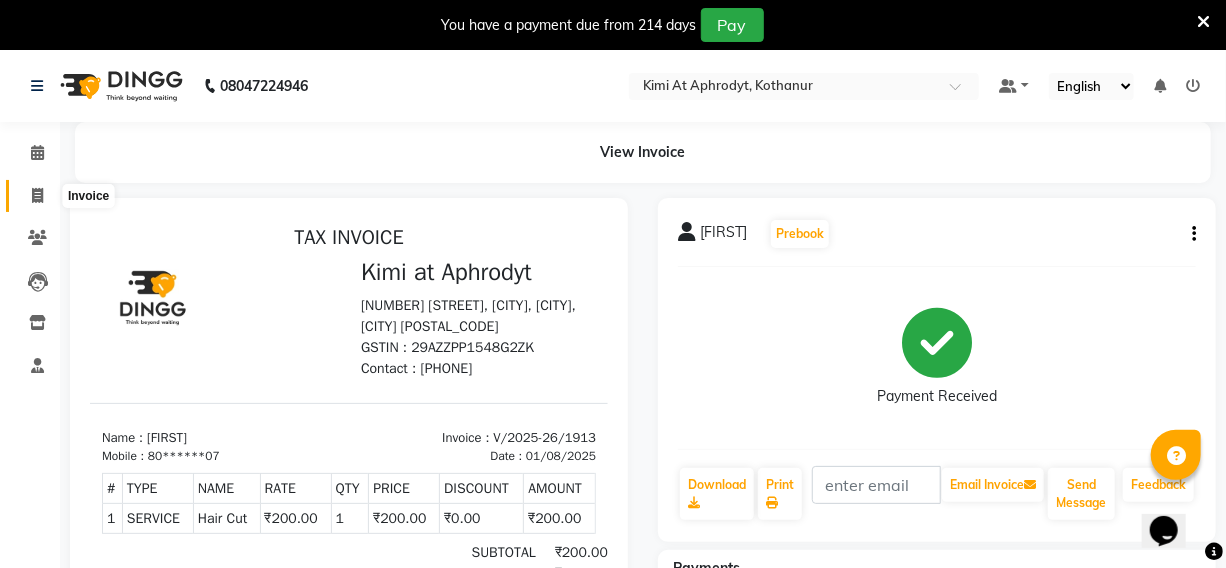 click 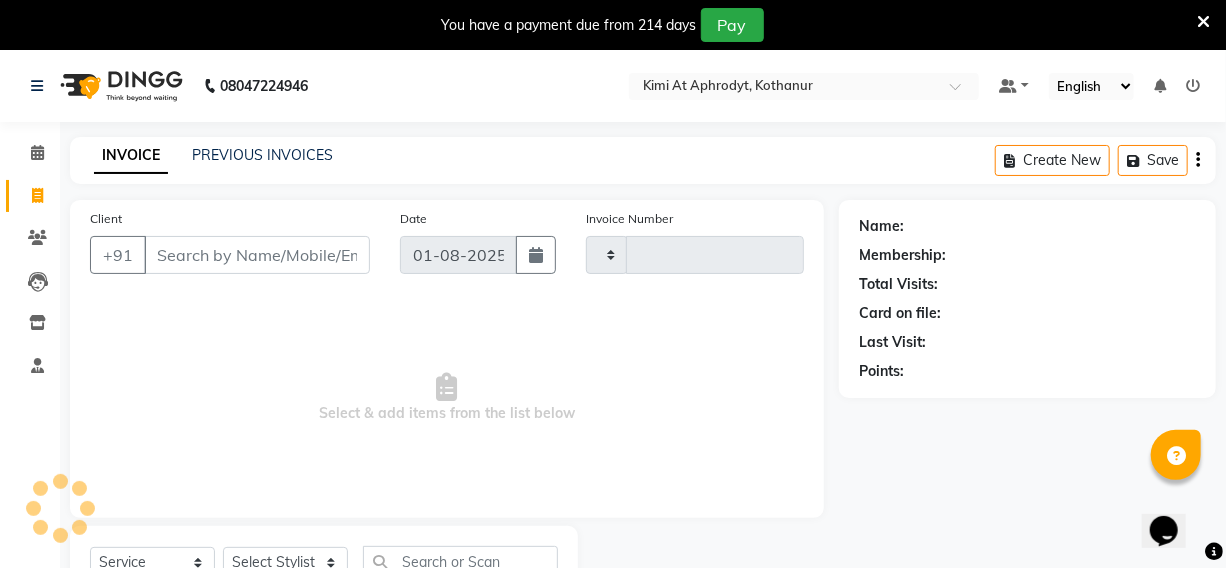 scroll, scrollTop: 83, scrollLeft: 0, axis: vertical 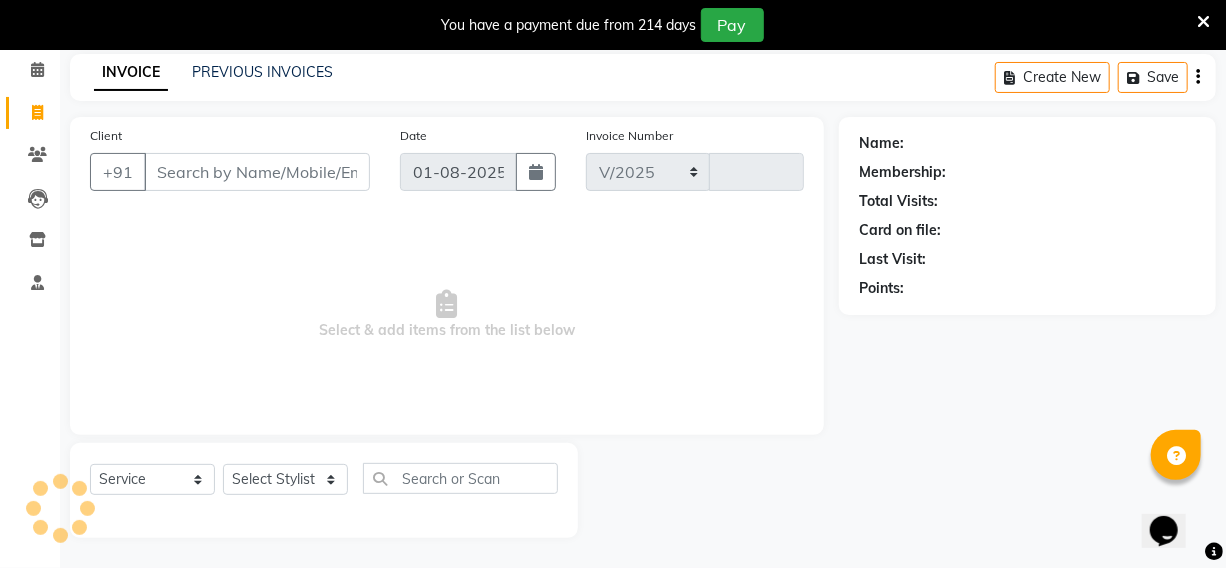 select on "7401" 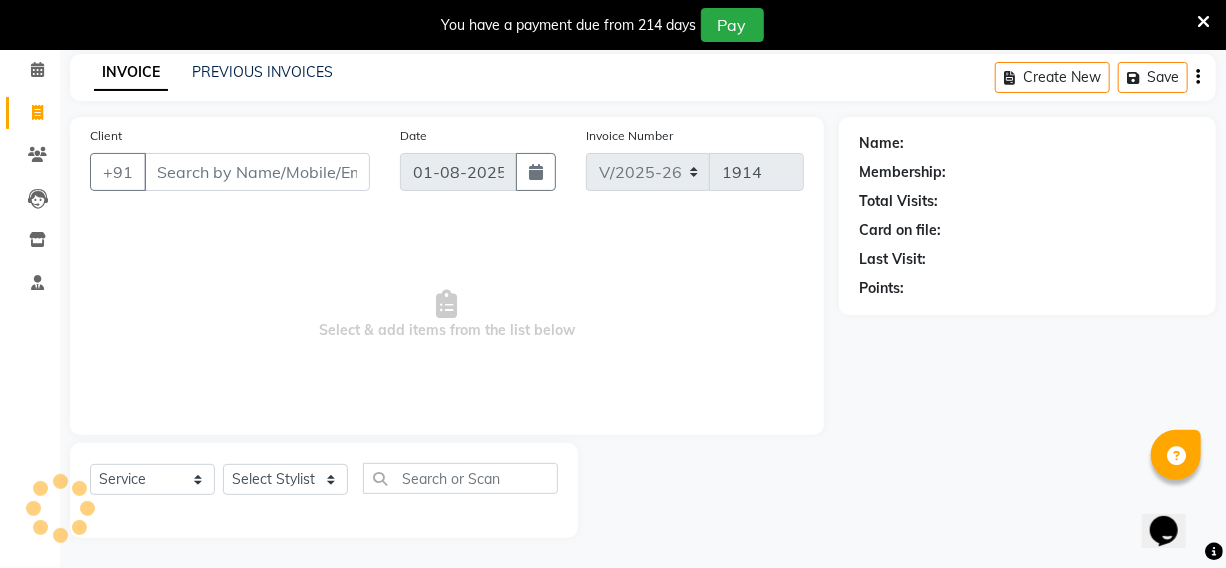 click on "Client" at bounding box center (257, 172) 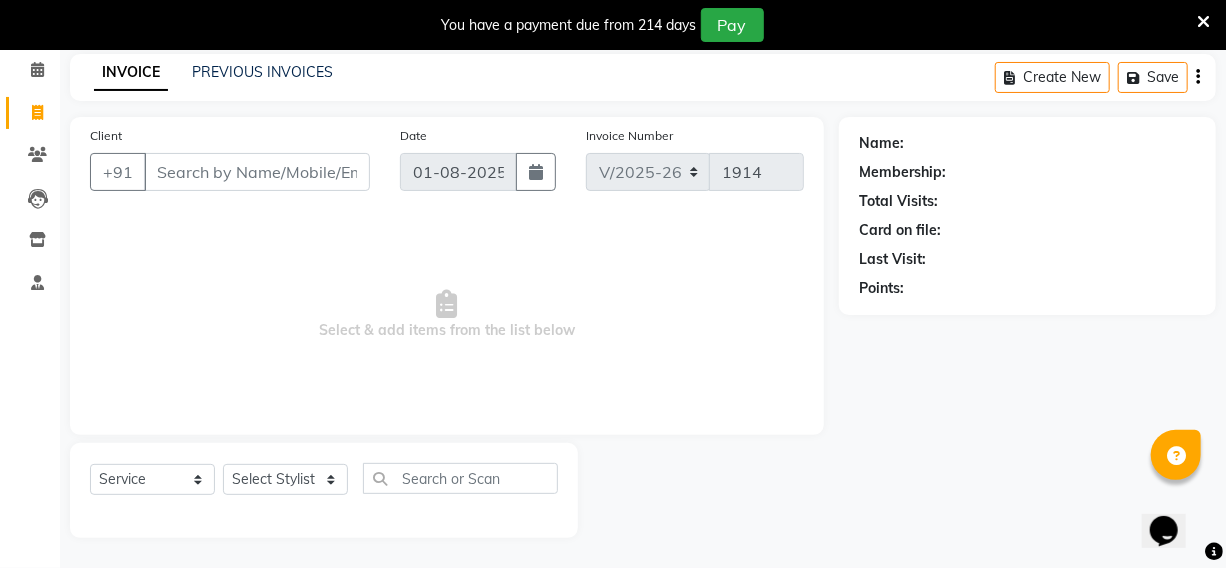 click on "Client" at bounding box center (257, 172) 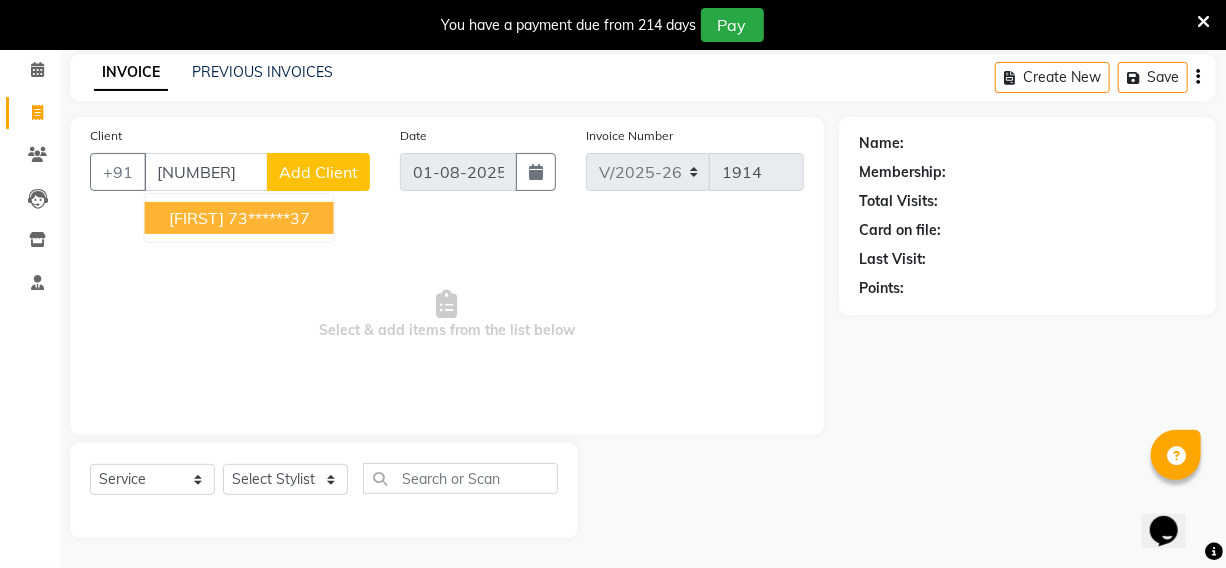 click on "73******37" at bounding box center (269, 218) 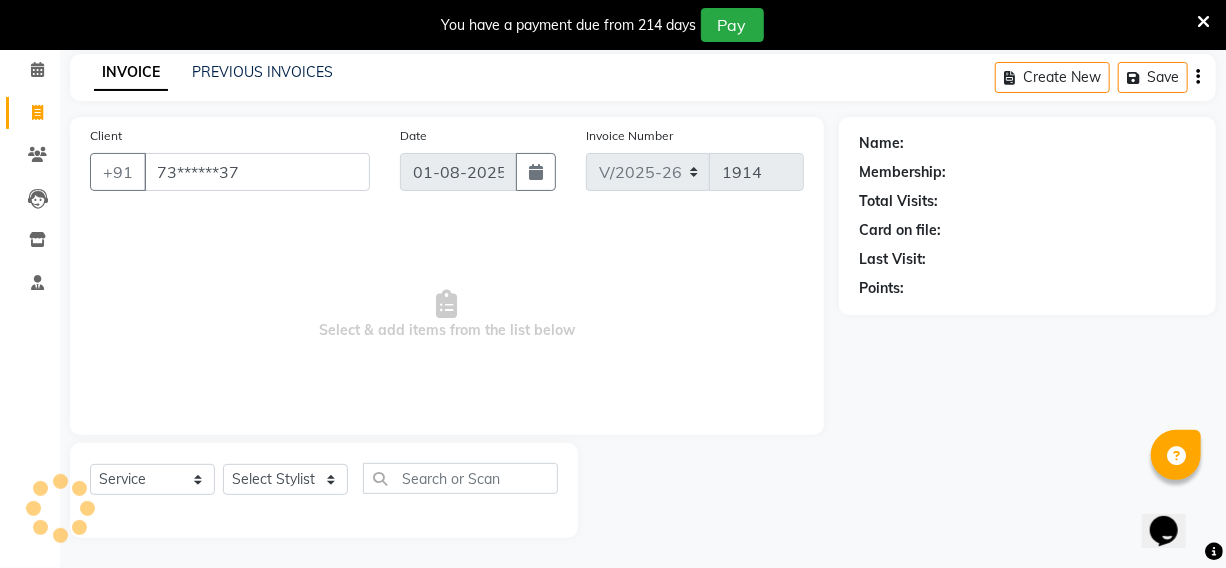 type on "73******37" 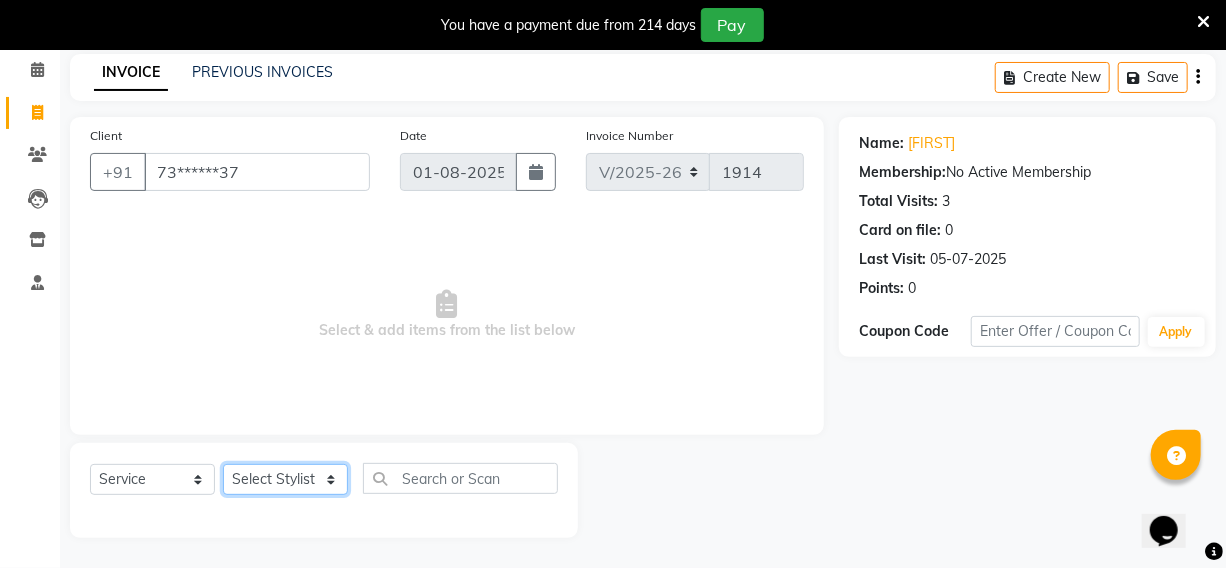 click on "Select Stylist [FIRST] [FIRST] [FIRST] [FIRST] manager id [FIRST] [FIRST] [FIRST] [FIRST] [FIRST] [FIRST] [FIRST] [FIRST]" 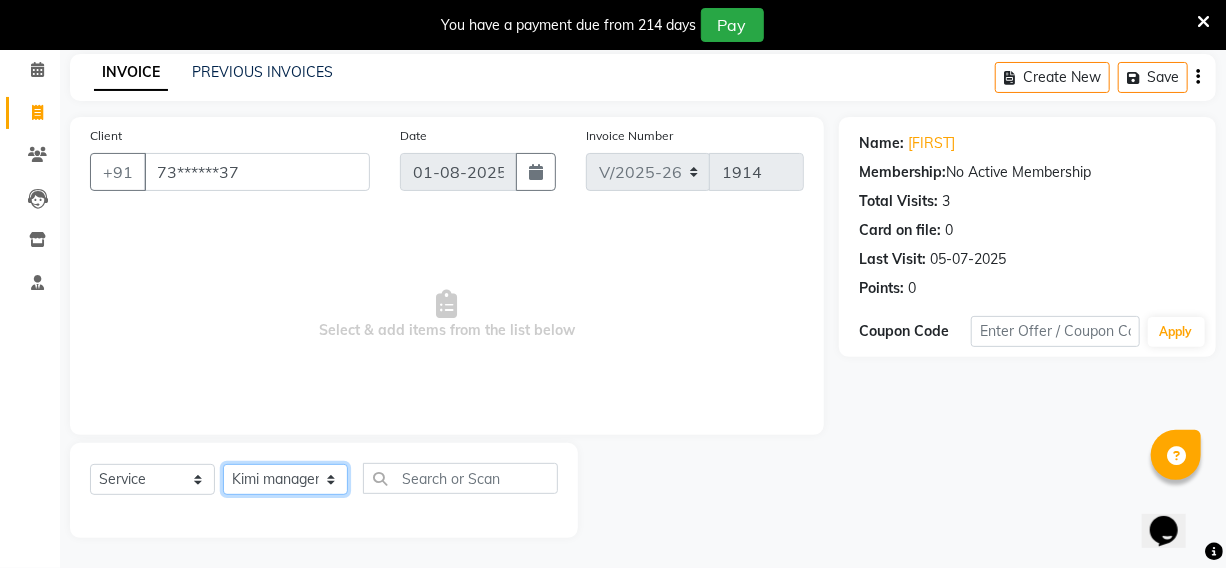 click on "Select Stylist [FIRST] [FIRST] [FIRST] [FIRST] manager id [FIRST] [FIRST] [FIRST] [FIRST] [FIRST] [FIRST] [FIRST] [FIRST]" 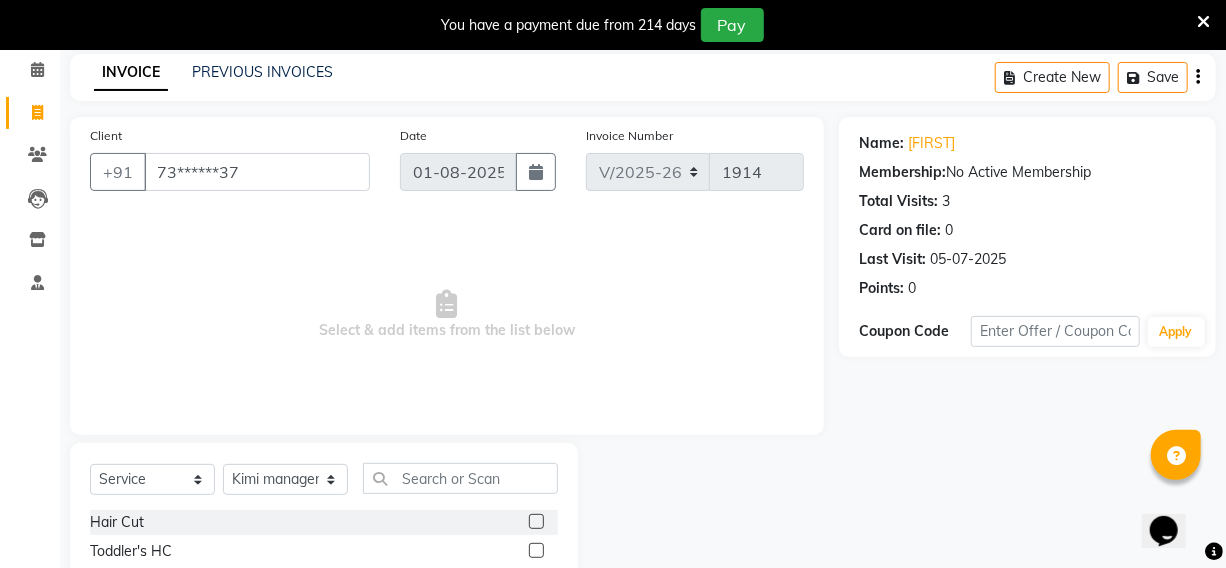 click 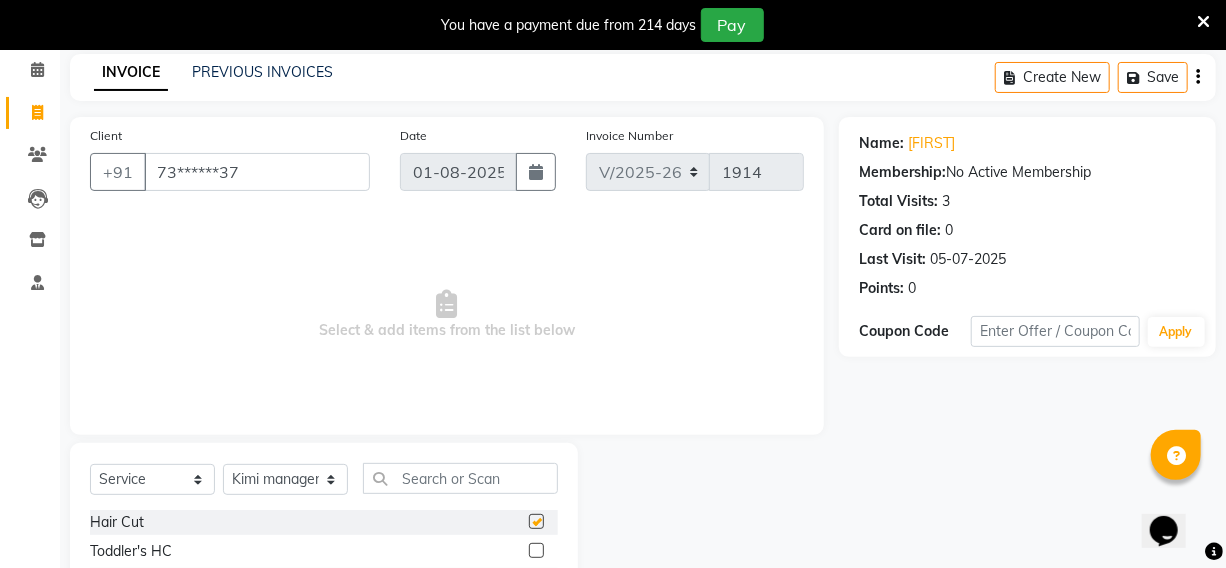 click 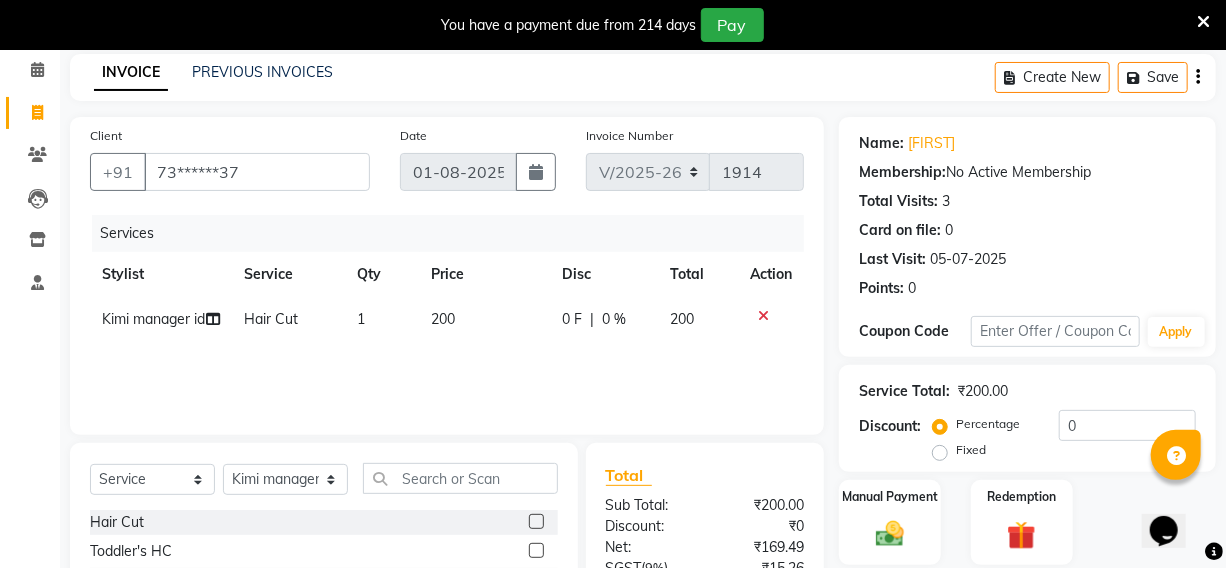 drag, startPoint x: 524, startPoint y: 515, endPoint x: 543, endPoint y: 528, distance: 23.021729 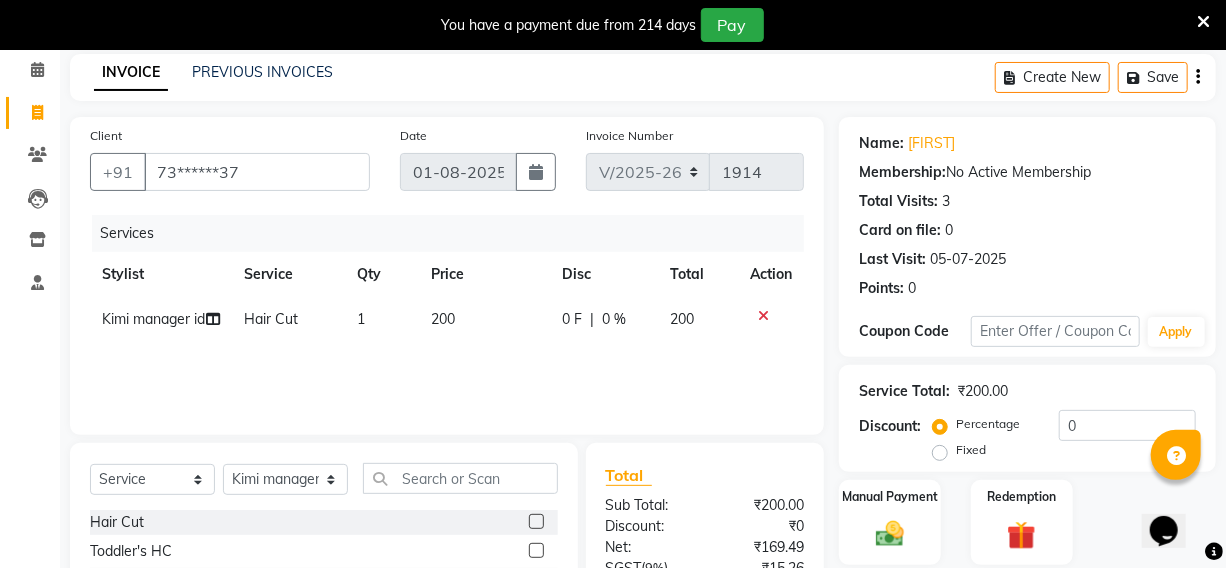 click 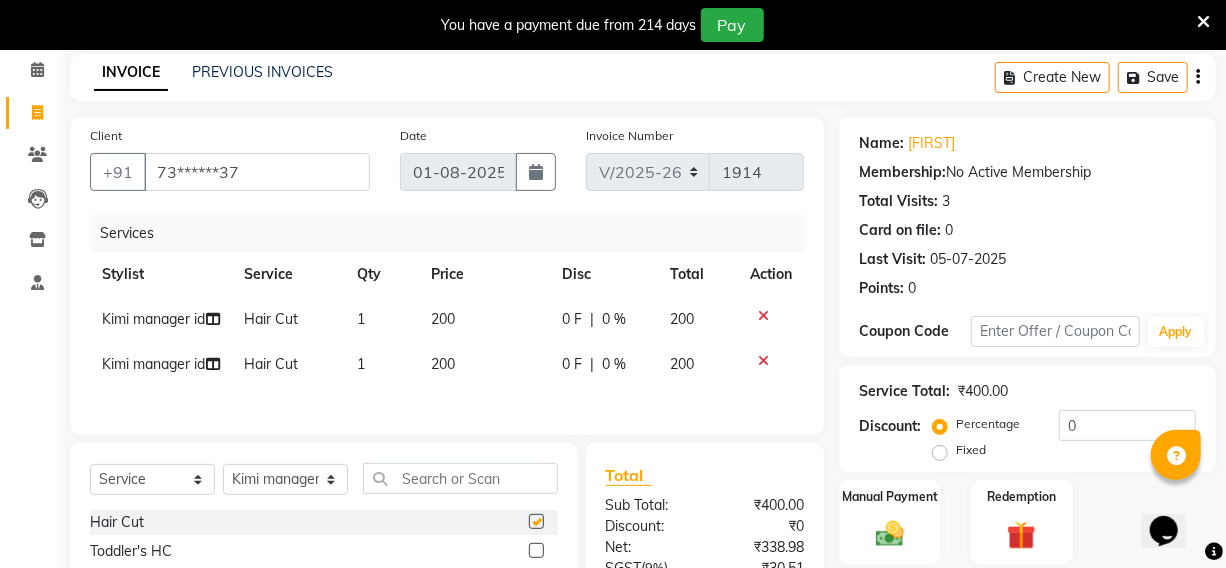 checkbox on "false" 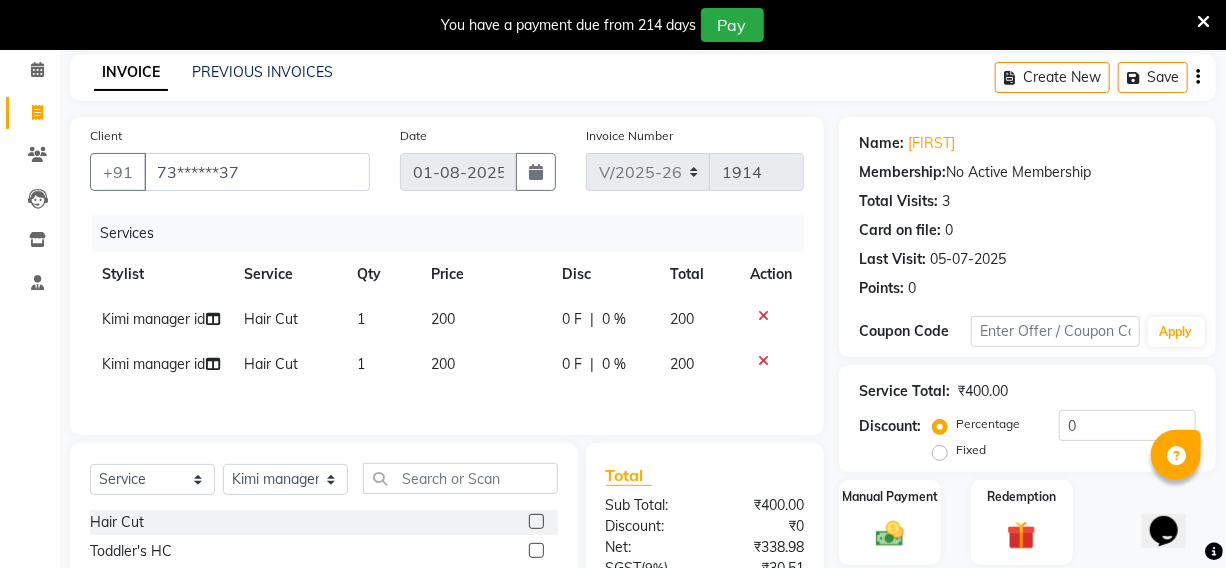 click 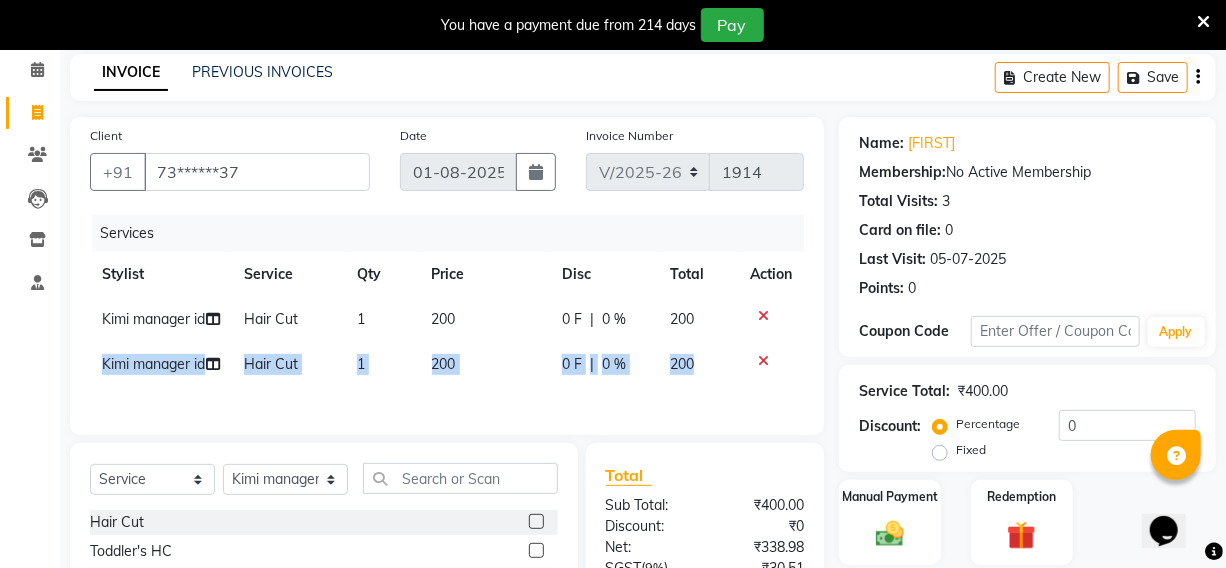 click on "Services Stylist Service Qty Price Disc Total Action [FIRST] manager id Hair Cut 1 200 0 F | 0 % 200 [FIRST] manager id Hair Cut 1 200 0 F | 0 % 200" 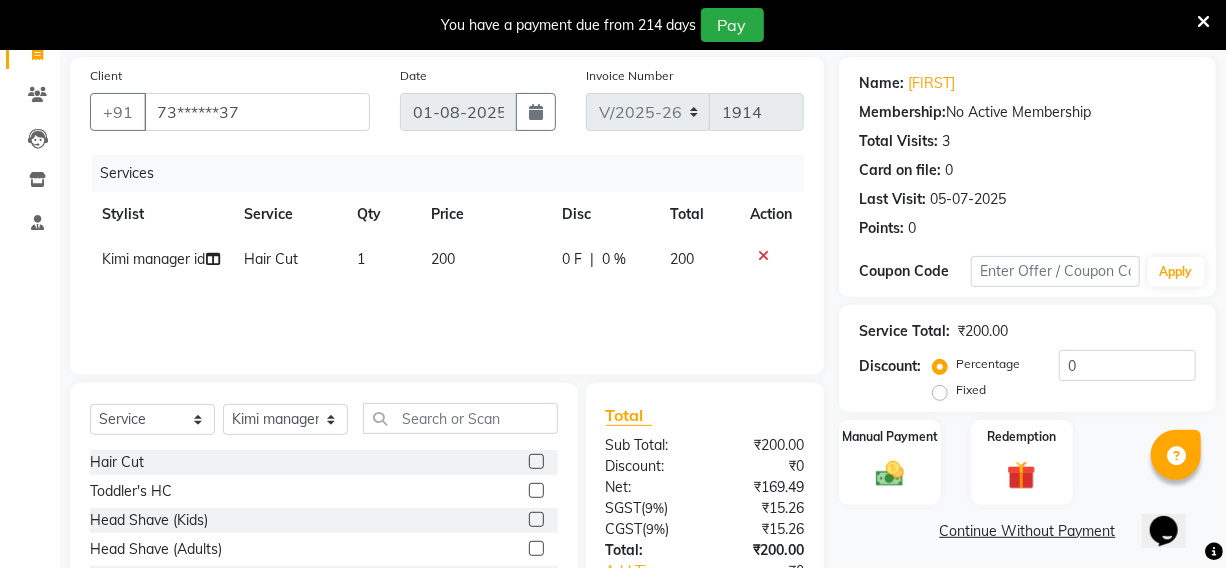 scroll, scrollTop: 174, scrollLeft: 0, axis: vertical 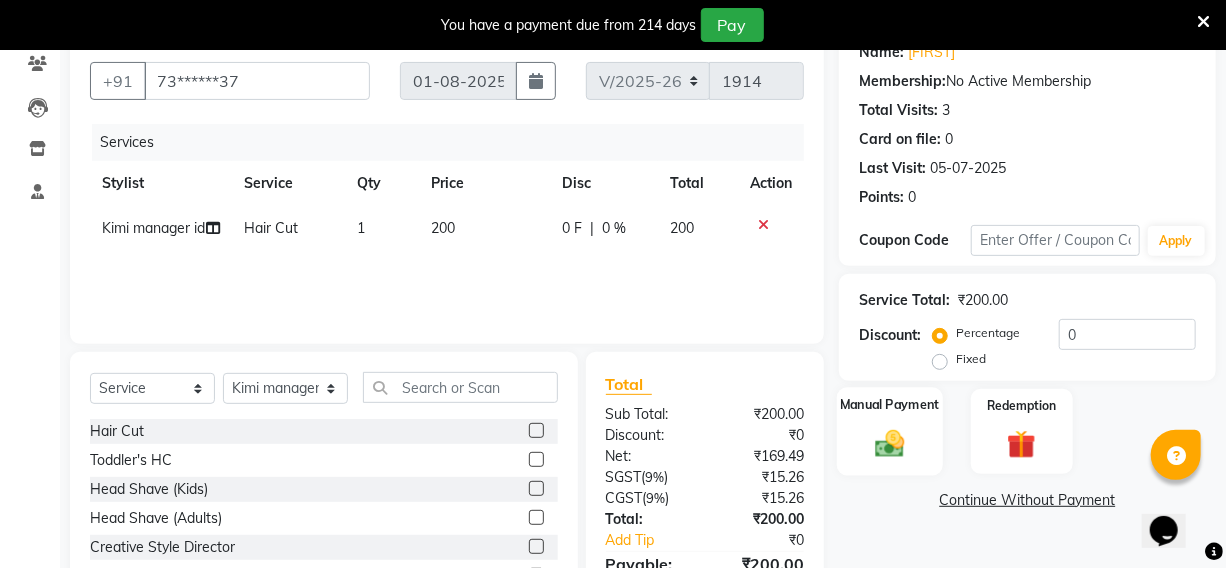 click on "Manual Payment" 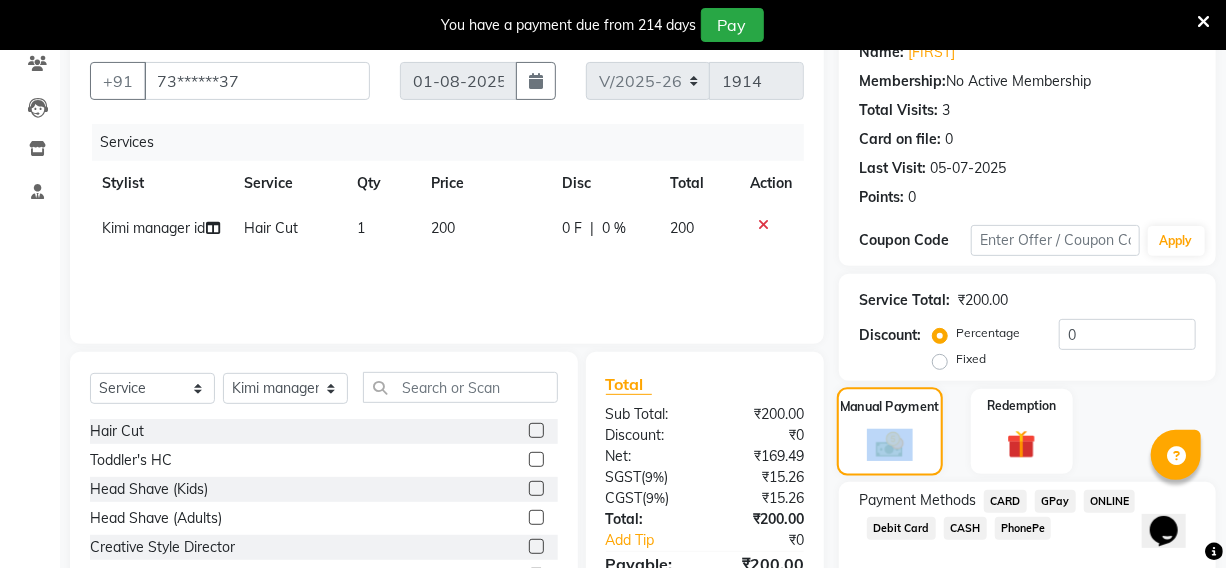 click on "Manual Payment" 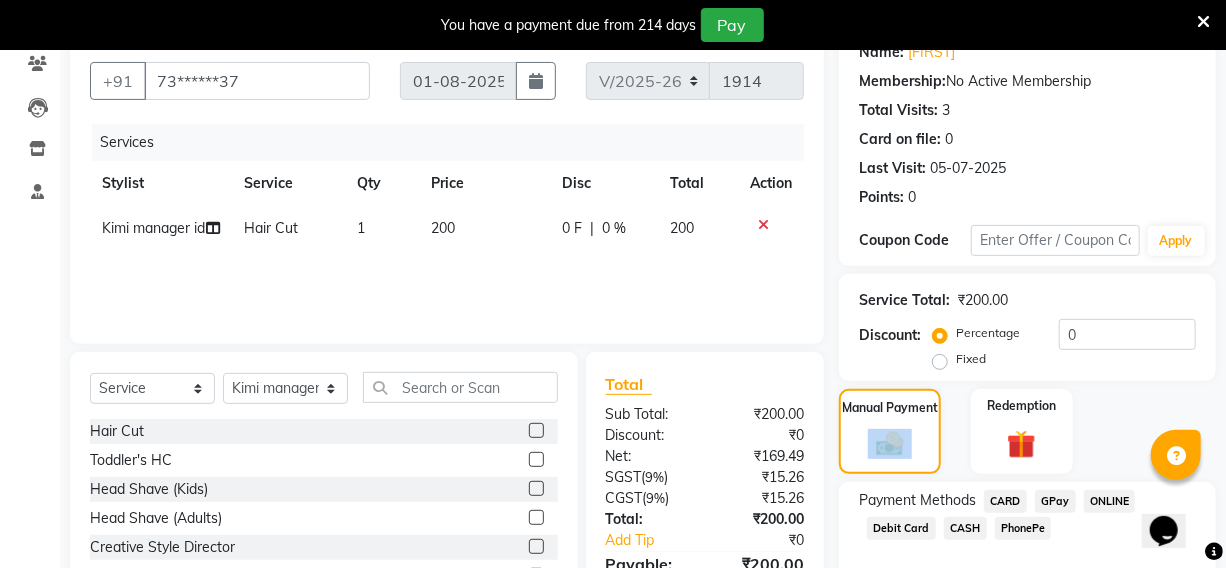click on "PhonePe" 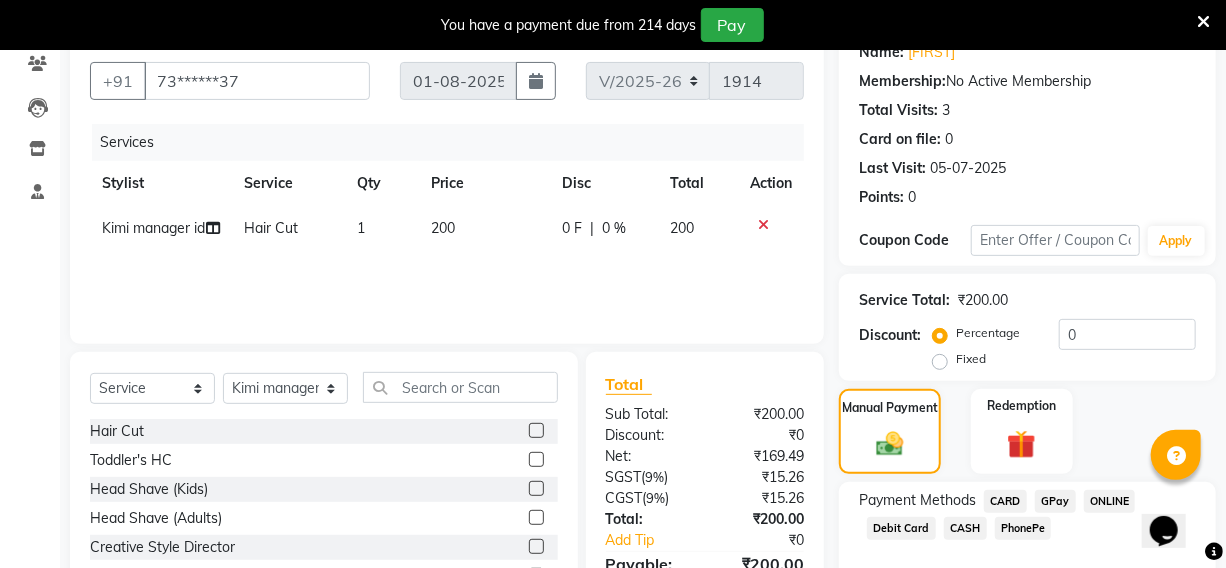 click on "PhonePe" 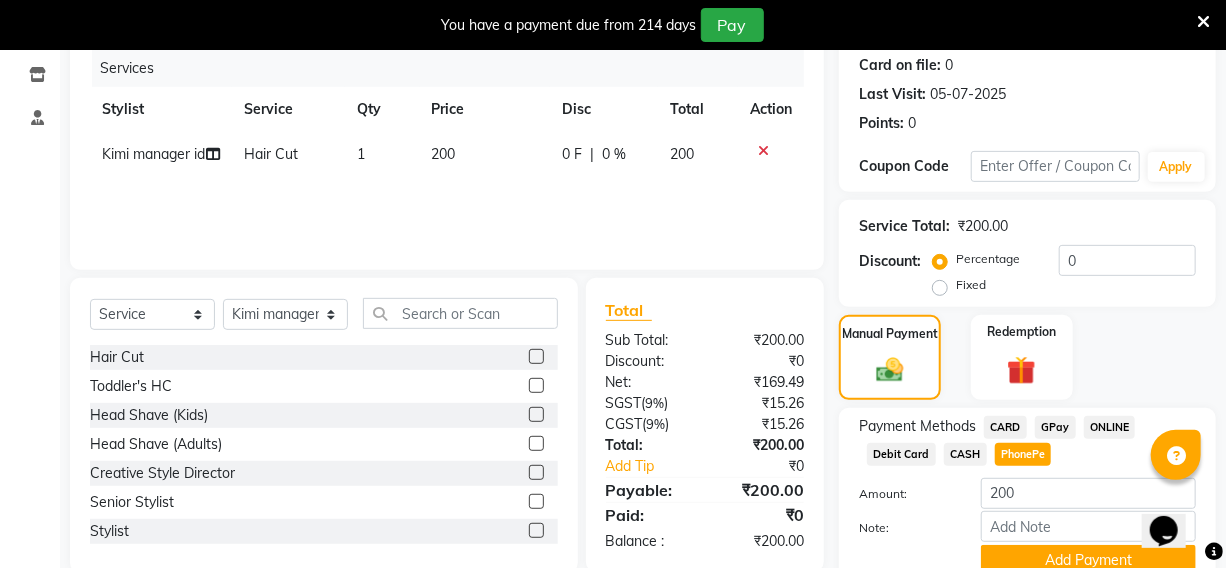scroll, scrollTop: 334, scrollLeft: 0, axis: vertical 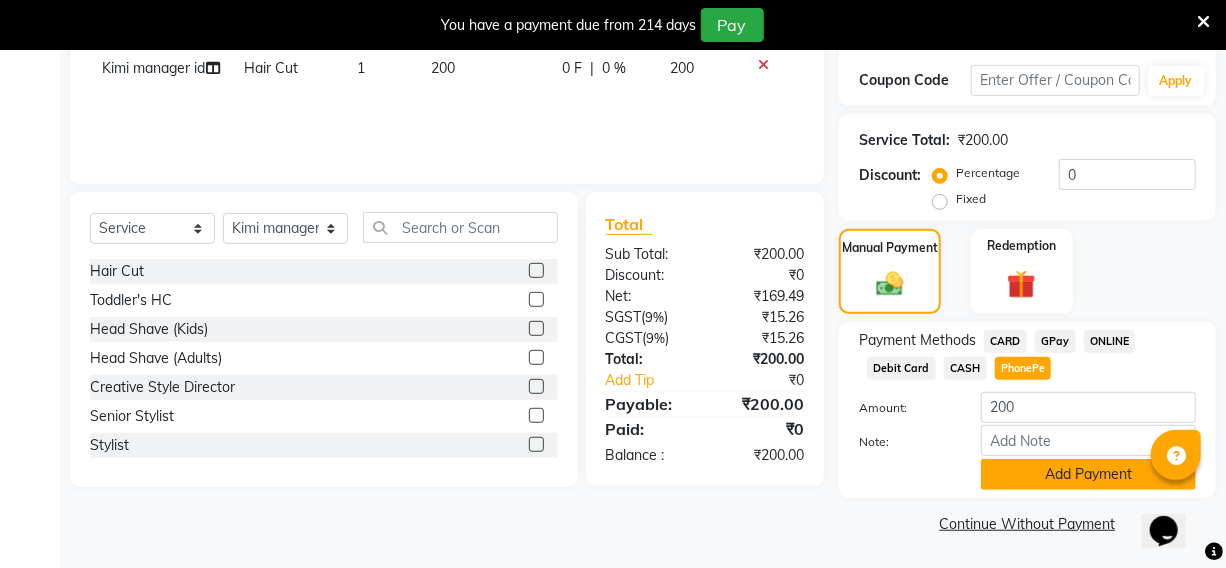 click on "Add Payment" 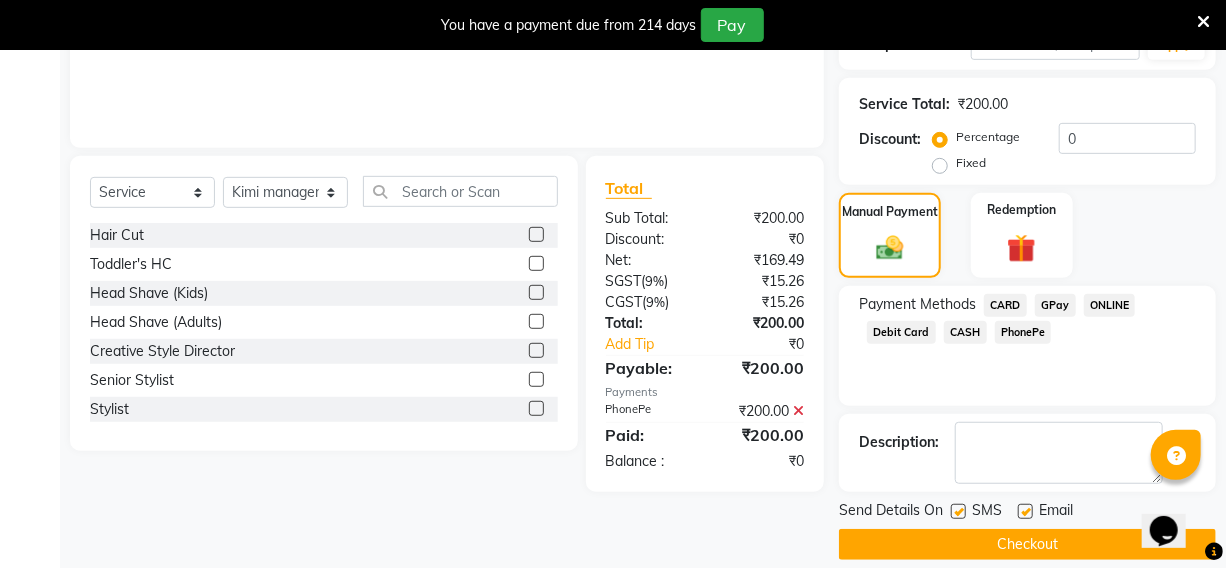 scroll, scrollTop: 390, scrollLeft: 0, axis: vertical 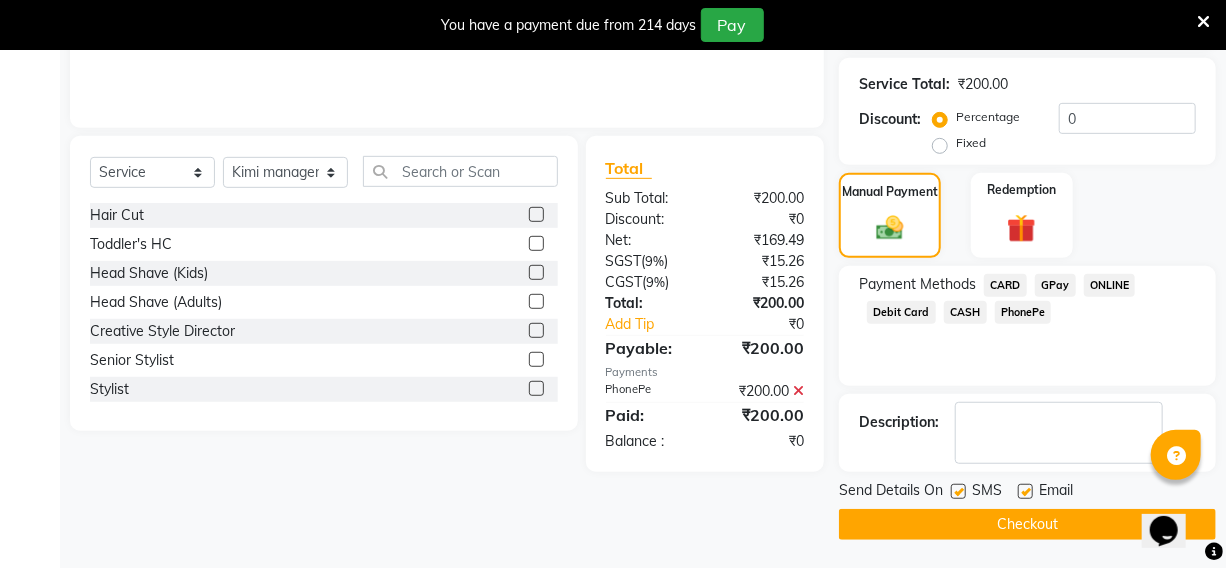 click 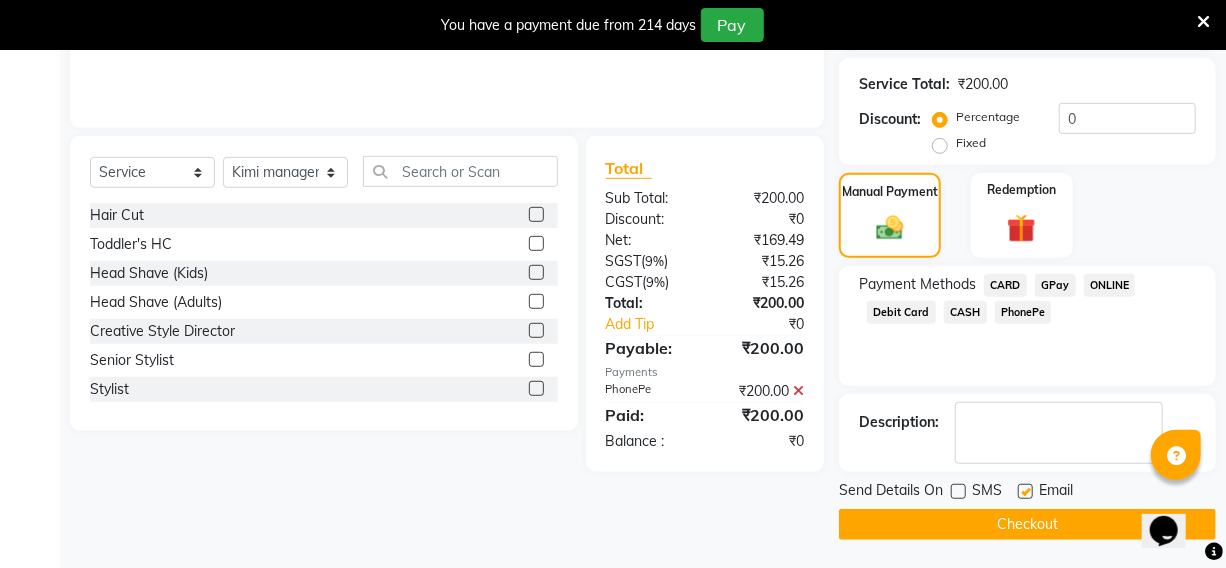click 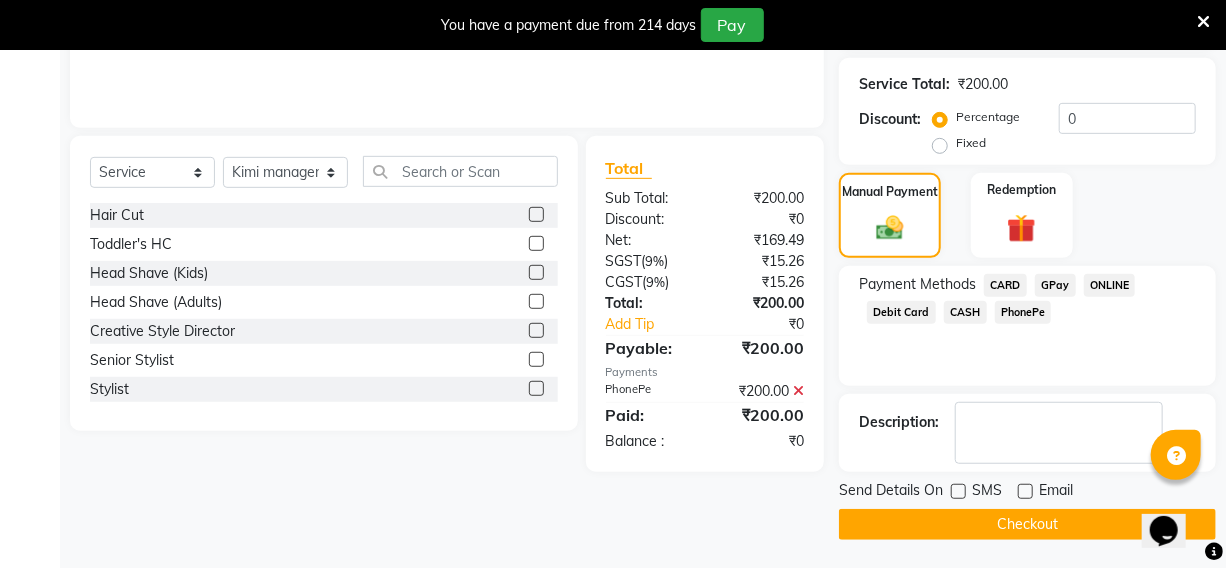 click 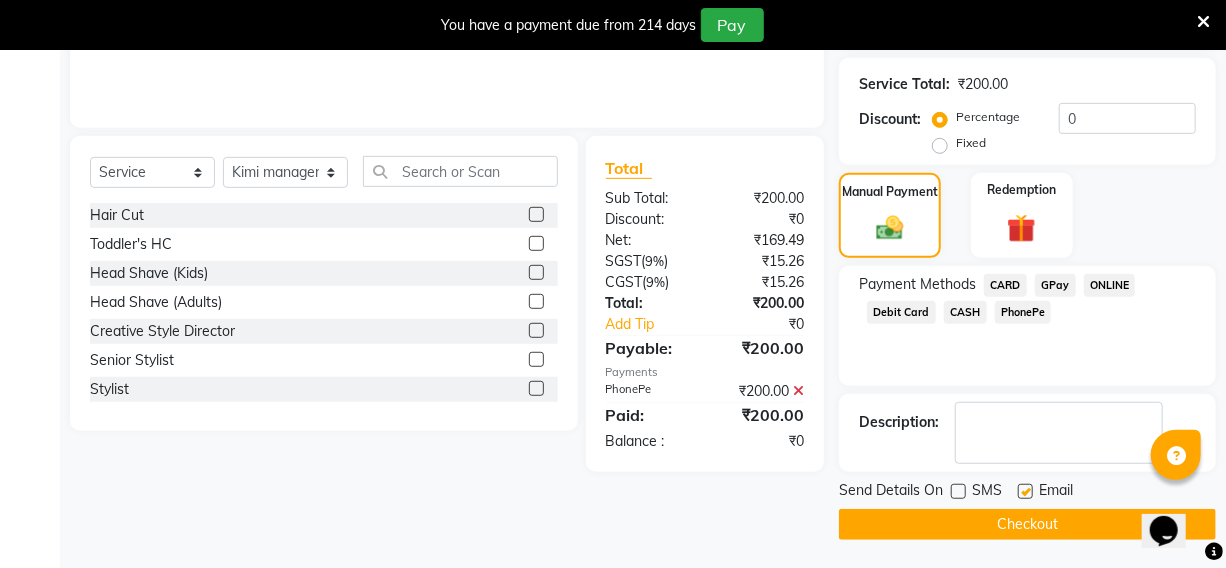 click 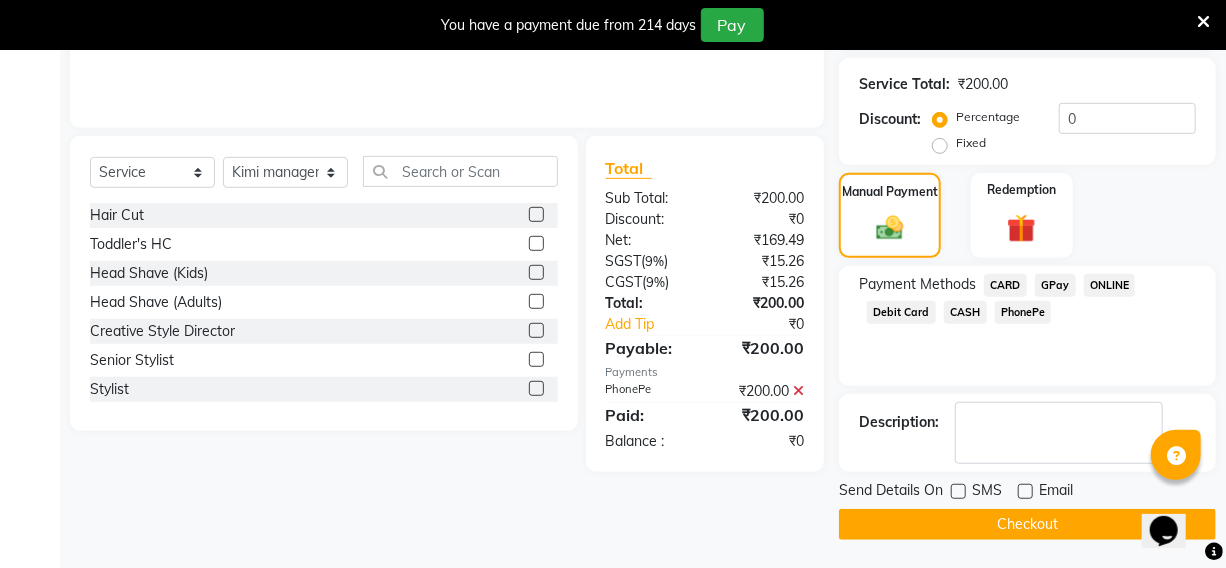 click on "Checkout" 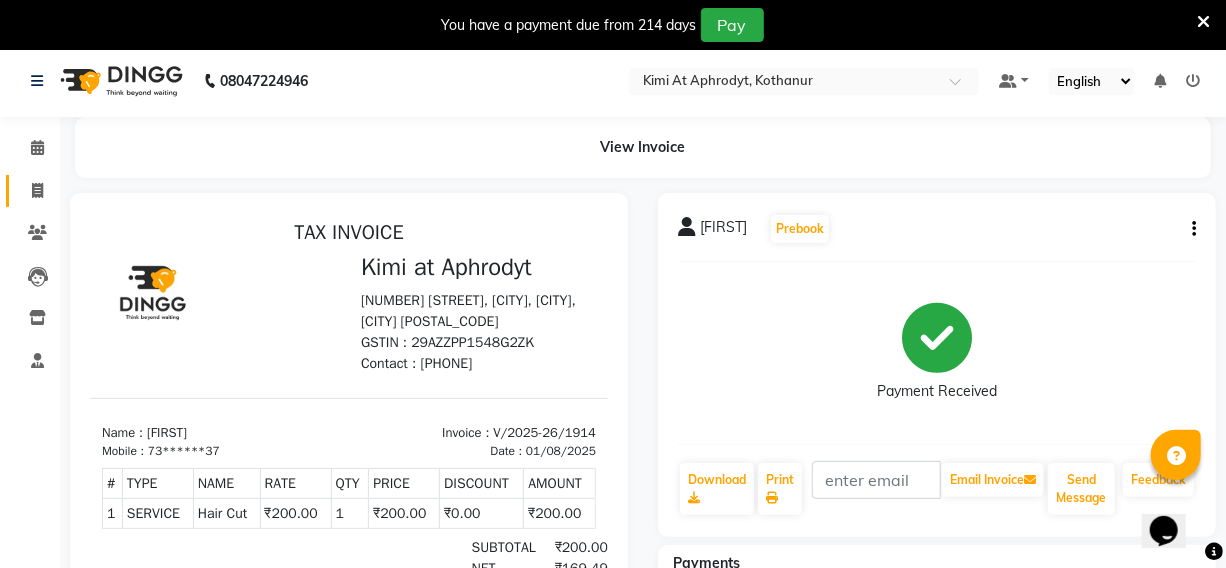 scroll, scrollTop: 0, scrollLeft: 0, axis: both 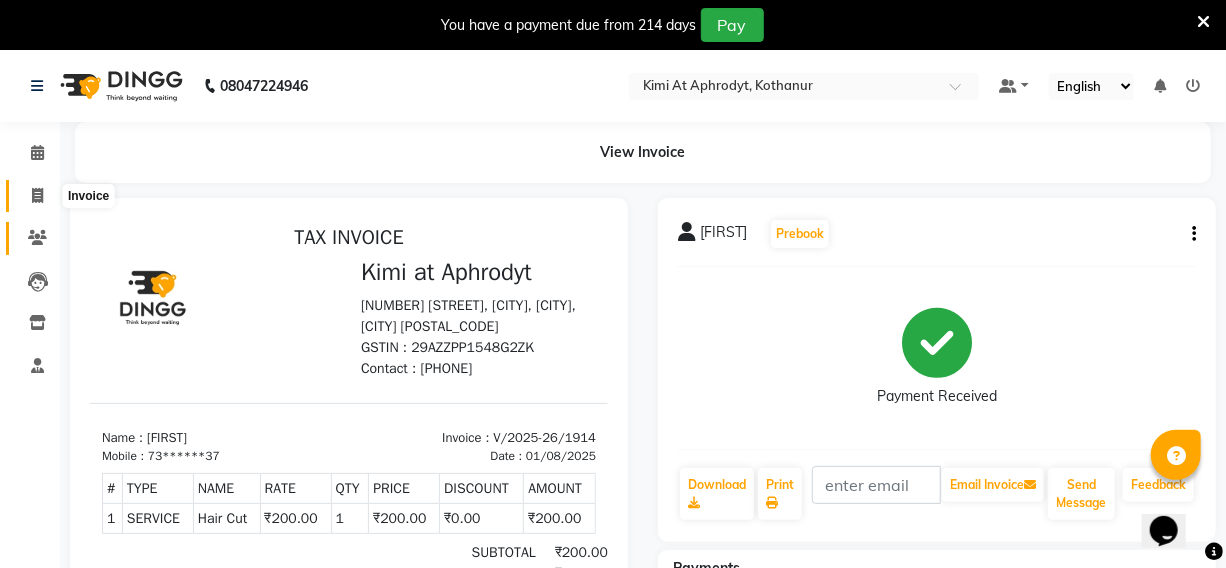 drag, startPoint x: 30, startPoint y: 196, endPoint x: 52, endPoint y: 223, distance: 34.828148 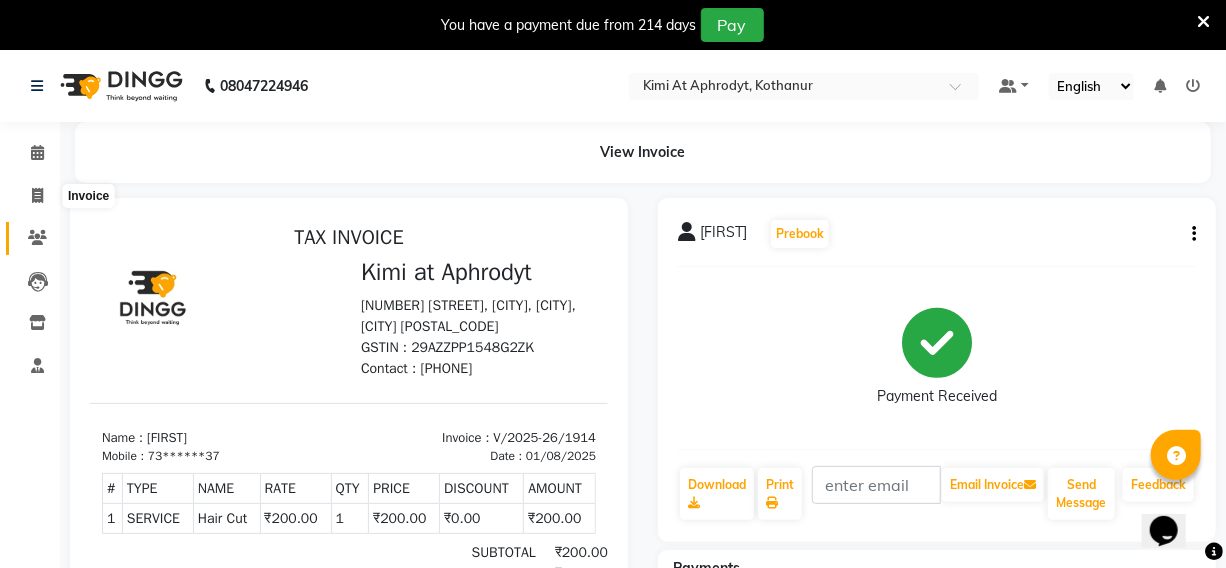 select on "7401" 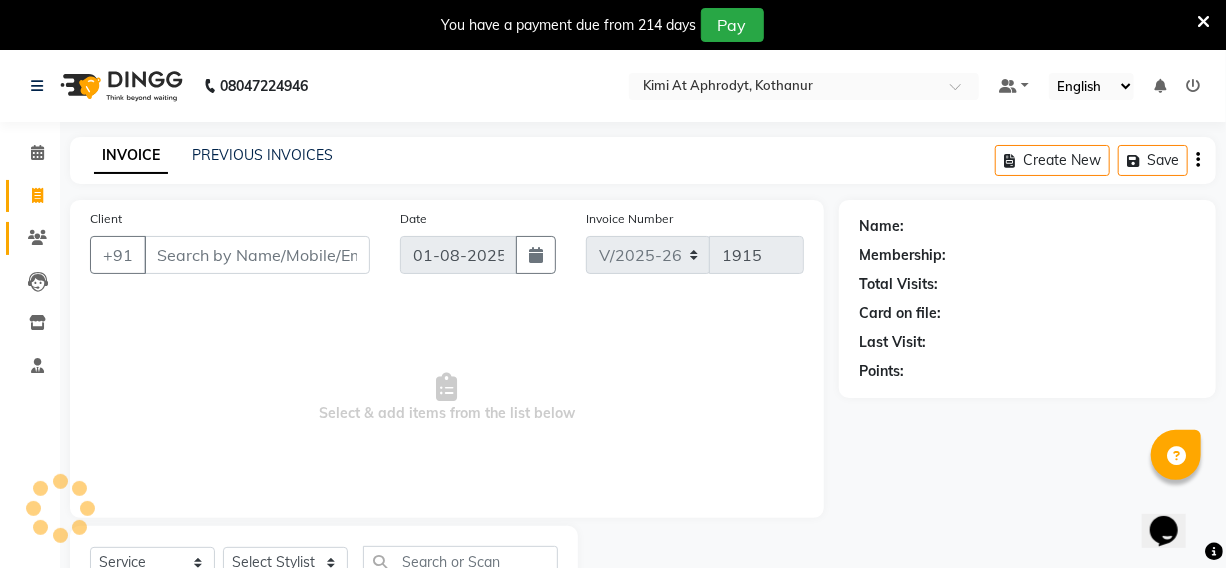 scroll, scrollTop: 83, scrollLeft: 0, axis: vertical 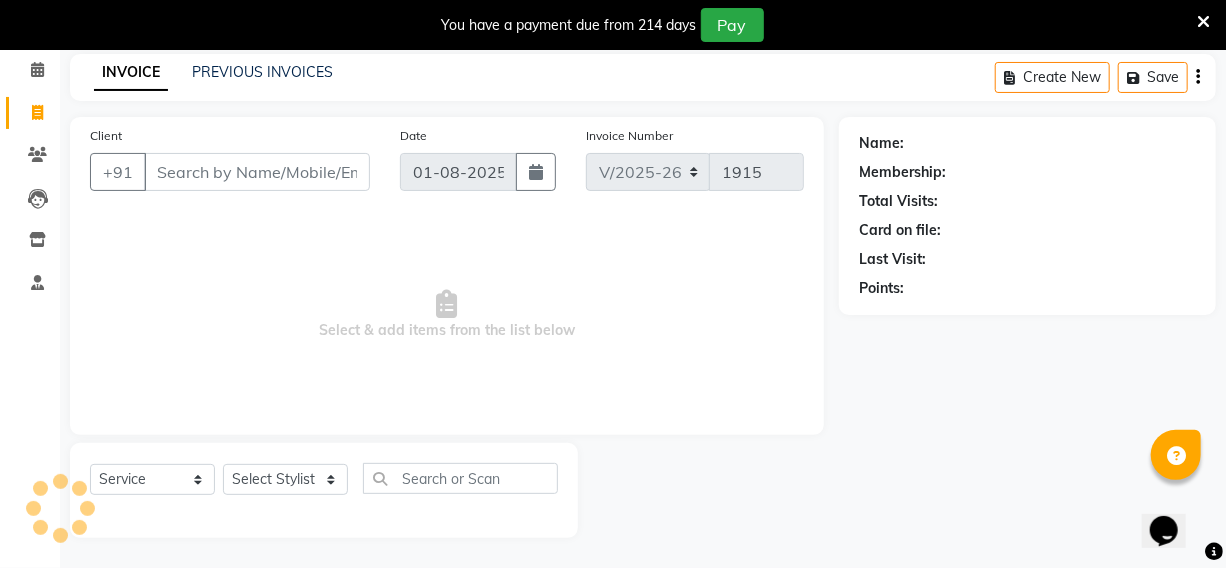 click on "Client" at bounding box center [257, 172] 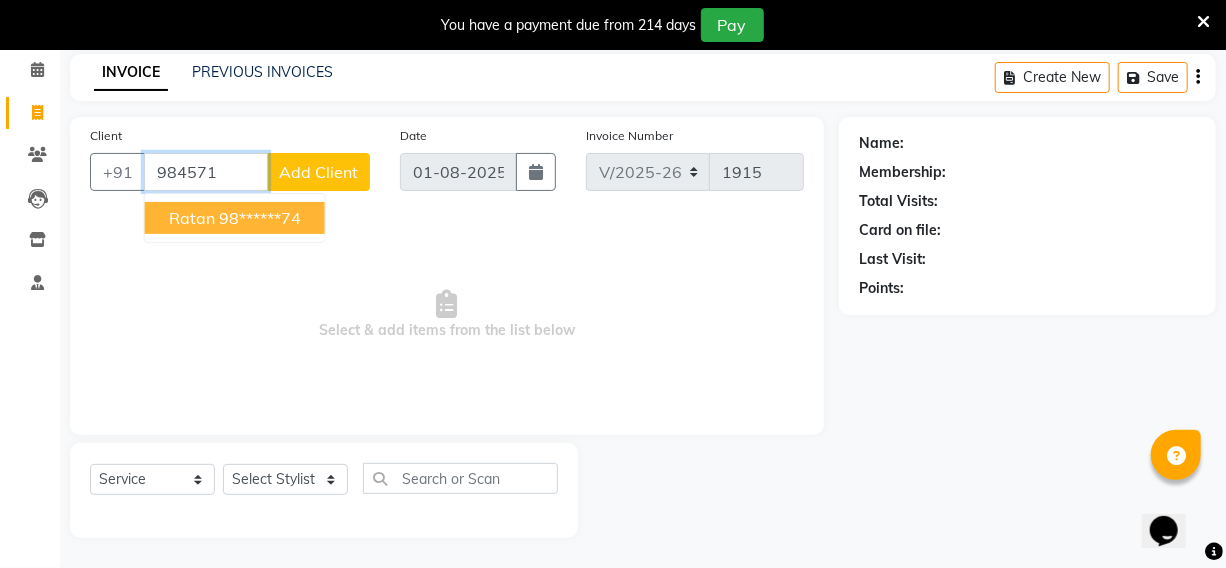 click on "98******74" at bounding box center [260, 218] 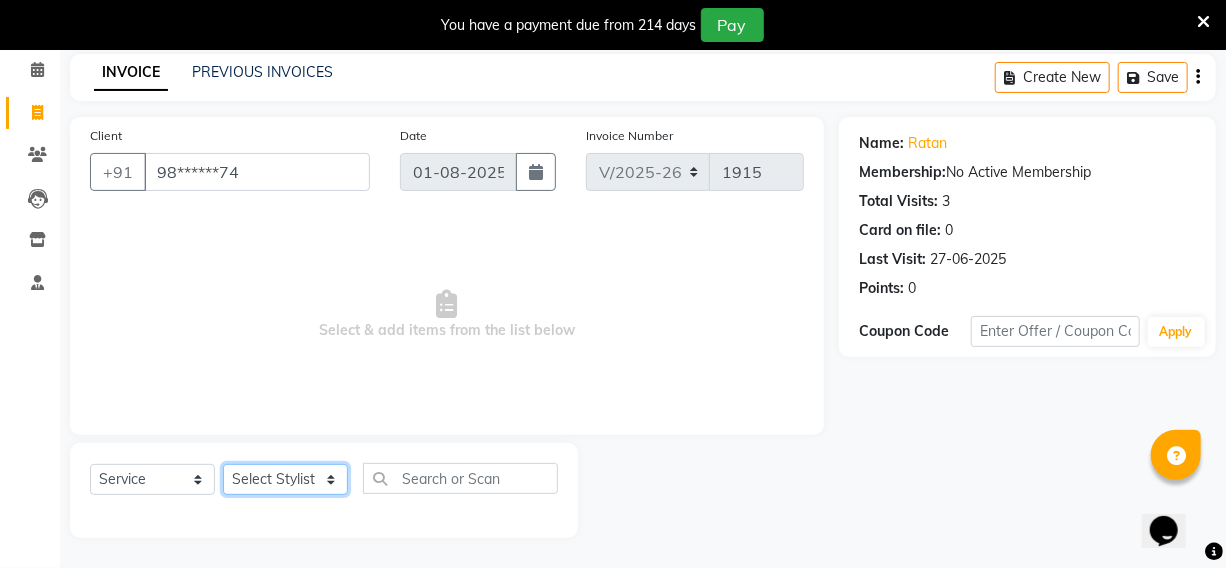click on "Select Stylist [FIRST] [FIRST] [FIRST] [FIRST] manager id [FIRST] [FIRST] [FIRST] [FIRST] [FIRST] [FIRST] [FIRST] [FIRST]" 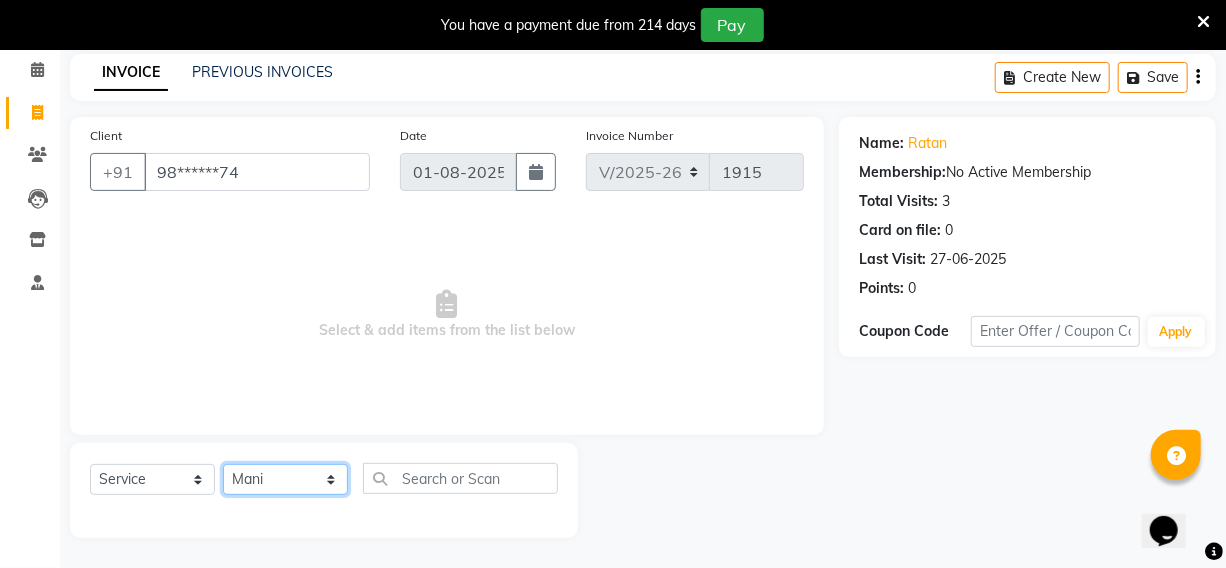 click on "Select Stylist [FIRST] [FIRST] [FIRST] [FIRST] manager id [FIRST] [FIRST] [FIRST] [FIRST] [FIRST] [FIRST] [FIRST] [FIRST]" 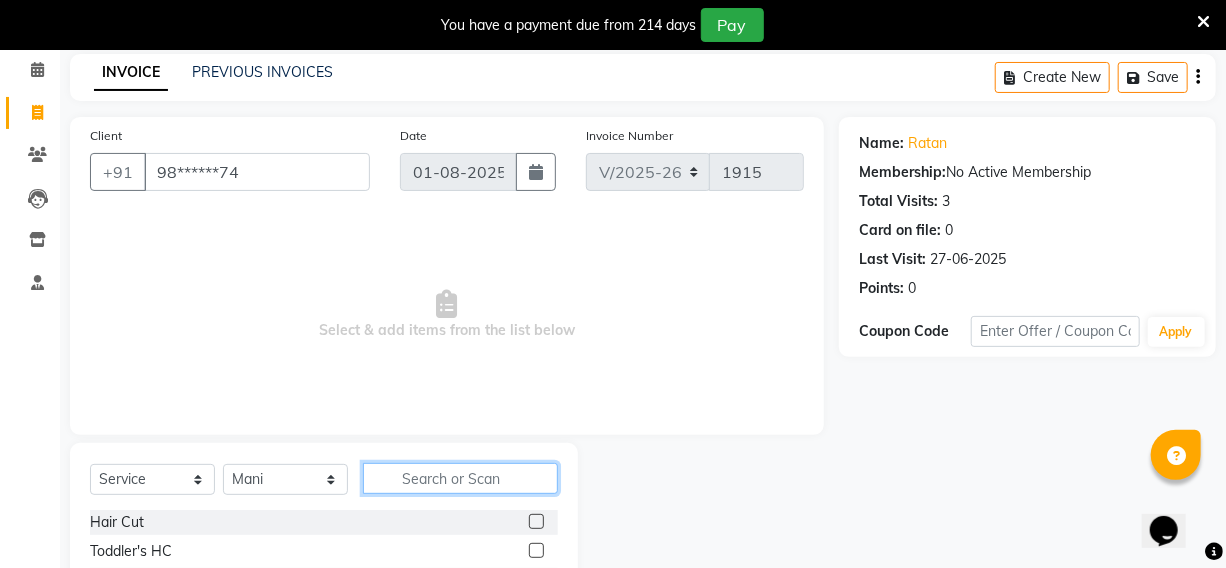click 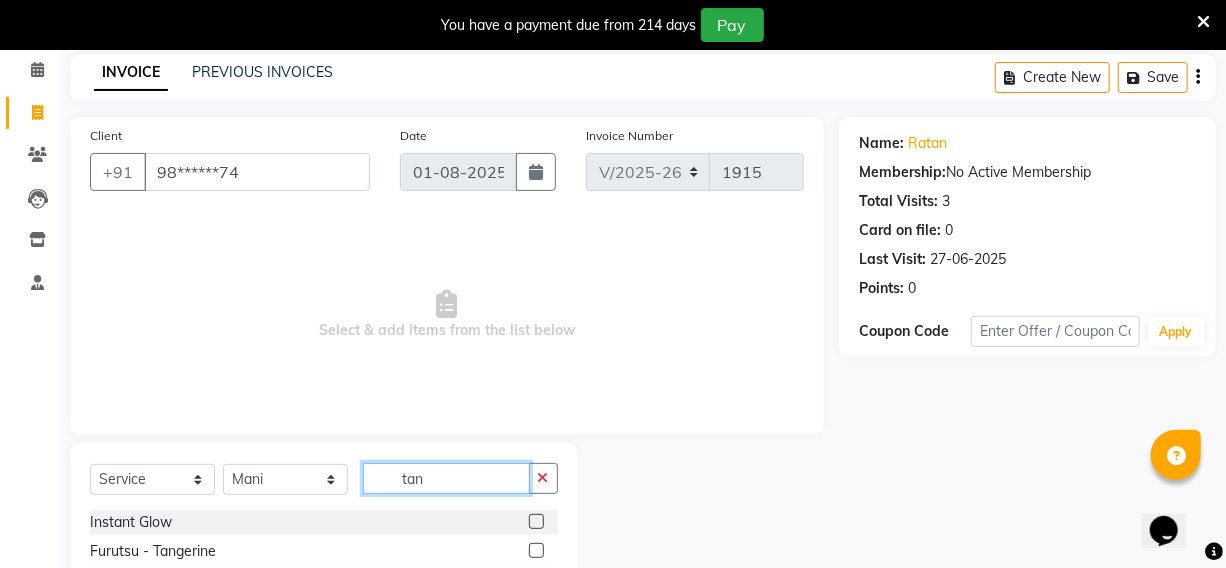 type on "tan" 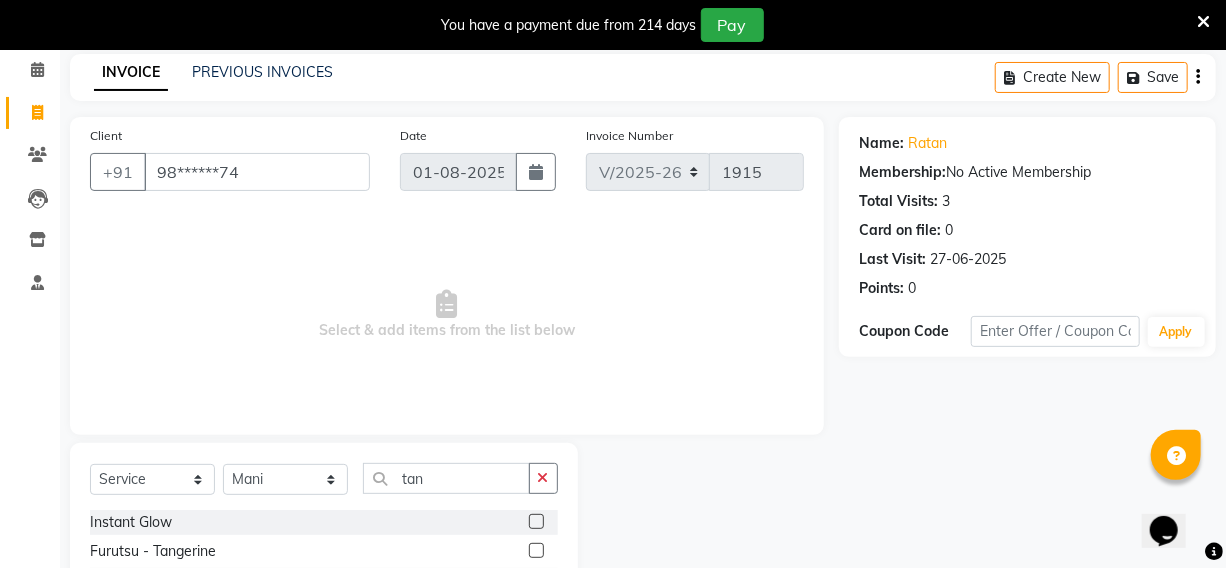 click 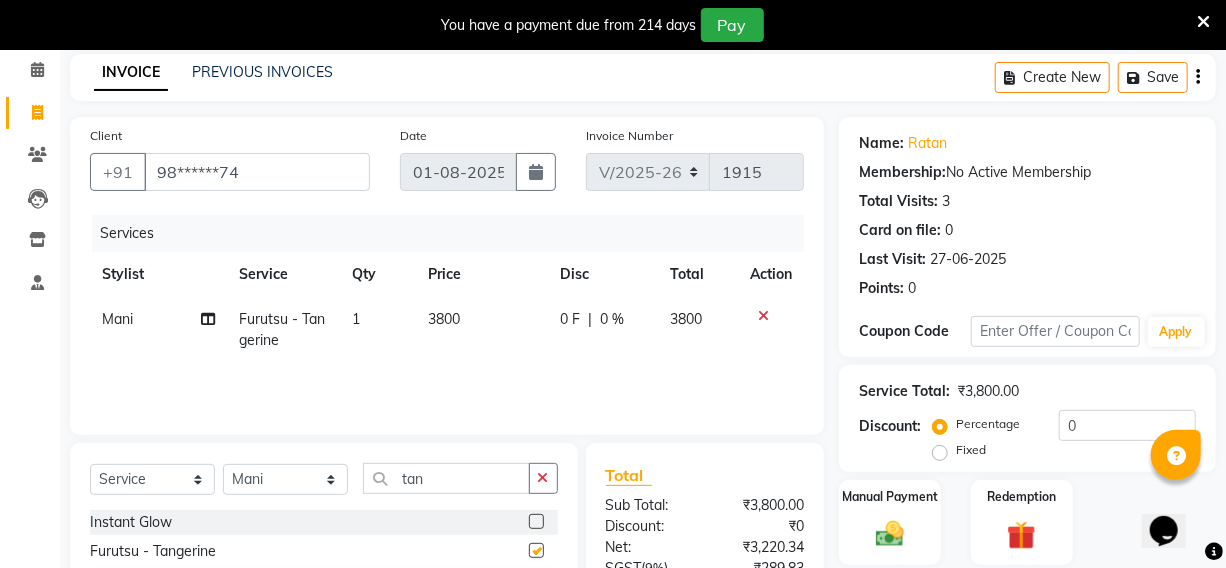 checkbox on "false" 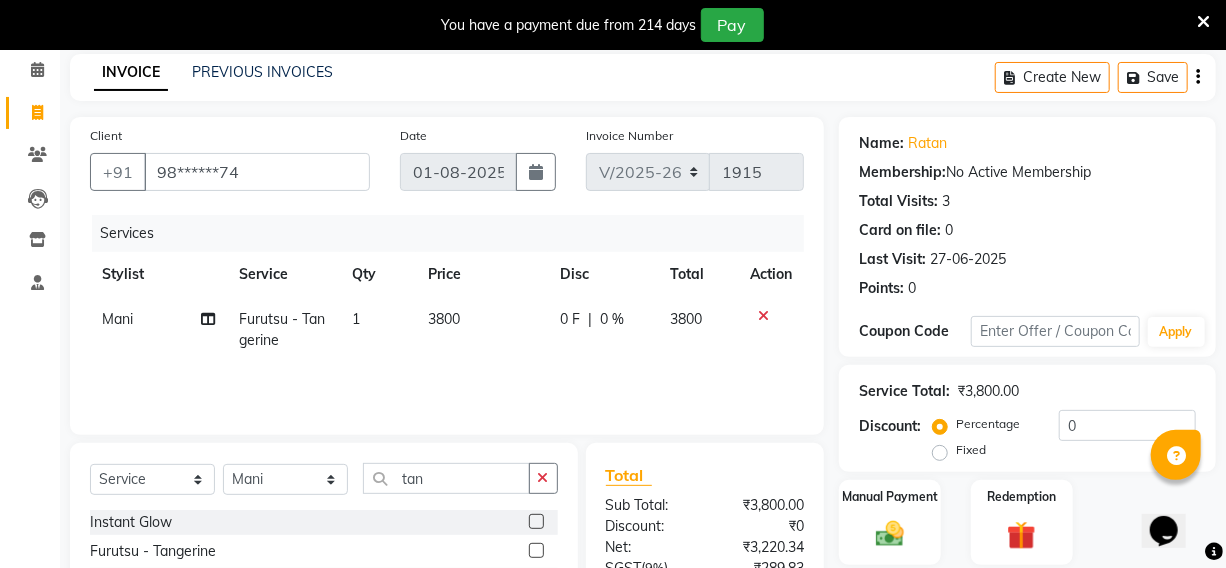 click on "0 F | 0 %" 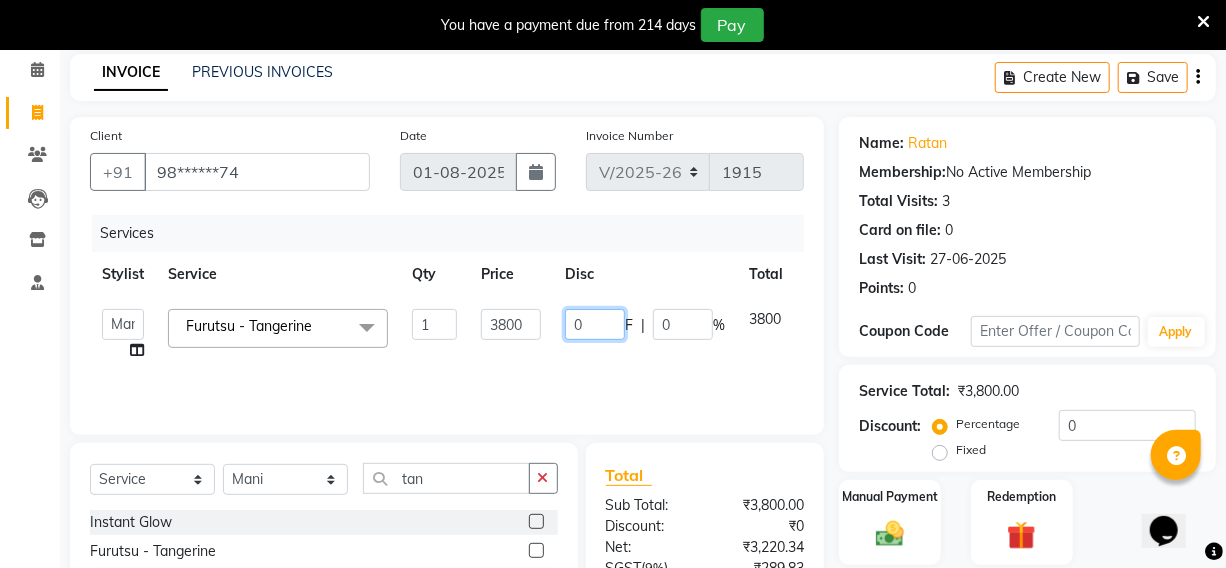 click on "0" 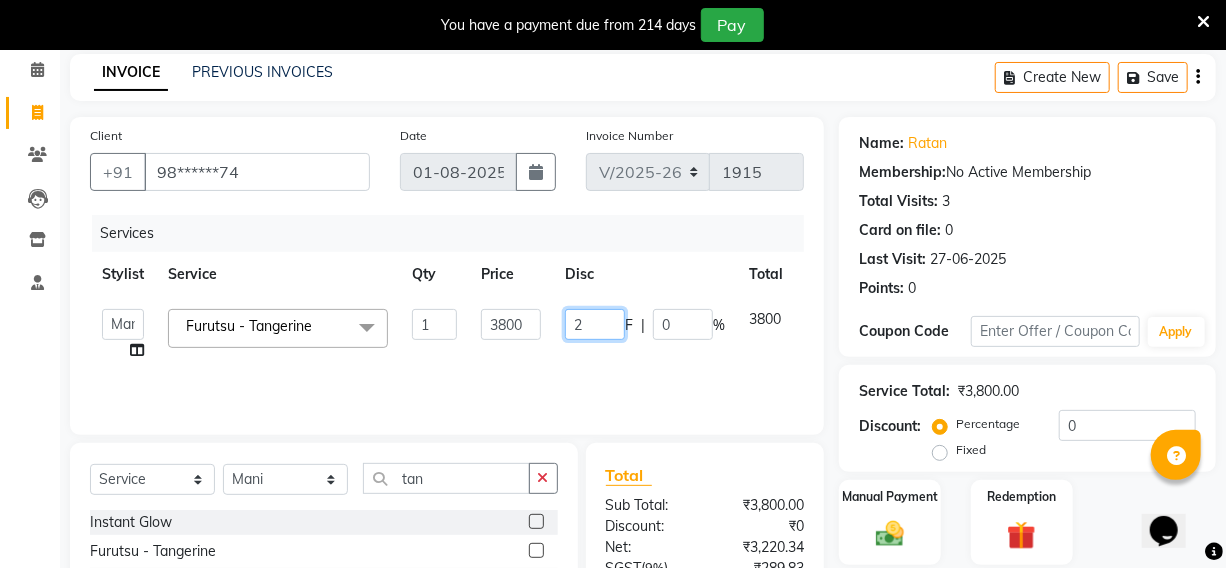 type on "20" 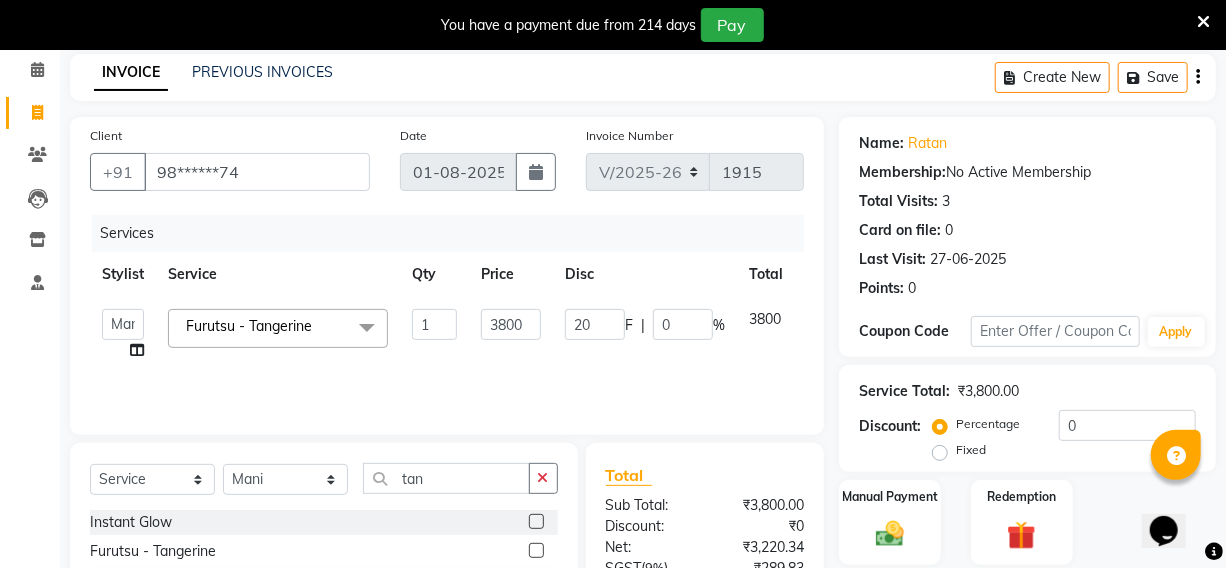 click on "Services Stylist Service Qty Price Disc Total Action  [FIRST]   [FIRST]   [FIRST]   [FIRST] manager id   [FIRST]   [FIRST]   [FIRST]   [FIRST]   [FIRST]   [FIRST]   [FIRST]   [FIRST]  Furutsu - Tangerine  x Hair Cut Toddler's HC Head Shave (Kids) Head Shave (Adults) Creative Style Director Senior Stylist Stylist Blunt Hair Cut Fringe Kids Hair Cut (below 6 years) Men's Hair wash & Hair Setting Shampoo & Conditioning Blow-dry Ironing Tong Curls Beard Grooming Beard Spa Beard & Mustache Color Root Touch-Up Ammonia Root Touch-Up Ammonia Free Root Touch-Up PPD Free Root Touch-Up Vegan Highlights Creative Hair Color Henna Hair Spa ( Loreal ) Hair Spa ( Wella Oil Reflection ) Hair Spa - Nourishing & Repair Hair Spa - Smooth & Shine Hair Spa ( Keratin Rich ) Hair Spa ( Wella Fusion ) Hair Spa ( Wella Elements ) Anti Hair Loss Anti-Dandruff Olaplex Hair Detox Spa ( Iluvia) Hair Spa - Shea Butter Hair Perming Hair Straightening/Smoothening Hair Keratin Hair Botox Essential Pearl Aloe Vera Instant Glow Gold Oxy-Life Cheryl's Chin" 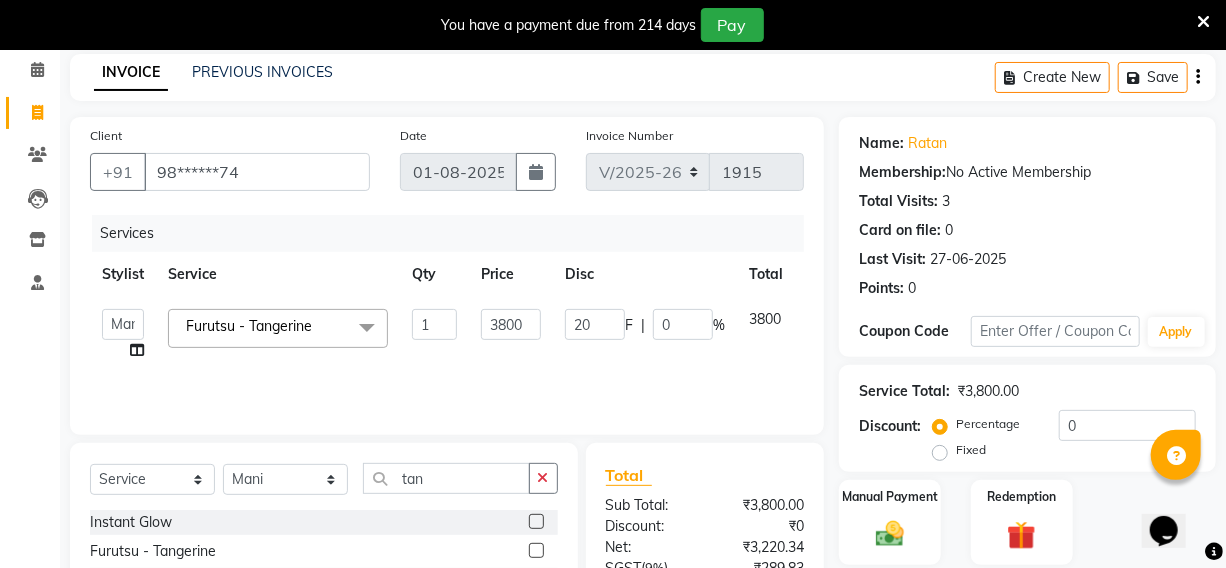 click on "Services Stylist Service Qty Price Disc Total Action  [FIRST]   [FIRST]   [FIRST]   [FIRST] manager id   [FIRST]   [FIRST]   [FIRST]   [FIRST]   [FIRST]   [FIRST]   [FIRST]   [FIRST]  Furutsu - Tangerine  x Hair Cut Toddler's HC Head Shave (Kids) Head Shave (Adults) Creative Style Director Senior Stylist Stylist Blunt Hair Cut Fringe Kids Hair Cut (below 6 years) Men's Hair wash & Hair Setting Shampoo & Conditioning Blow-dry Ironing Tong Curls Beard Grooming Beard Spa Beard & Mustache Color Root Touch-Up Ammonia Root Touch-Up Ammonia Free Root Touch-Up PPD Free Root Touch-Up Vegan Highlights Creative Hair Color Henna Hair Spa ( Loreal ) Hair Spa ( Wella Oil Reflection ) Hair Spa - Nourishing & Repair Hair Spa - Smooth & Shine Hair Spa ( Keratin Rich ) Hair Spa ( Wella Fusion ) Hair Spa ( Wella Elements ) Anti Hair Loss Anti-Dandruff Olaplex Hair Detox Spa ( Iluvia) Hair Spa - Shea Butter Hair Perming Hair Straightening/Smoothening Hair Keratin Hair Botox Essential Pearl Aloe Vera Instant Glow Gold Oxy-Life Cheryl's Chin" 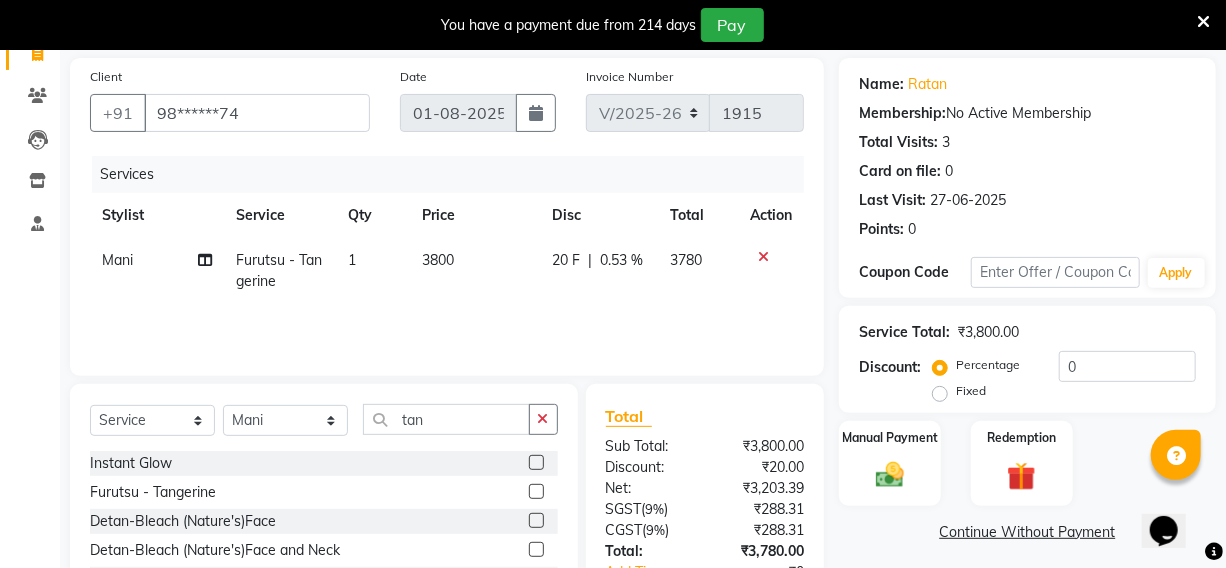 scroll, scrollTop: 174, scrollLeft: 0, axis: vertical 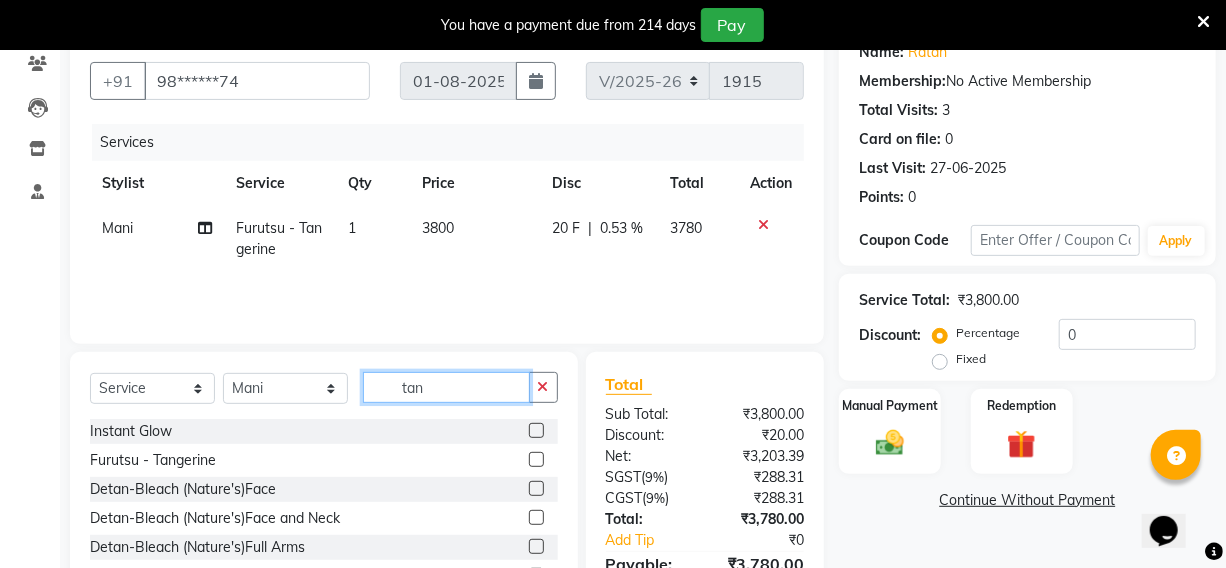 click on "tan" 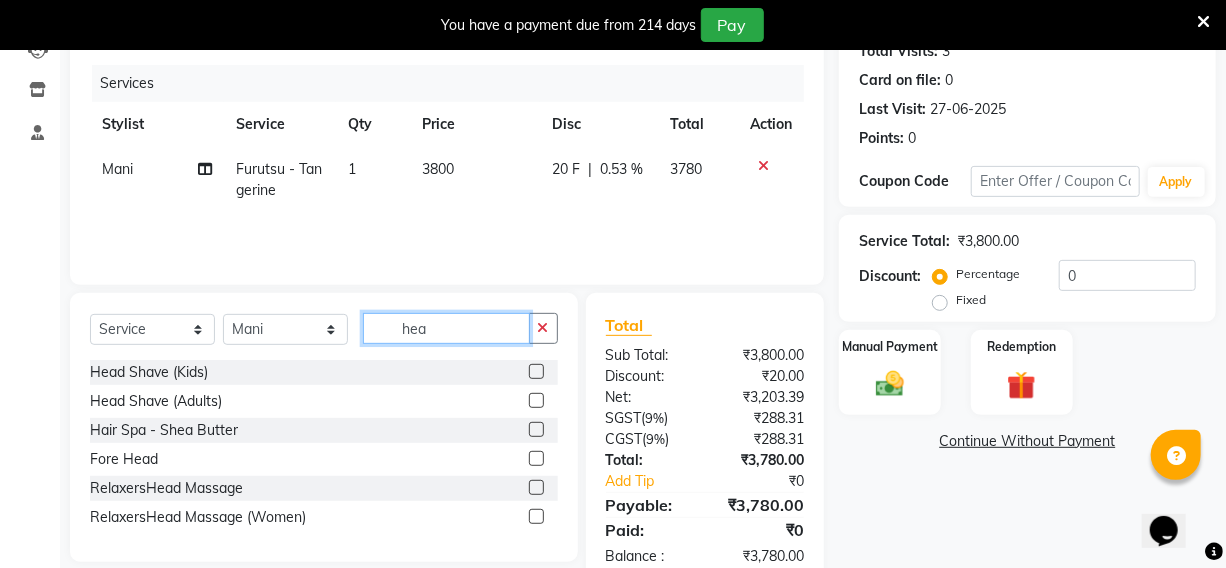 scroll, scrollTop: 265, scrollLeft: 0, axis: vertical 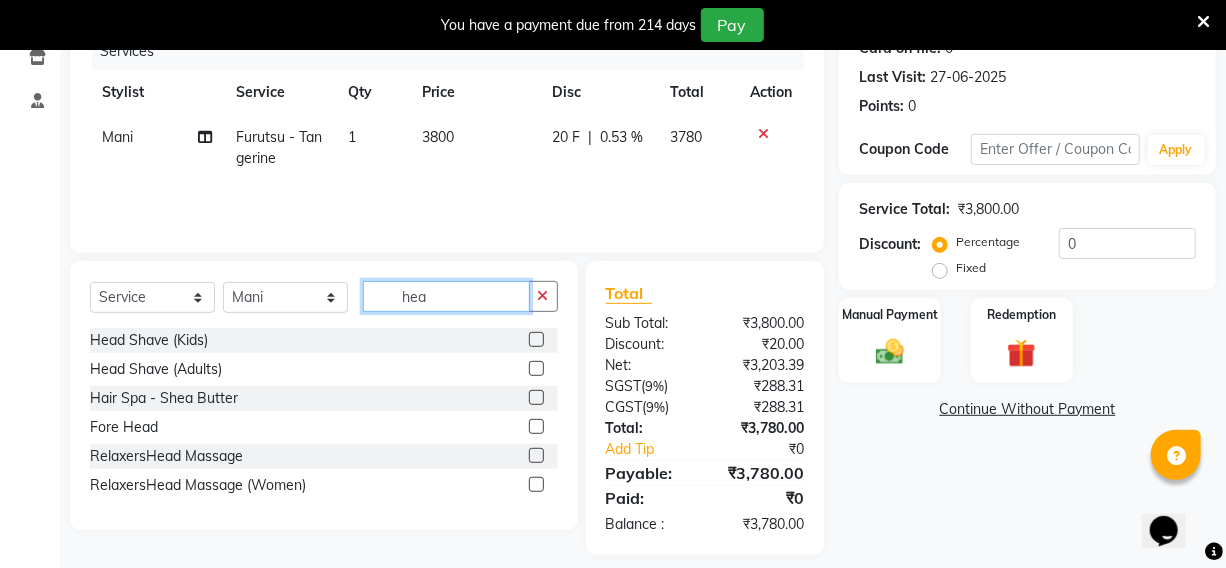 type on "hea" 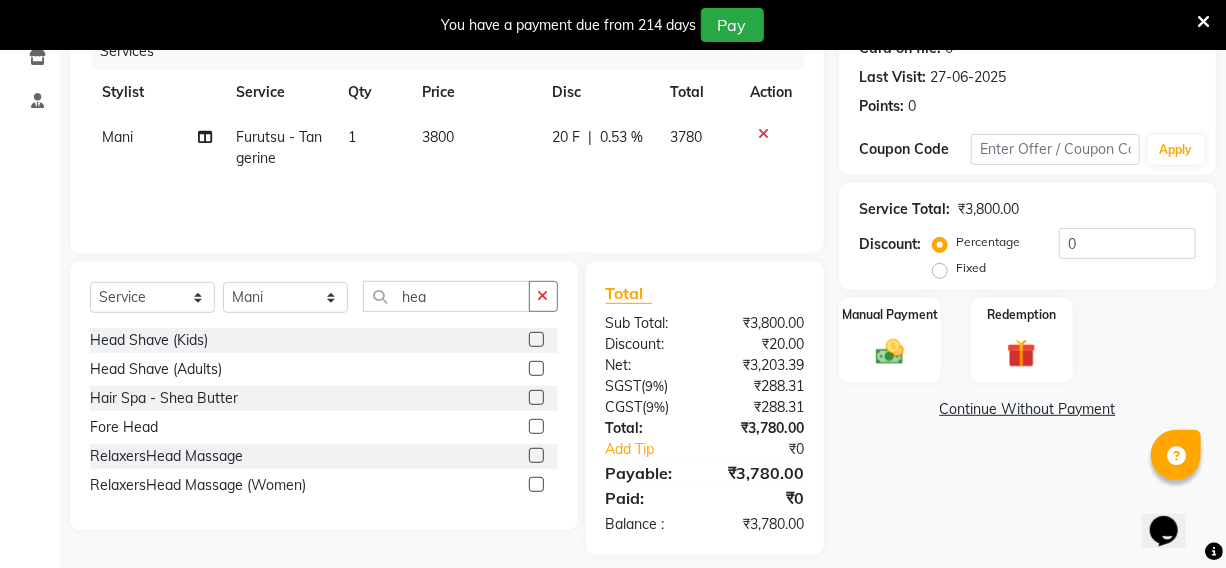 click 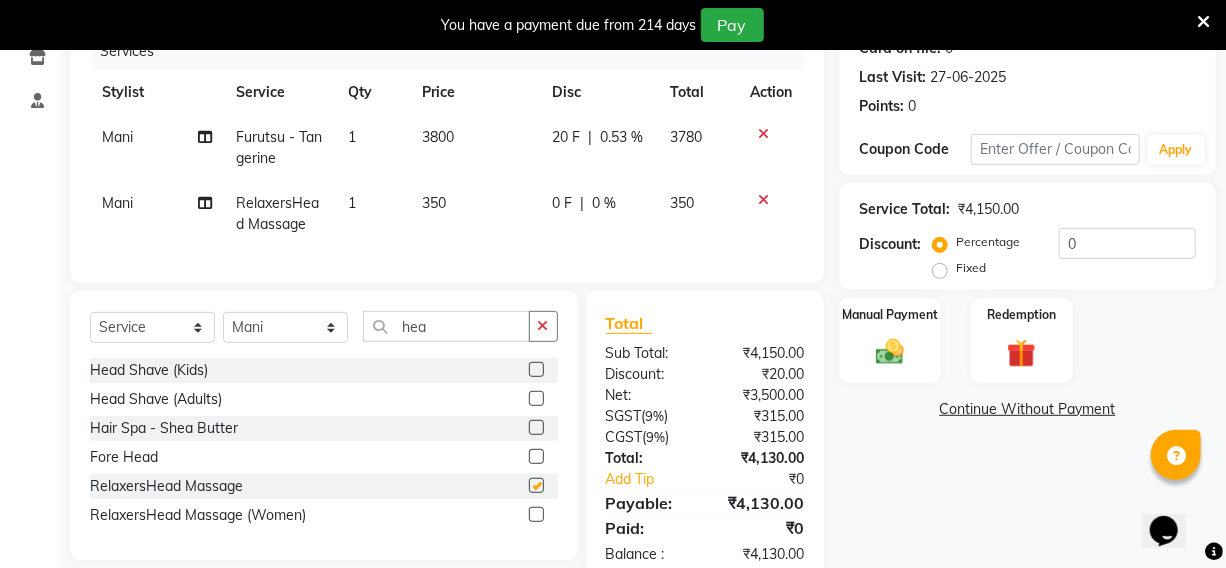 checkbox on "false" 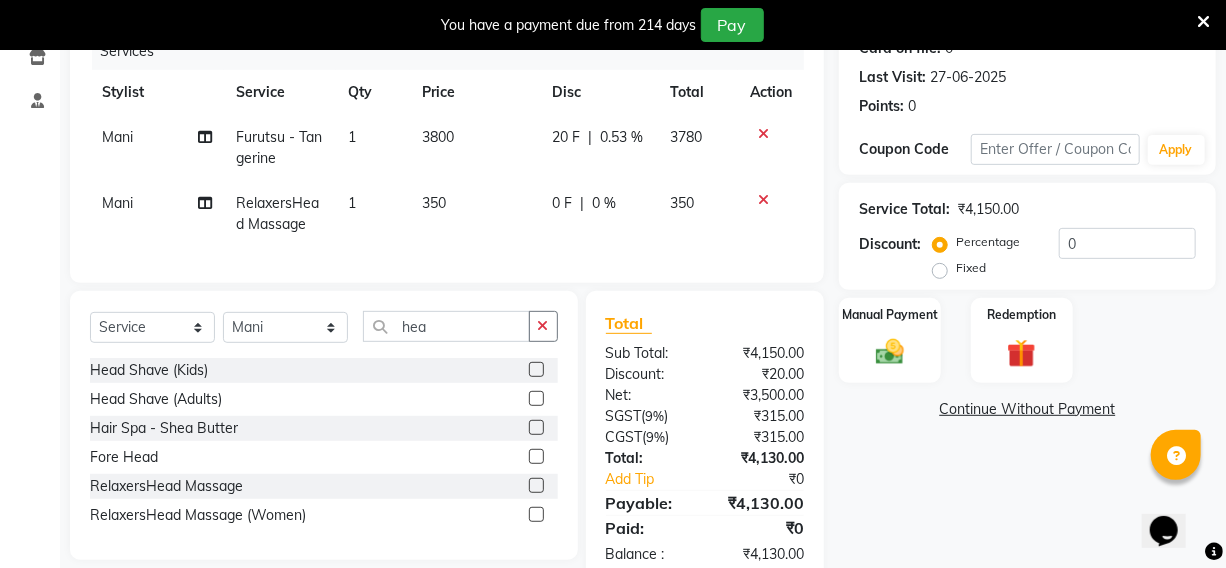 click on "350" 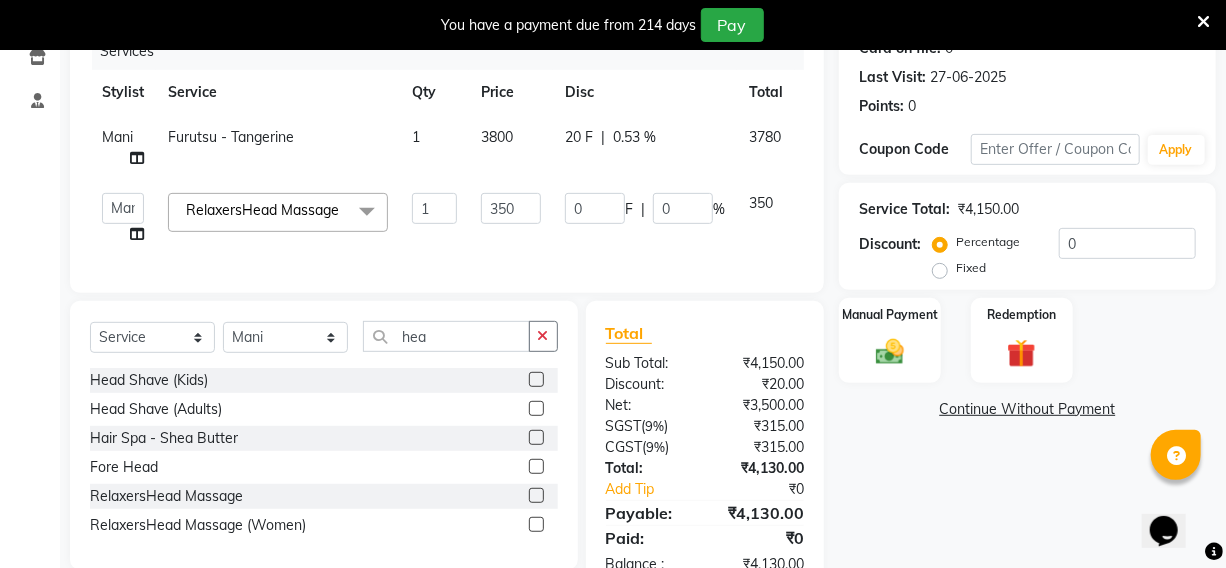 click on "20 F | 0.53 %" 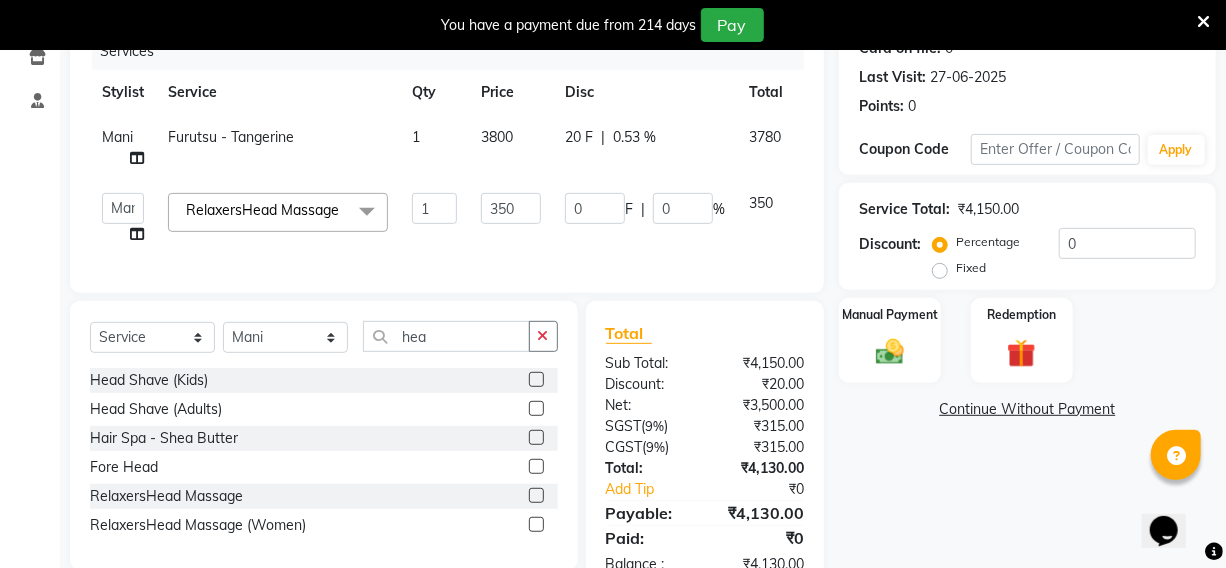 select on "69733" 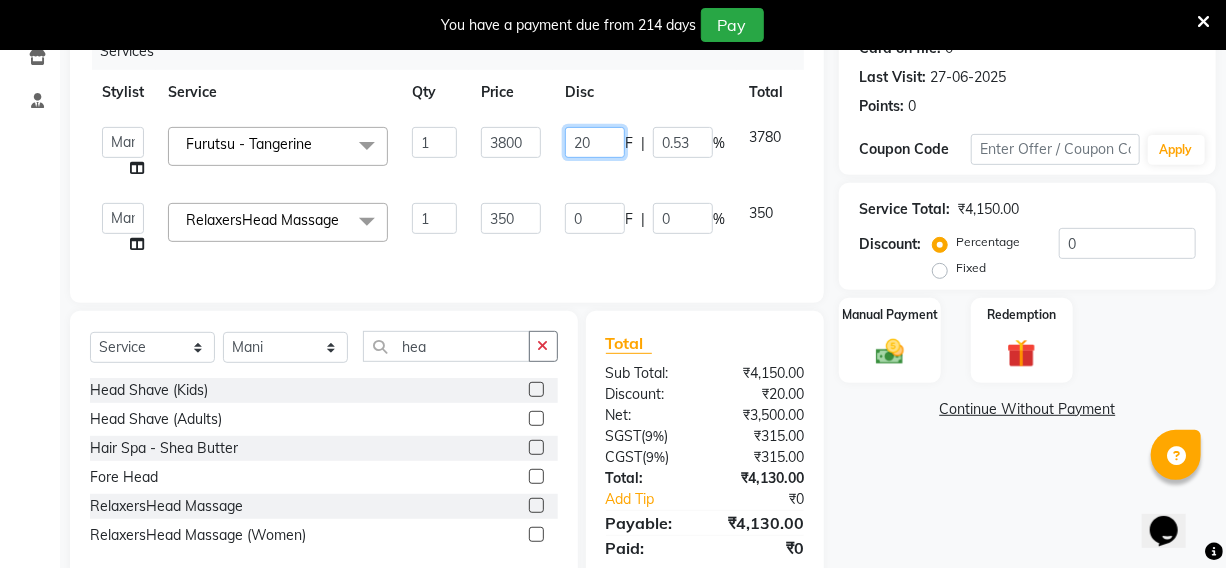 click on "20" 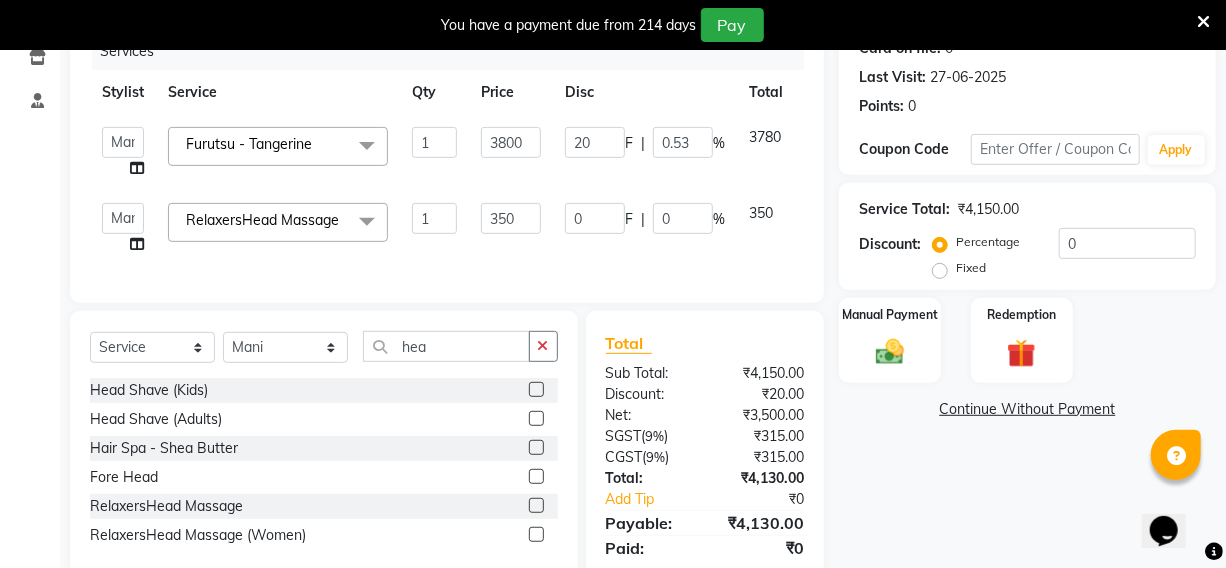 click on "20 F | 0.53 %" 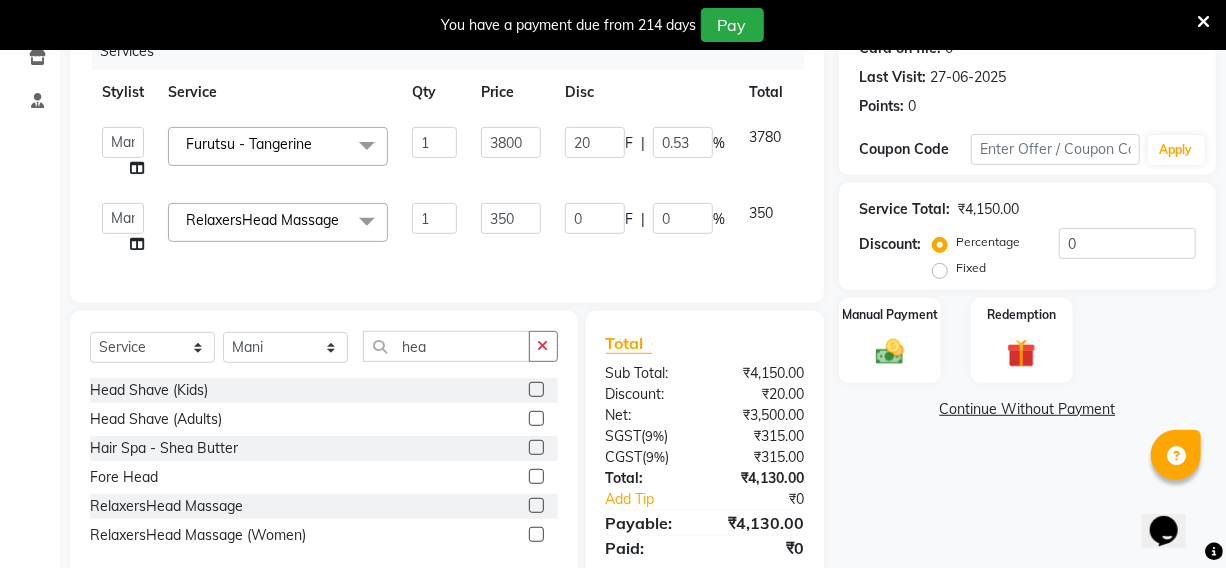 select on "69733" 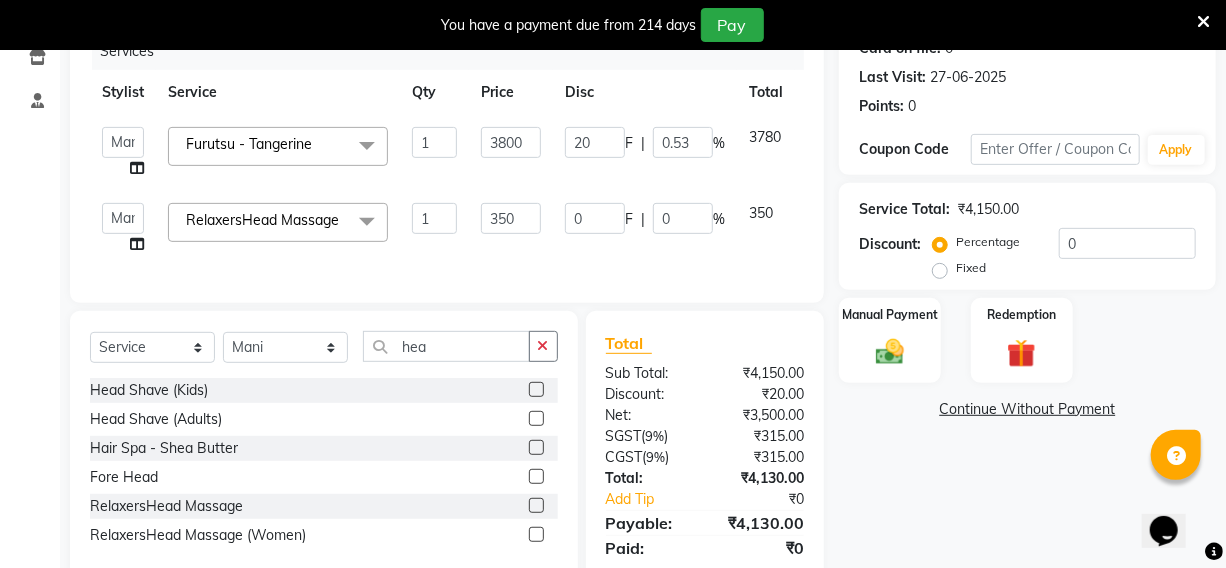 click on "20 F | 0.53 %" 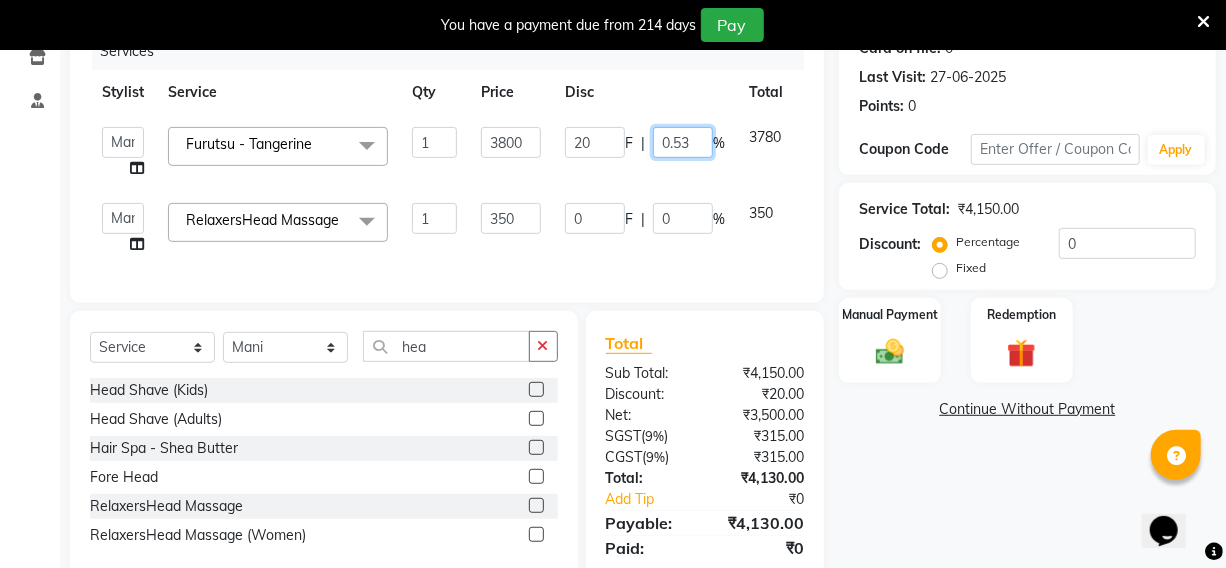 click on "0.53" 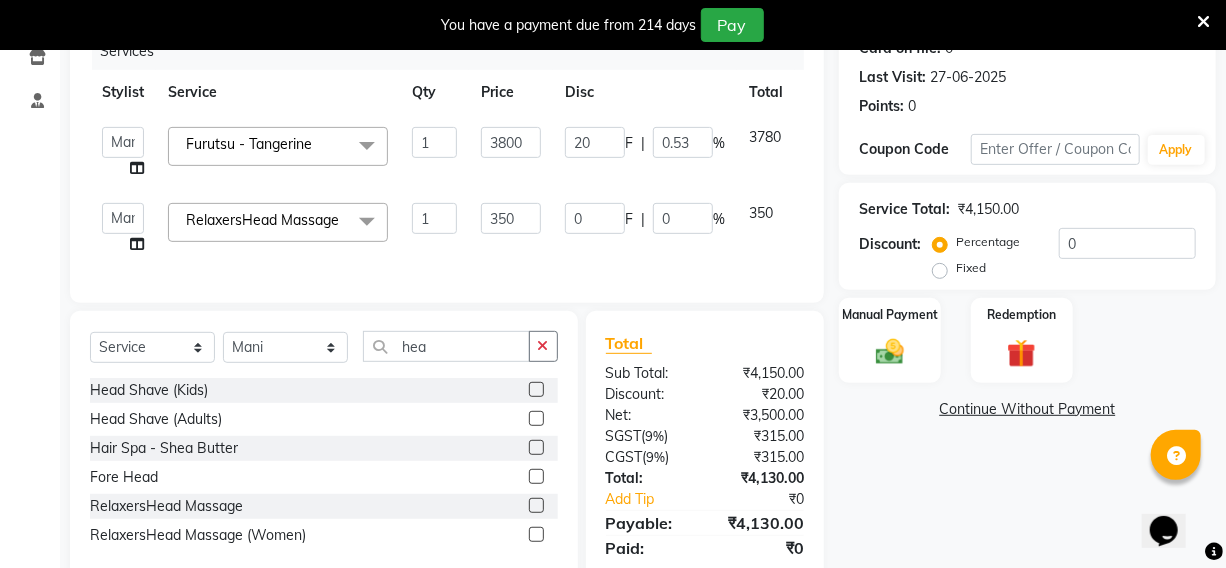 click on "20 F | 0.53 %" 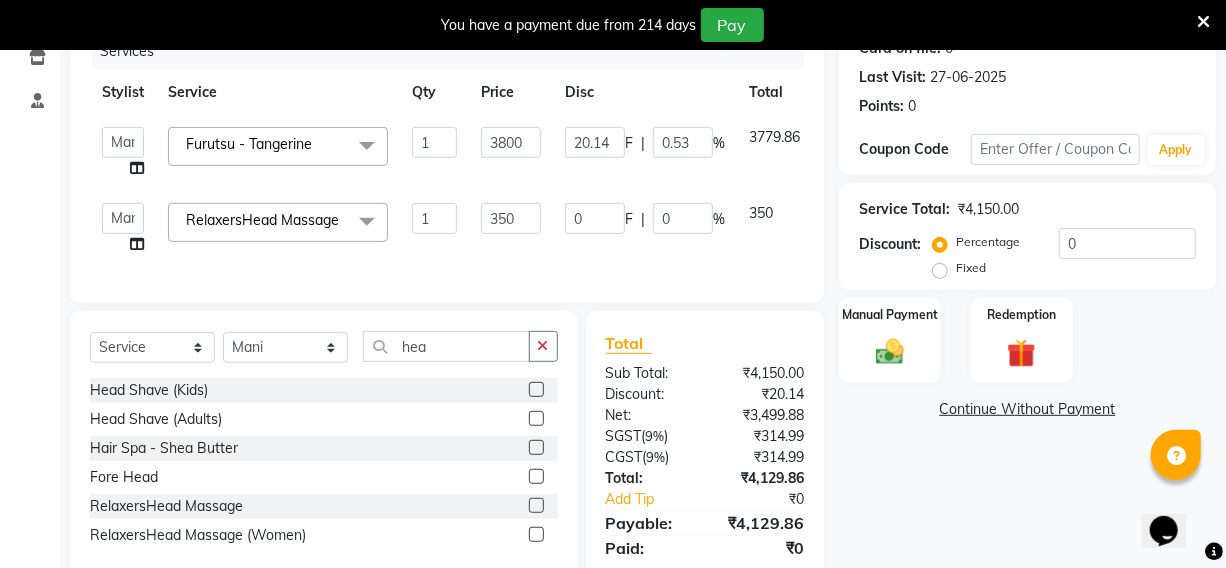 click on "F" 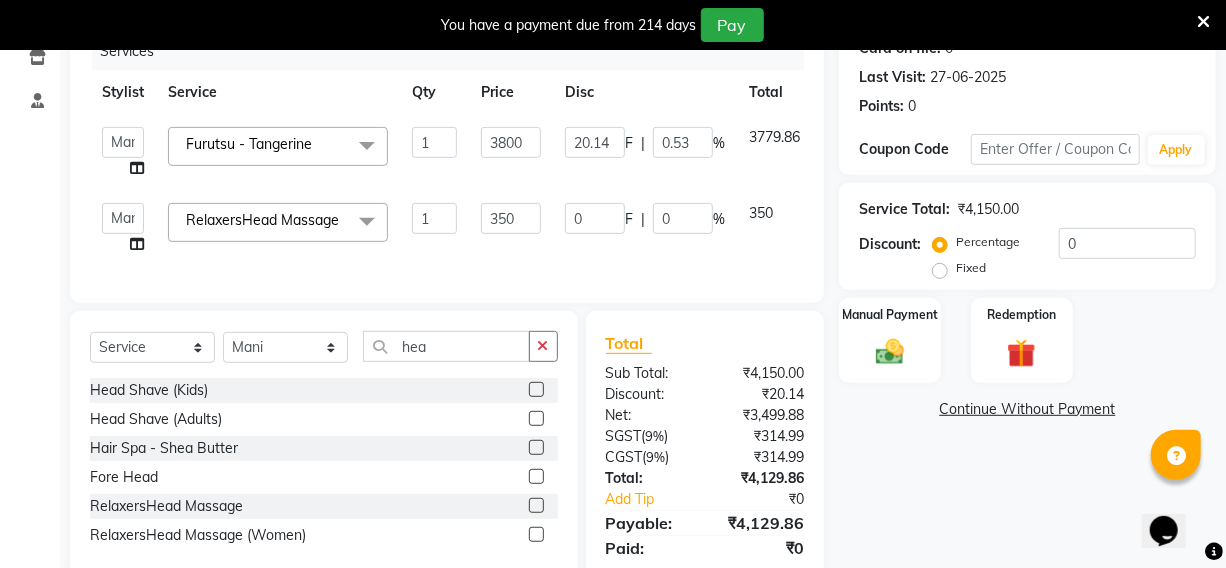 click on "F" 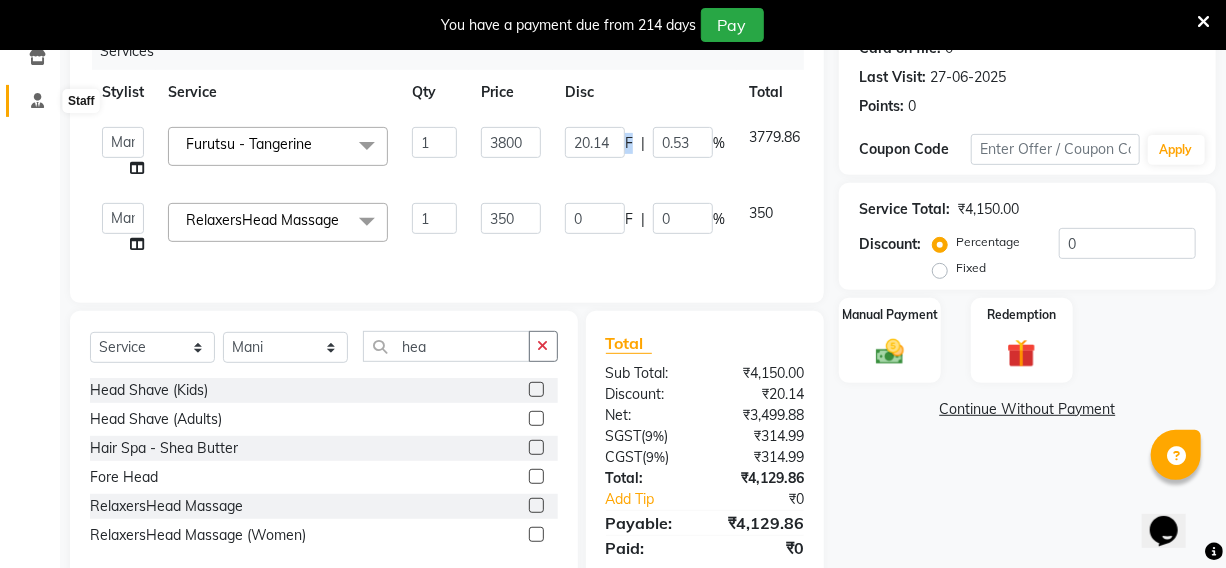 scroll, scrollTop: 0, scrollLeft: 0, axis: both 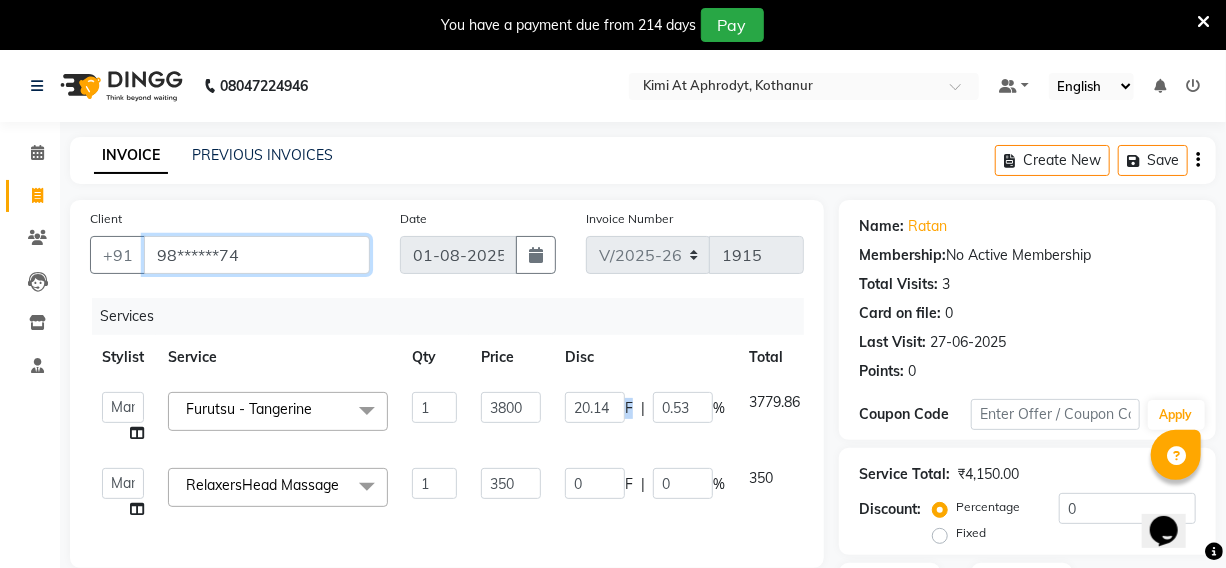 click on "98******74" at bounding box center [257, 255] 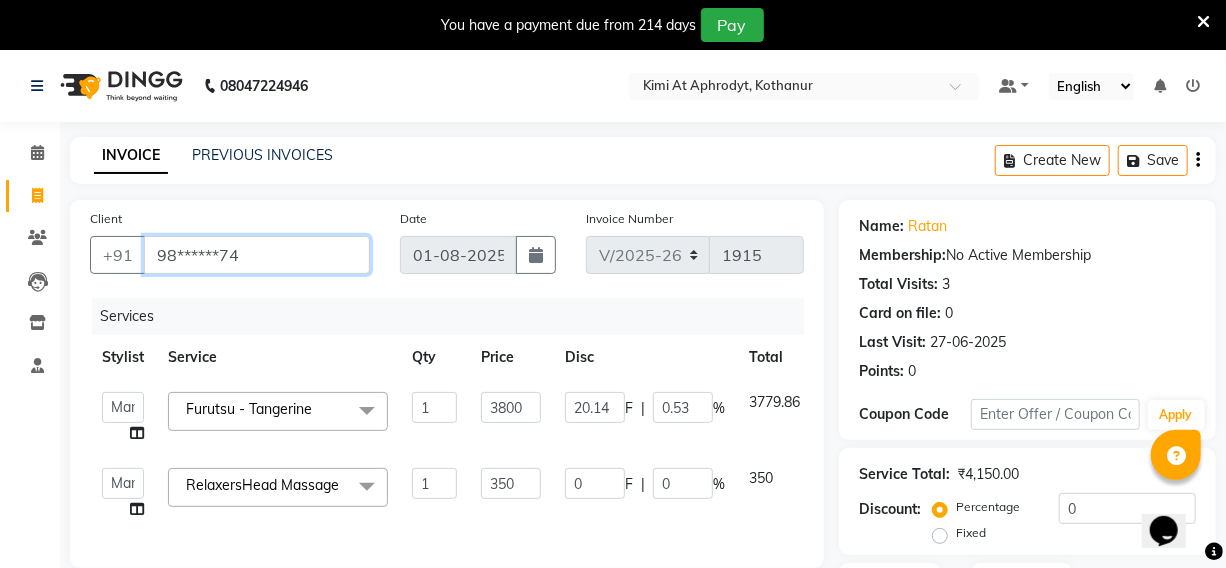 click on "98******74" at bounding box center [257, 255] 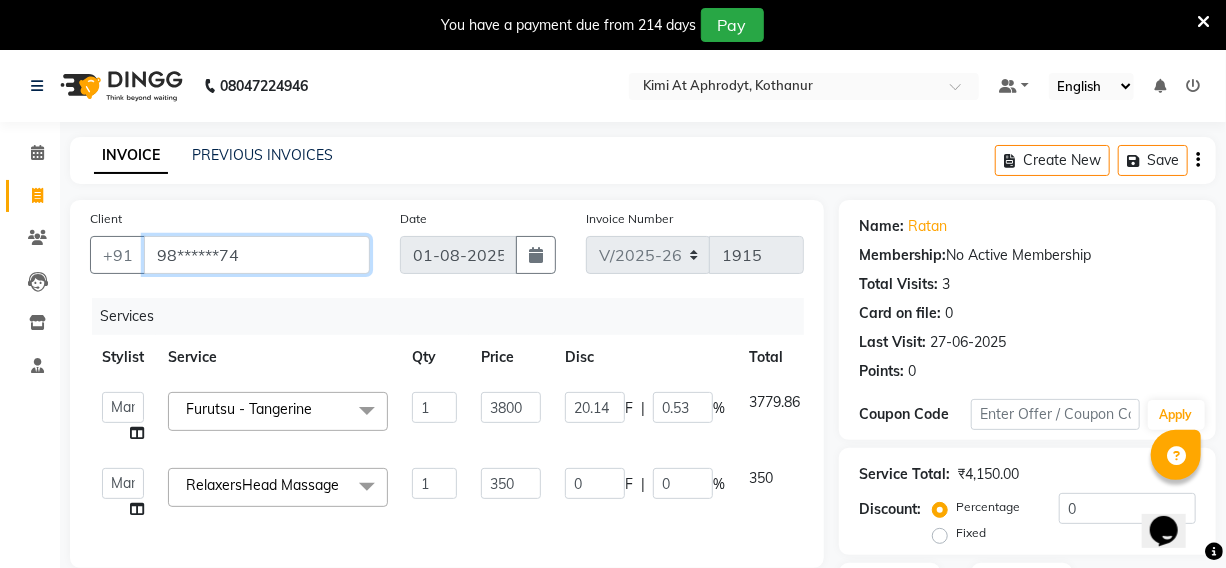 click on "98******74" at bounding box center (257, 255) 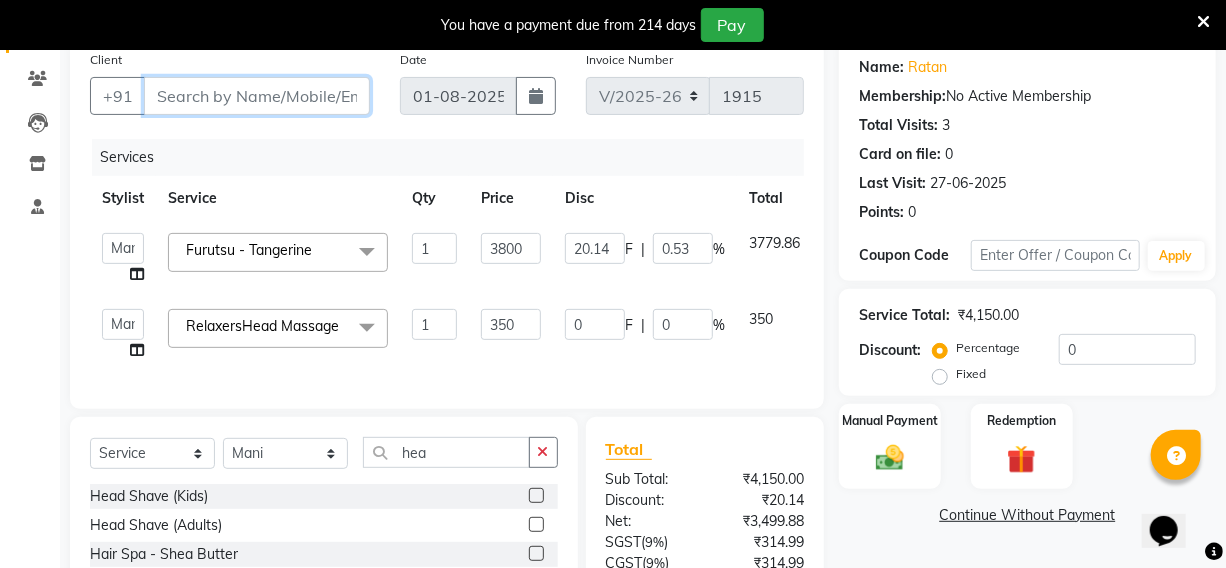 scroll, scrollTop: 0, scrollLeft: 0, axis: both 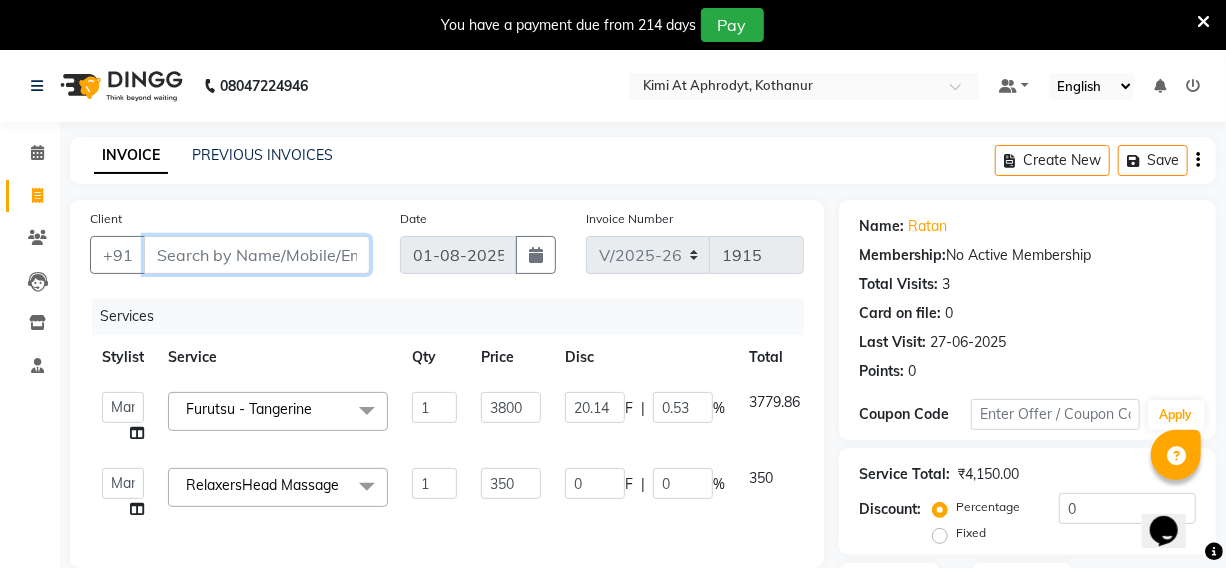 type 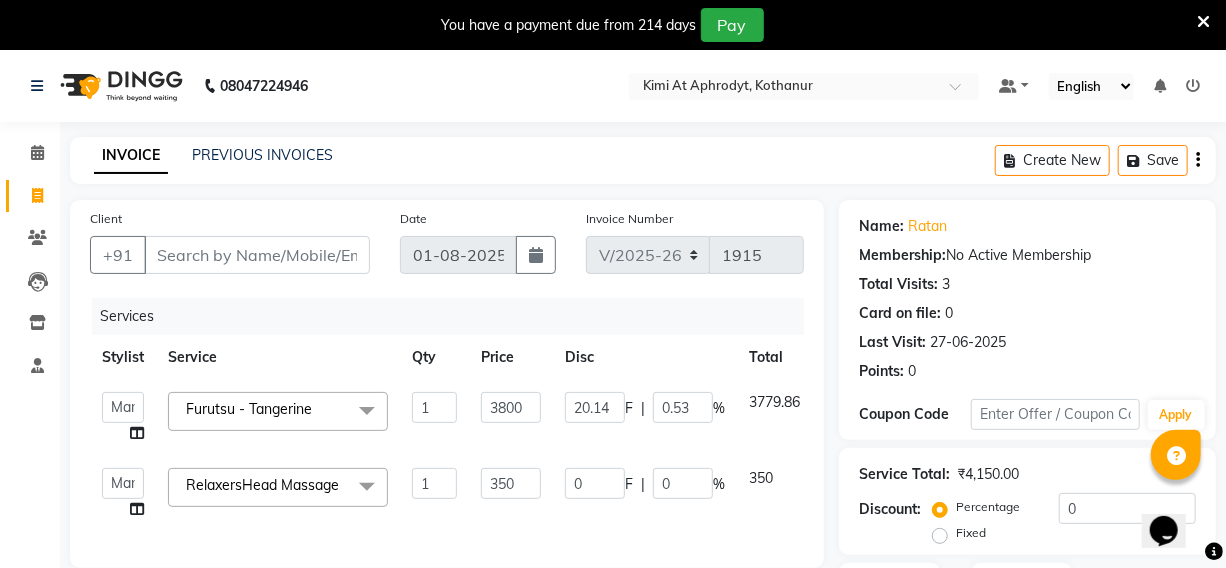 click 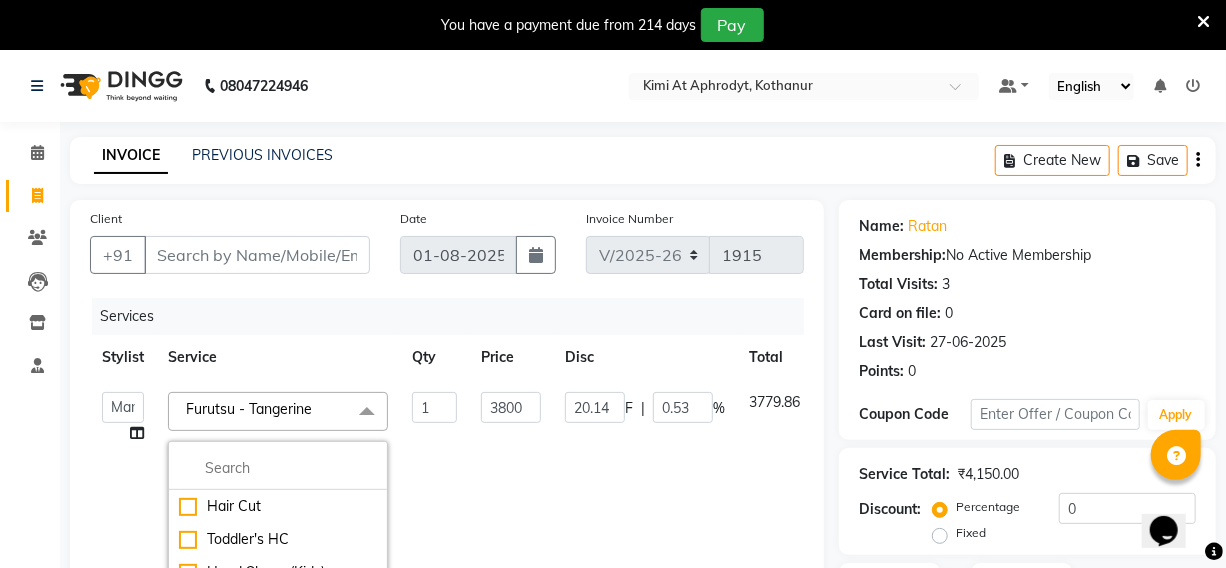 click 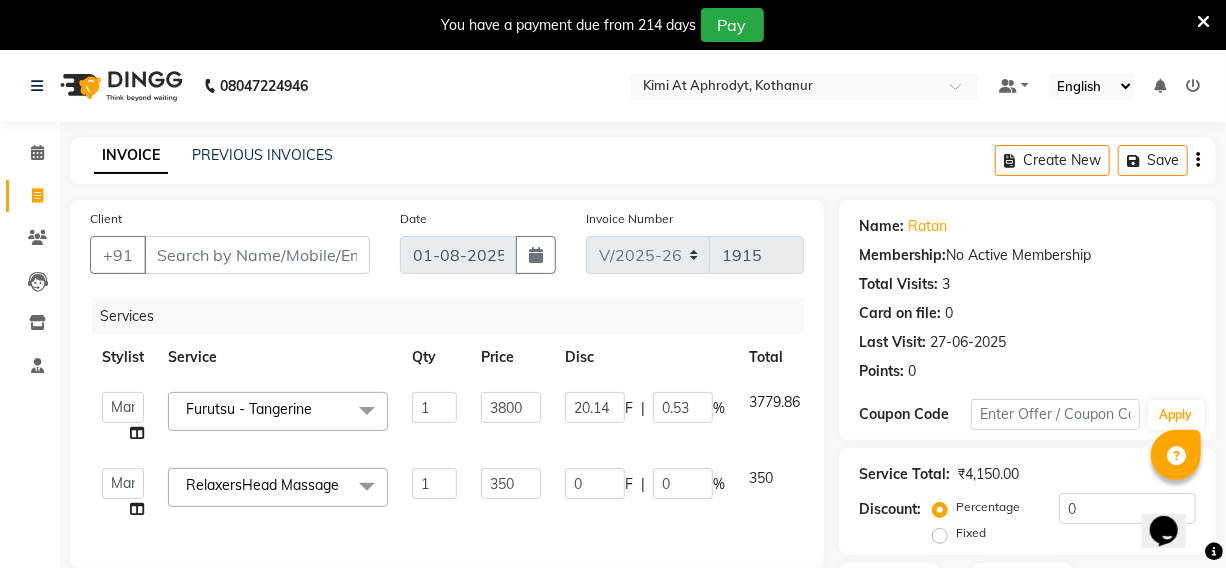 click on "Furutsu - Tangerine  x" 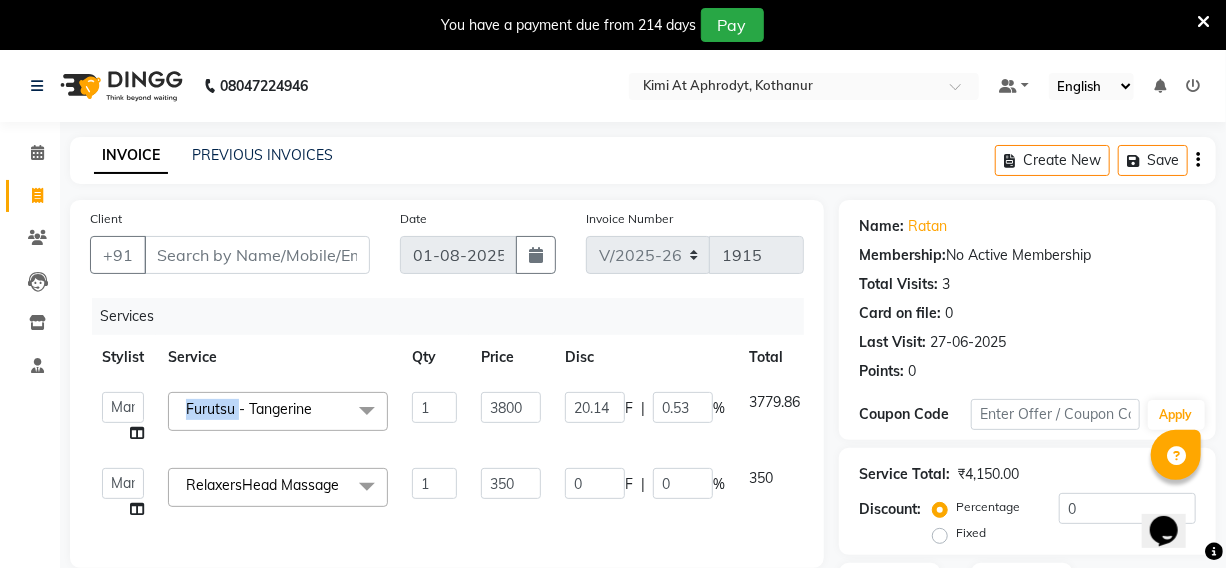 click on "Furutsu - Tangerine  x" 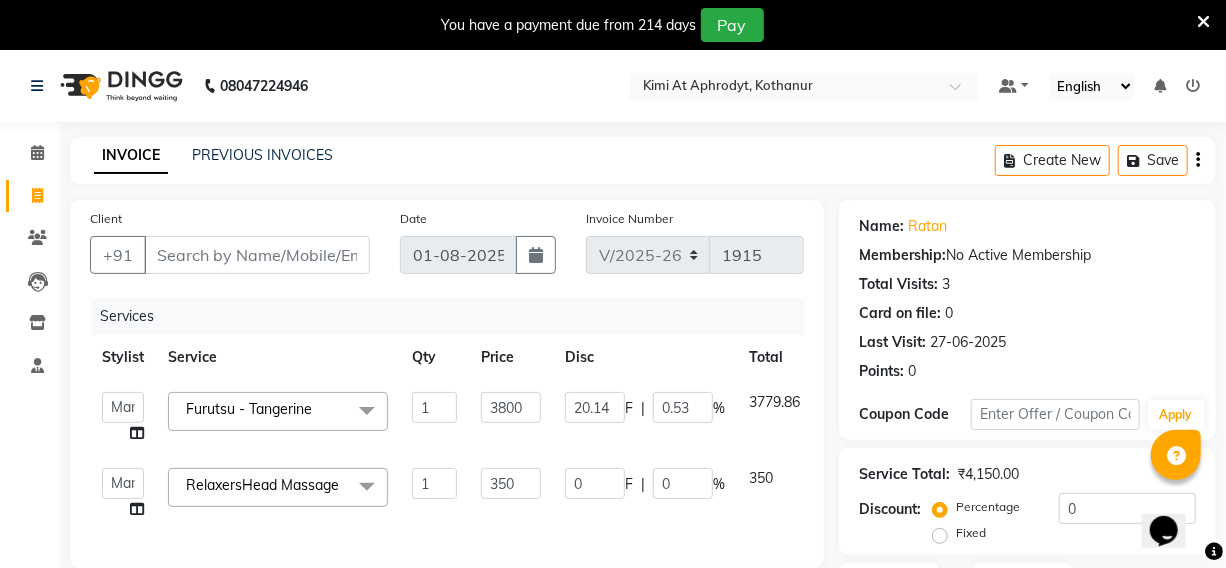 click on "Furutsu - Tangerine  x" 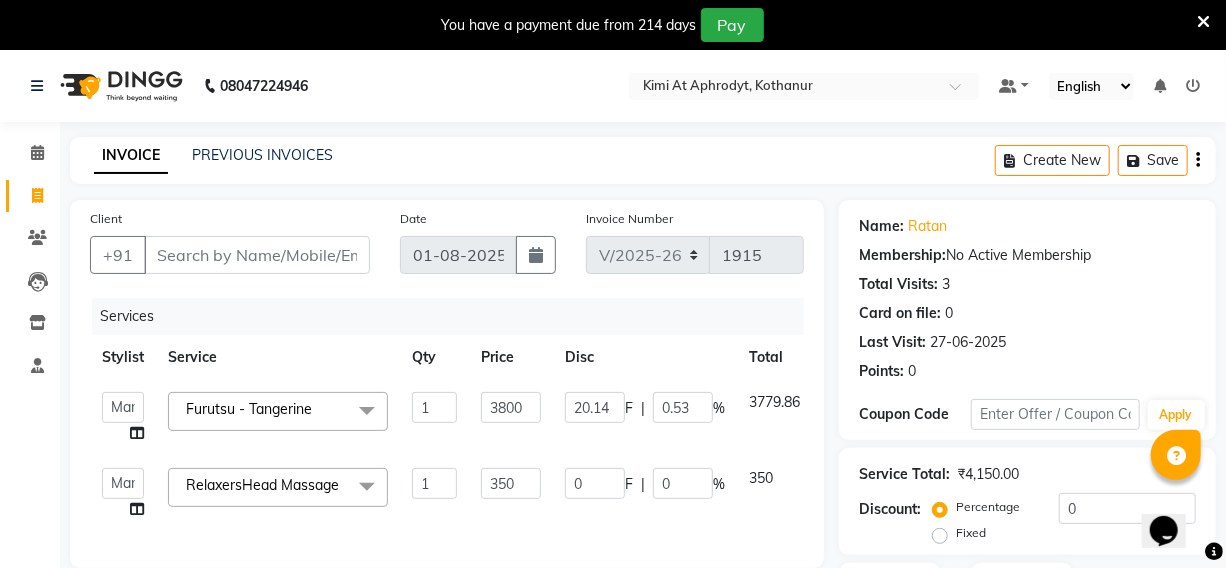 drag, startPoint x: 343, startPoint y: 418, endPoint x: 399, endPoint y: 437, distance: 59.135437 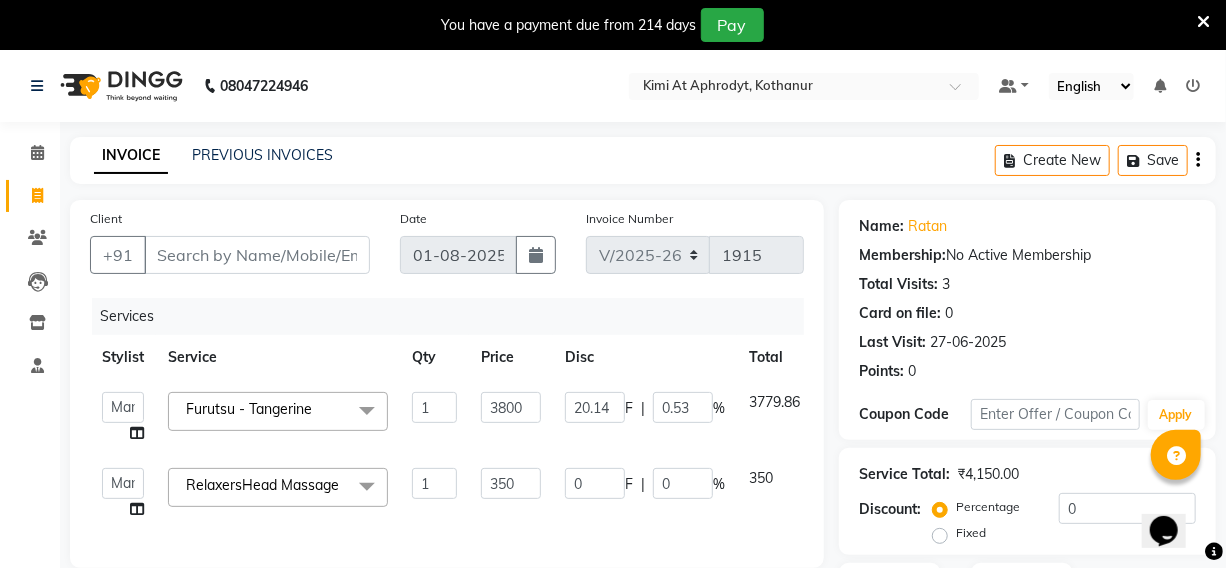 click on "1" 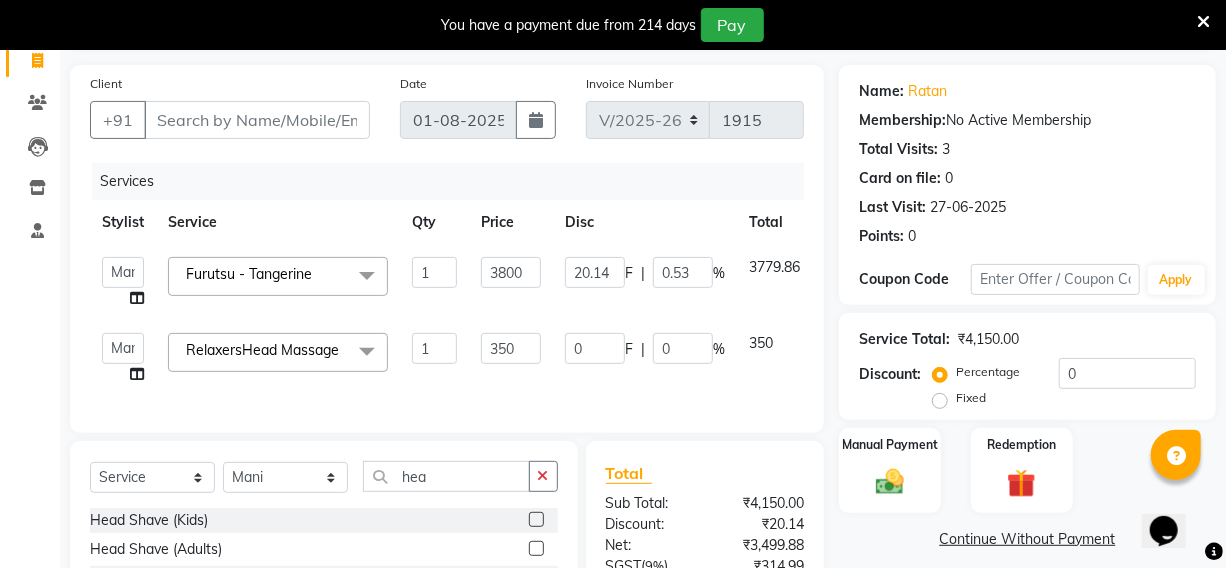 scroll, scrollTop: 0, scrollLeft: 0, axis: both 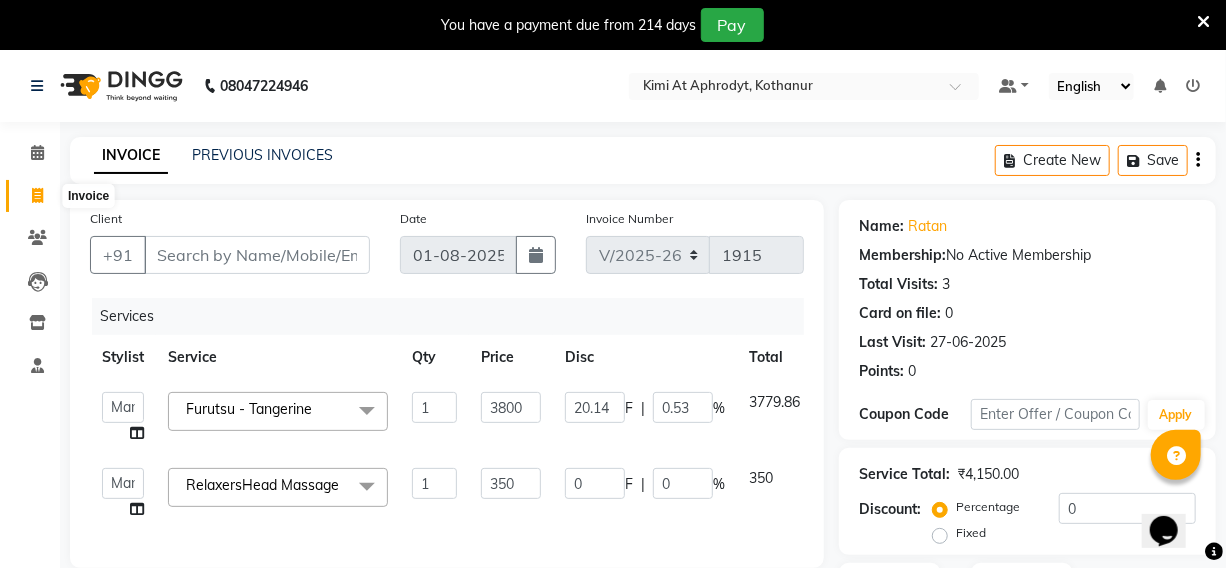 click 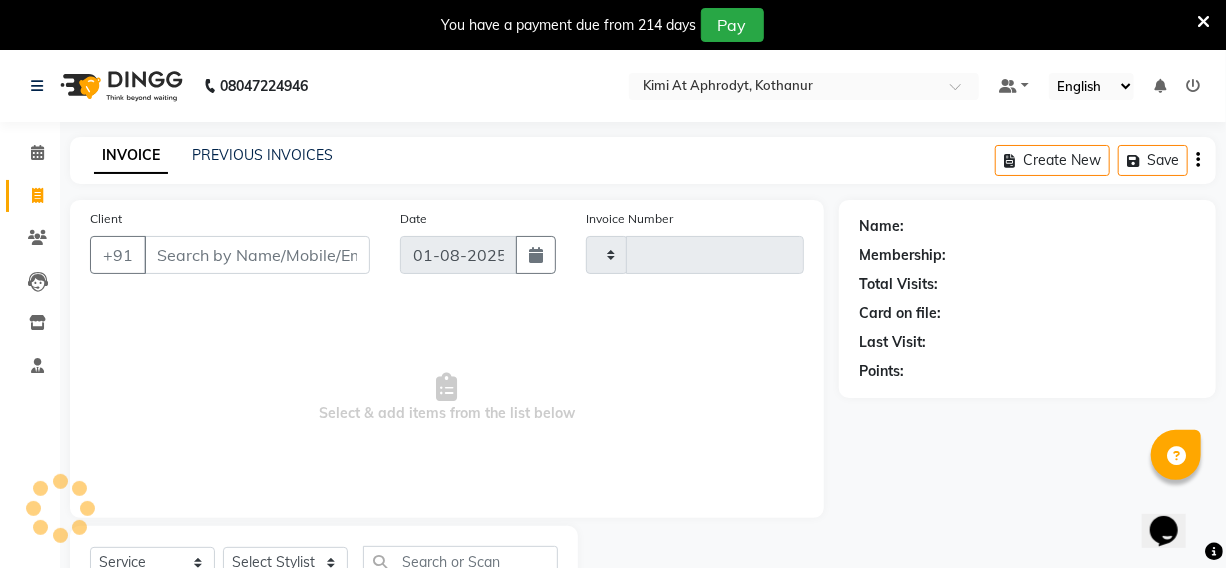 type on "1915" 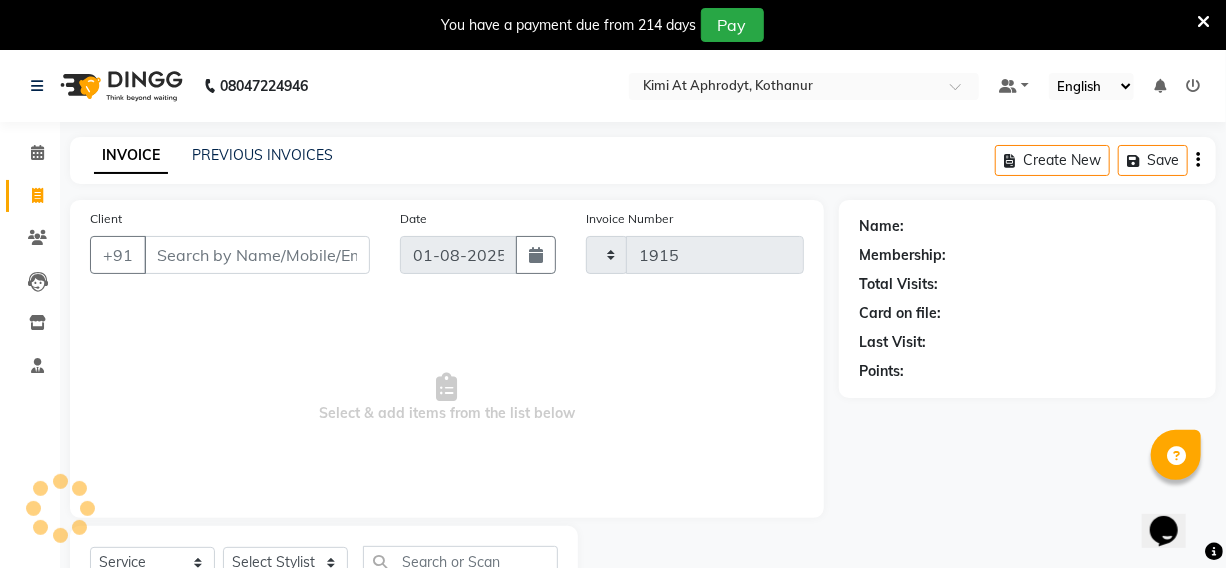 select on "7401" 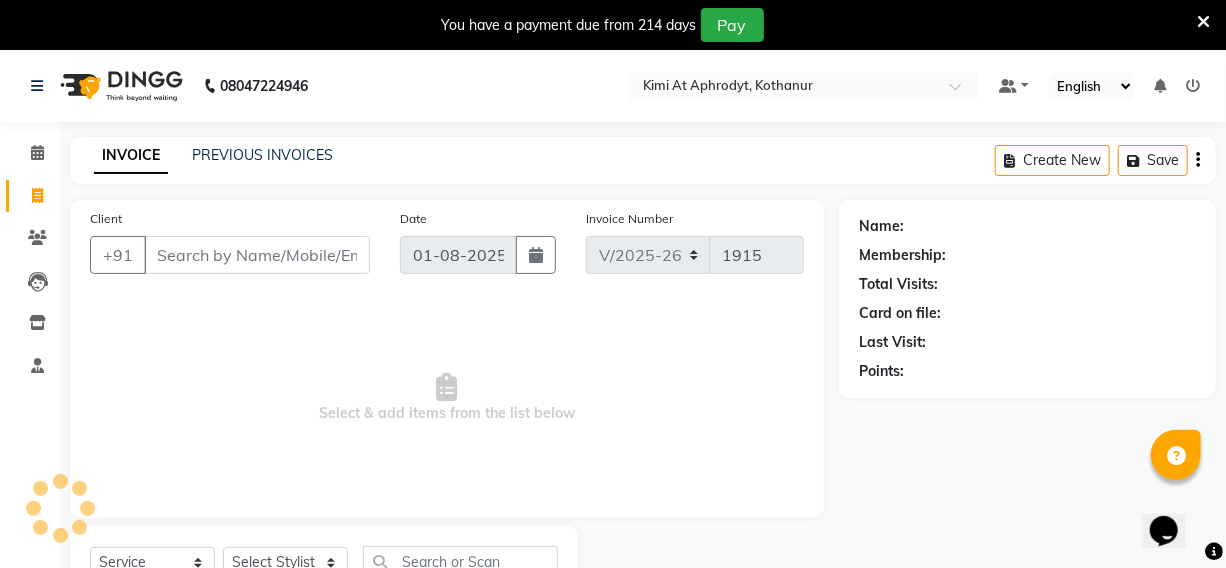 click on "Client" at bounding box center (257, 255) 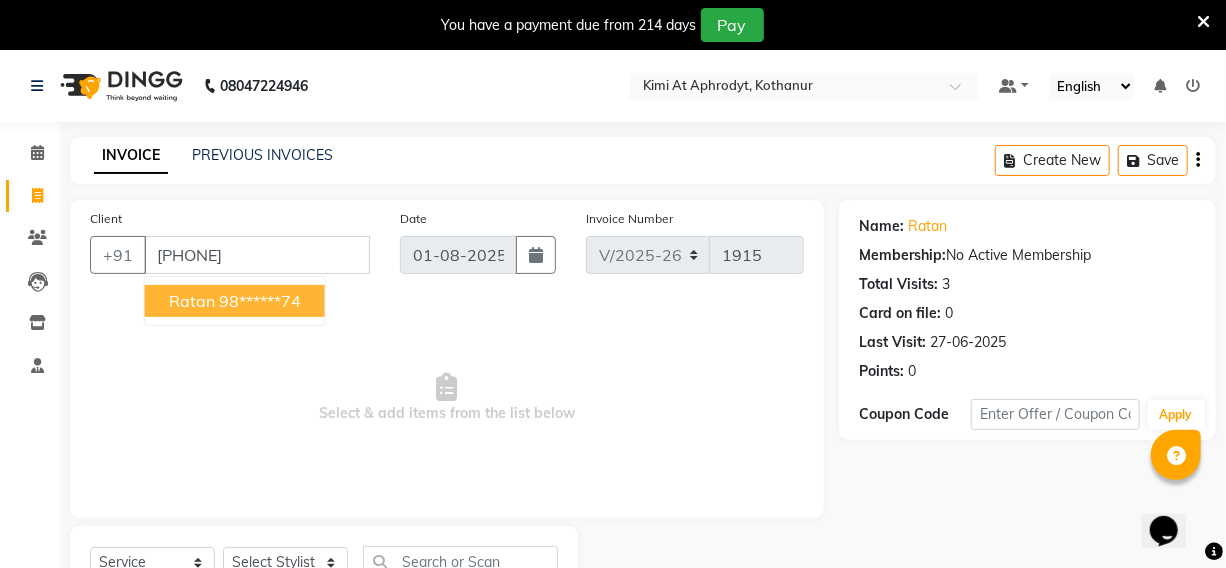click on "[FIRST] [NUMBER]" at bounding box center (235, 301) 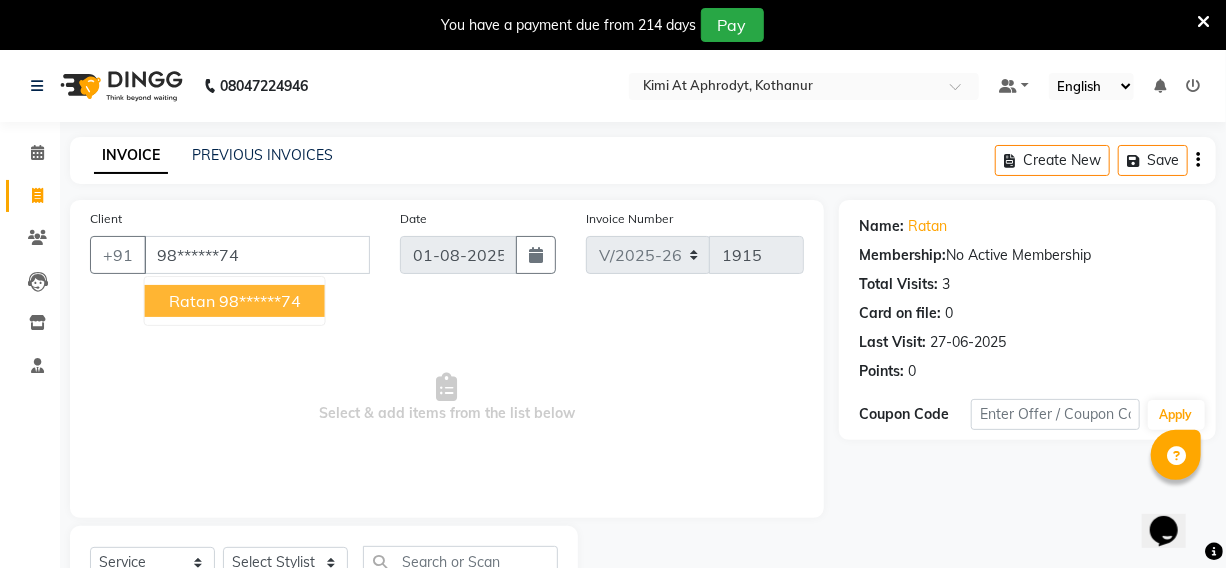 click on "Select & add items from the list below" at bounding box center [447, 398] 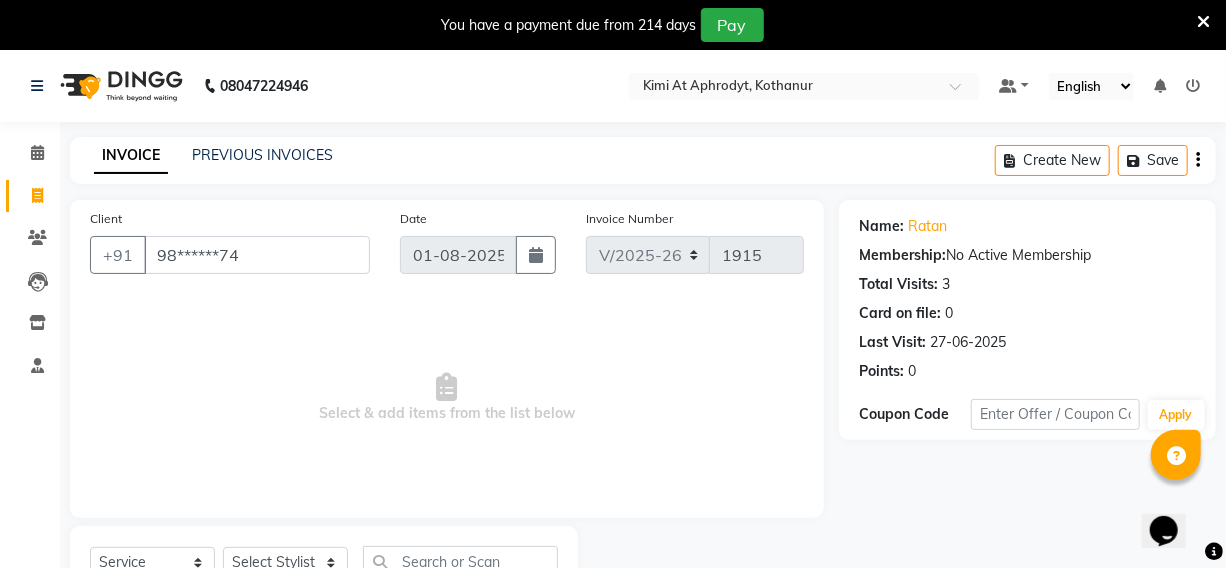 scroll, scrollTop: 83, scrollLeft: 0, axis: vertical 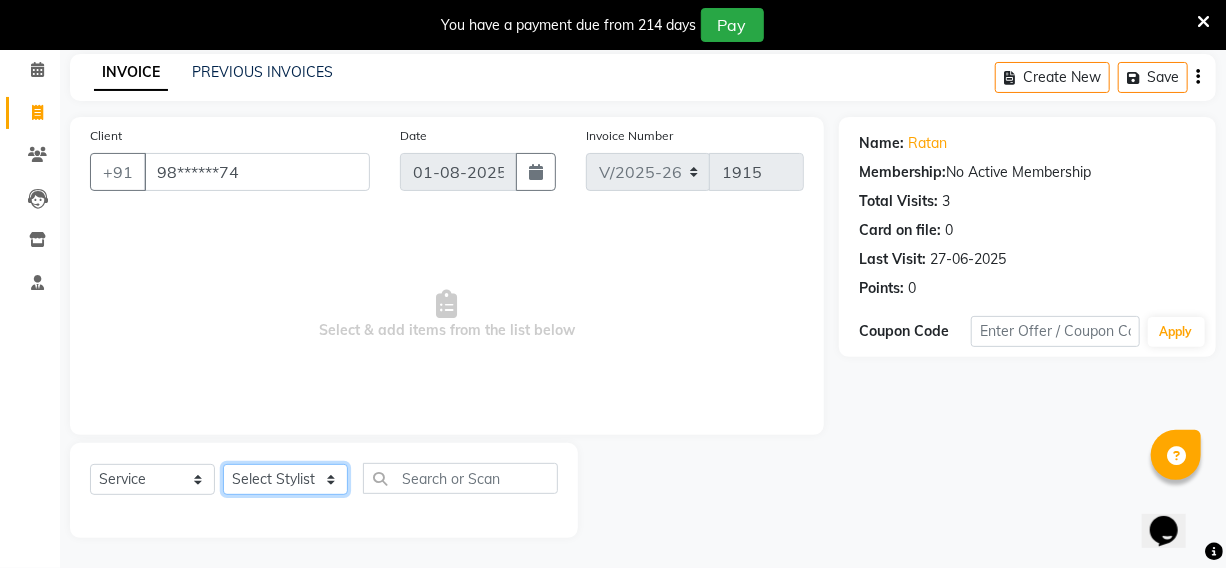 click on "Select Stylist [FIRST] [FIRST] [FIRST] [FIRST] manager id [FIRST] [FIRST] [FIRST] [FIRST] [FIRST] [FIRST] [FIRST] [FIRST]" 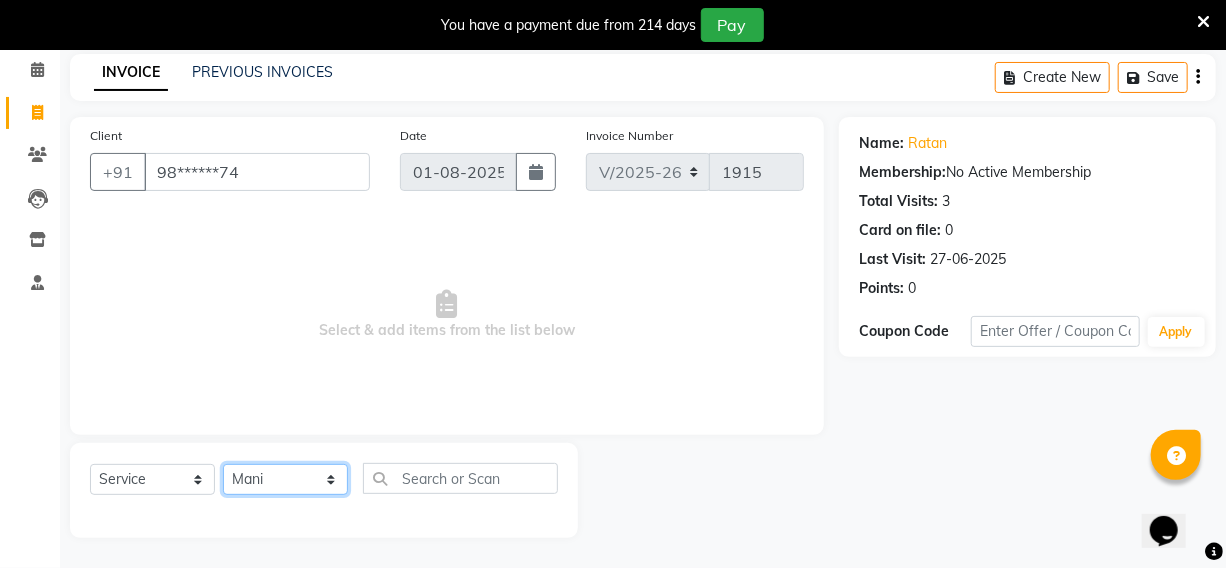click on "Select Stylist [FIRST] [FIRST] [FIRST] [FIRST] manager id [FIRST] [FIRST] [FIRST] [FIRST] [FIRST] [FIRST] [FIRST] [FIRST]" 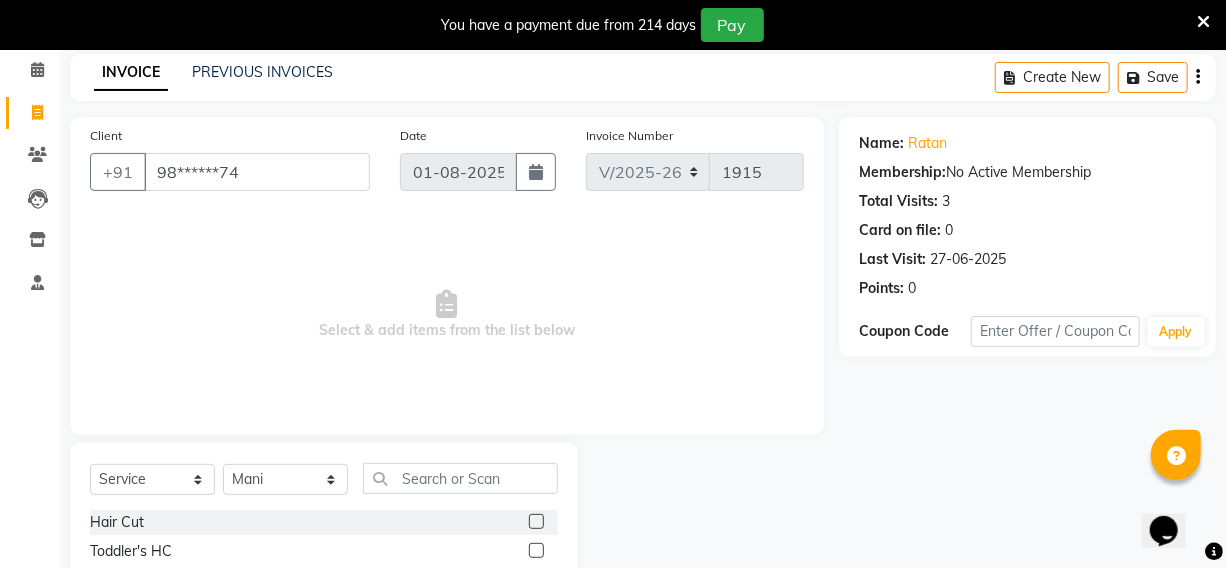 click 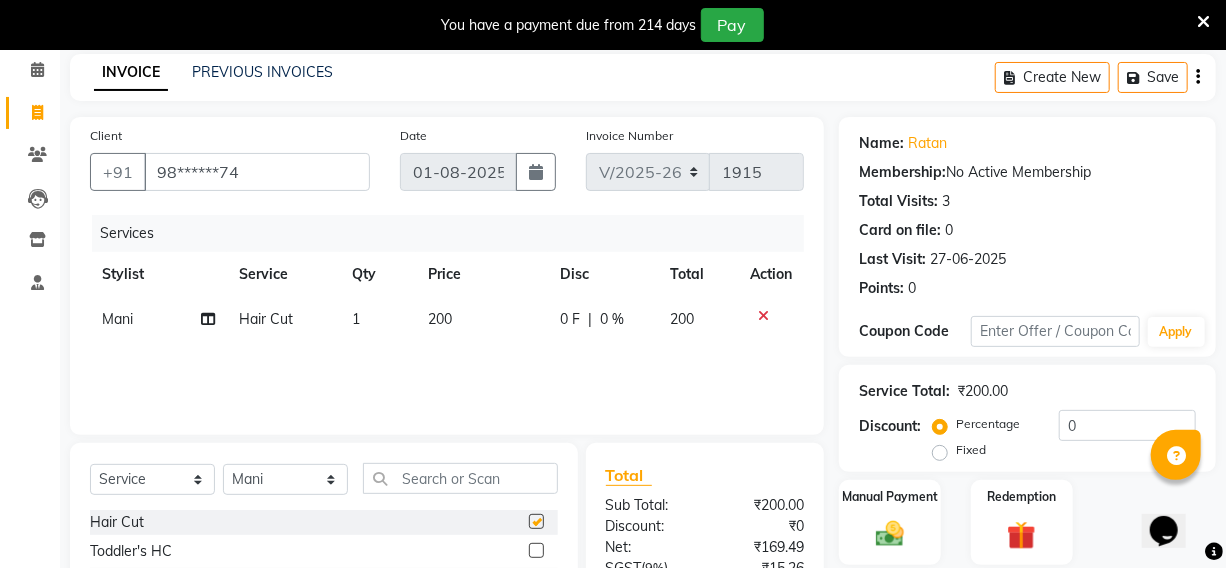 checkbox on "false" 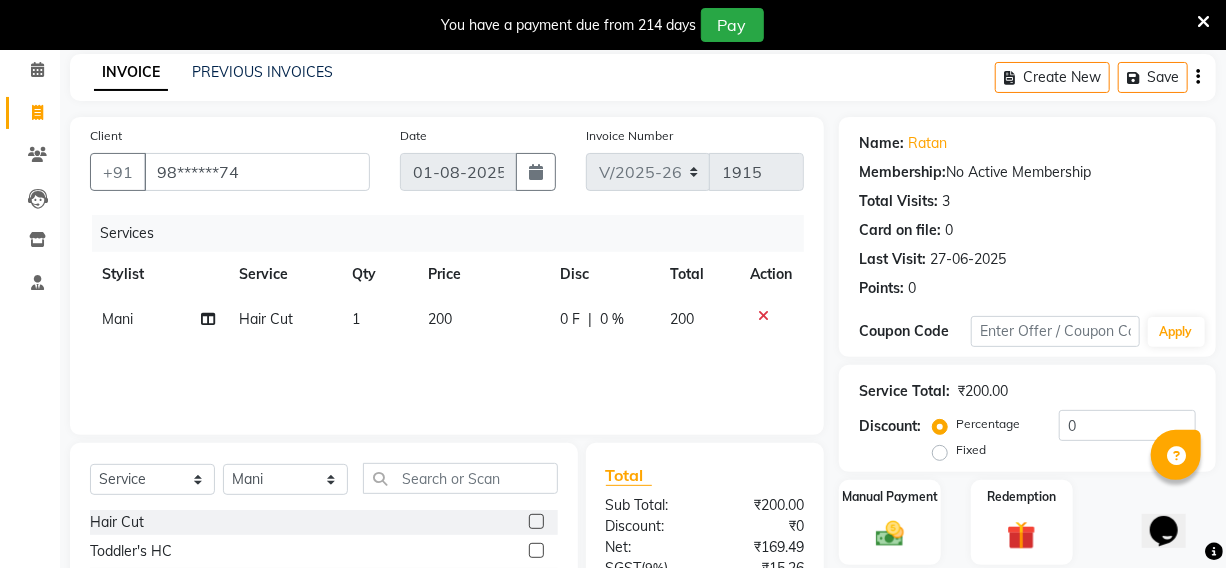 click 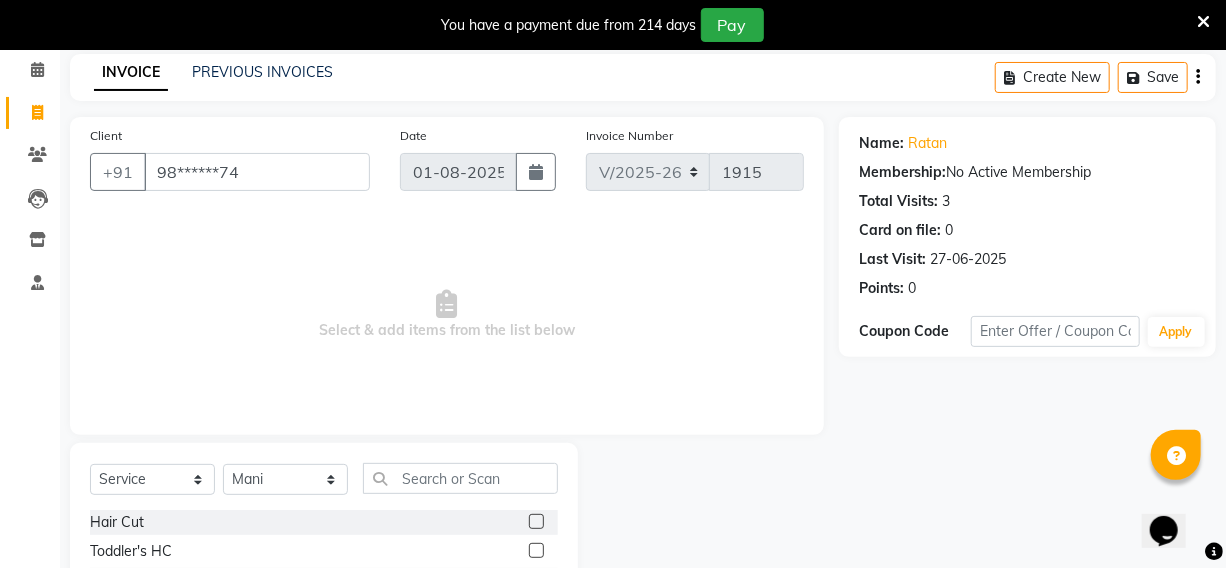scroll, scrollTop: 174, scrollLeft: 0, axis: vertical 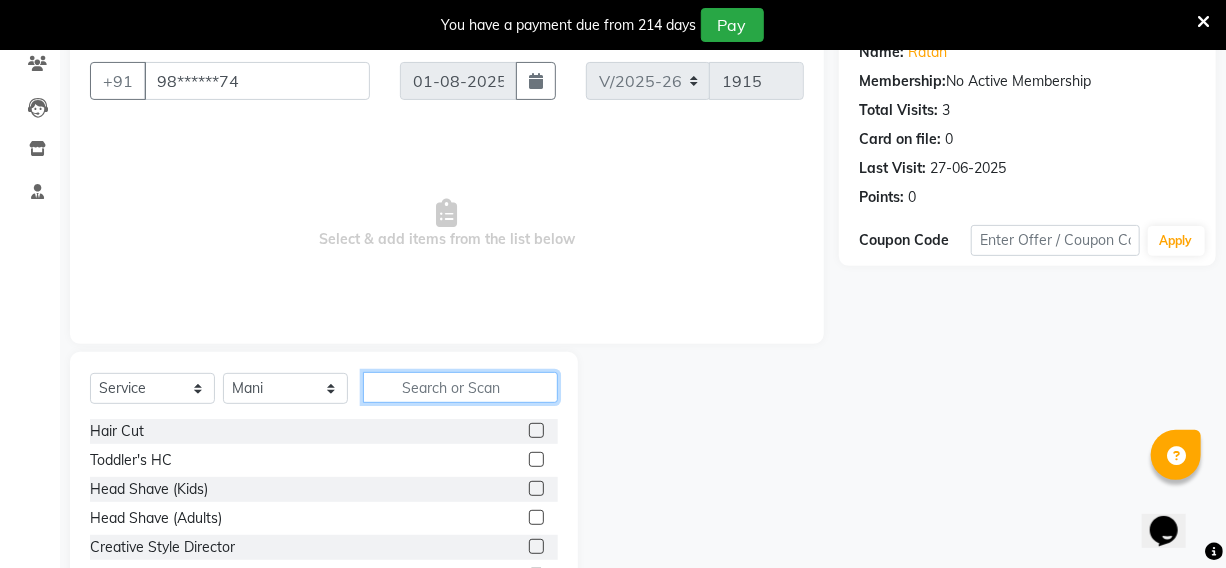 click 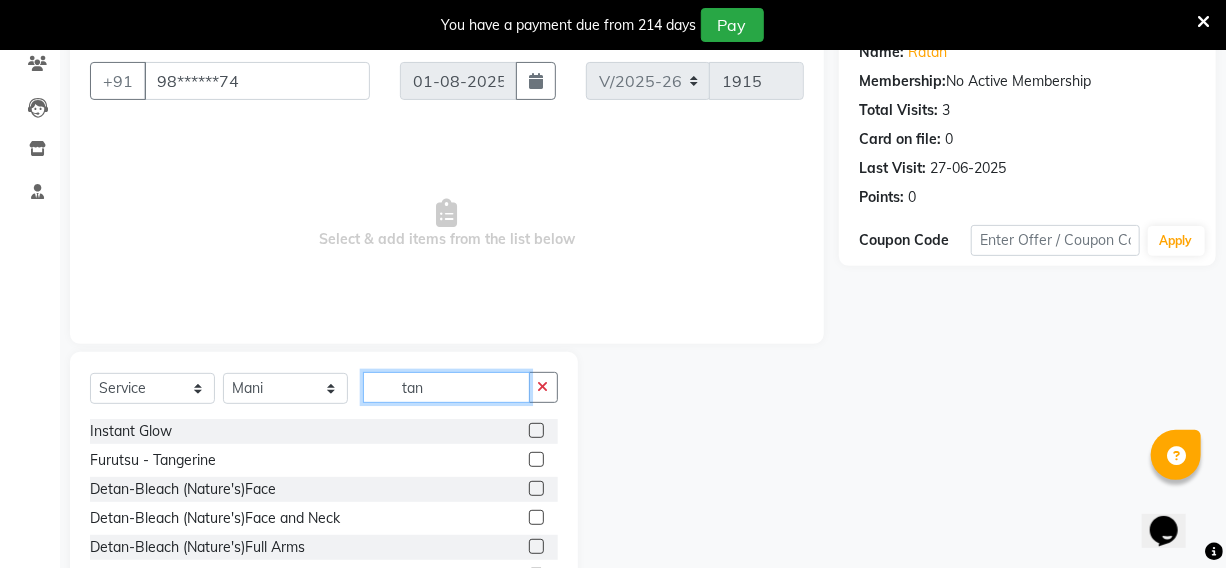 type on "tan" 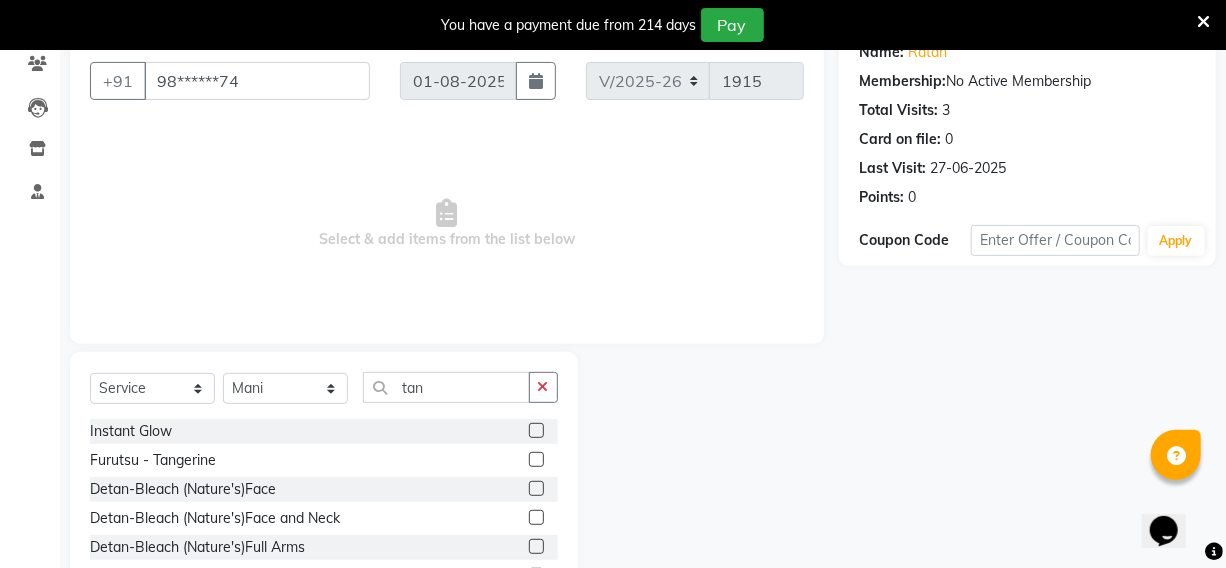 click 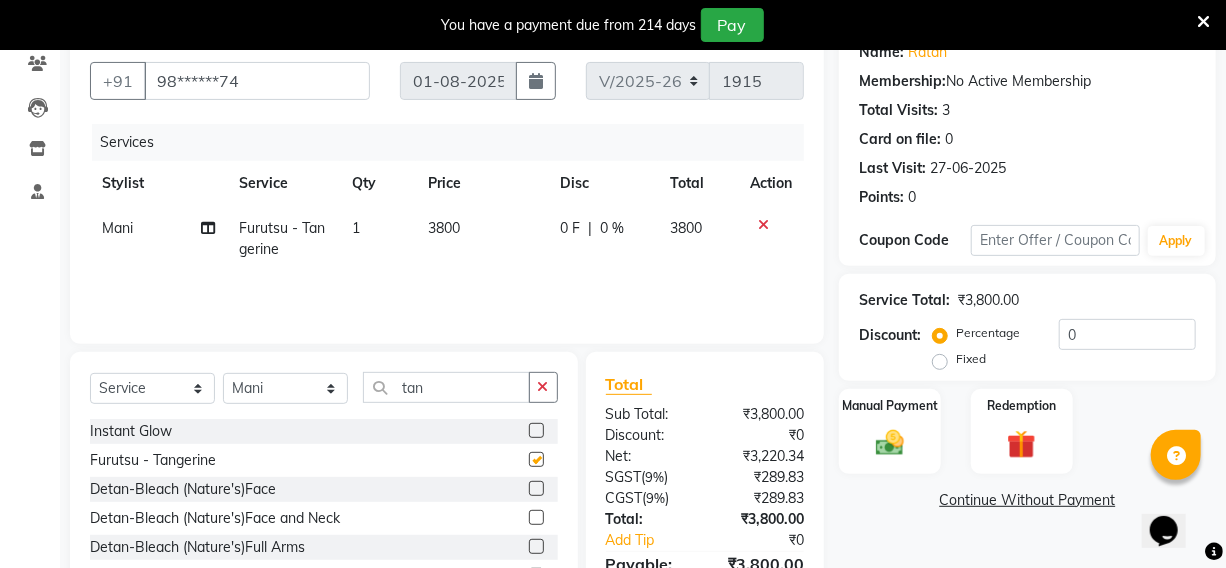 checkbox on "false" 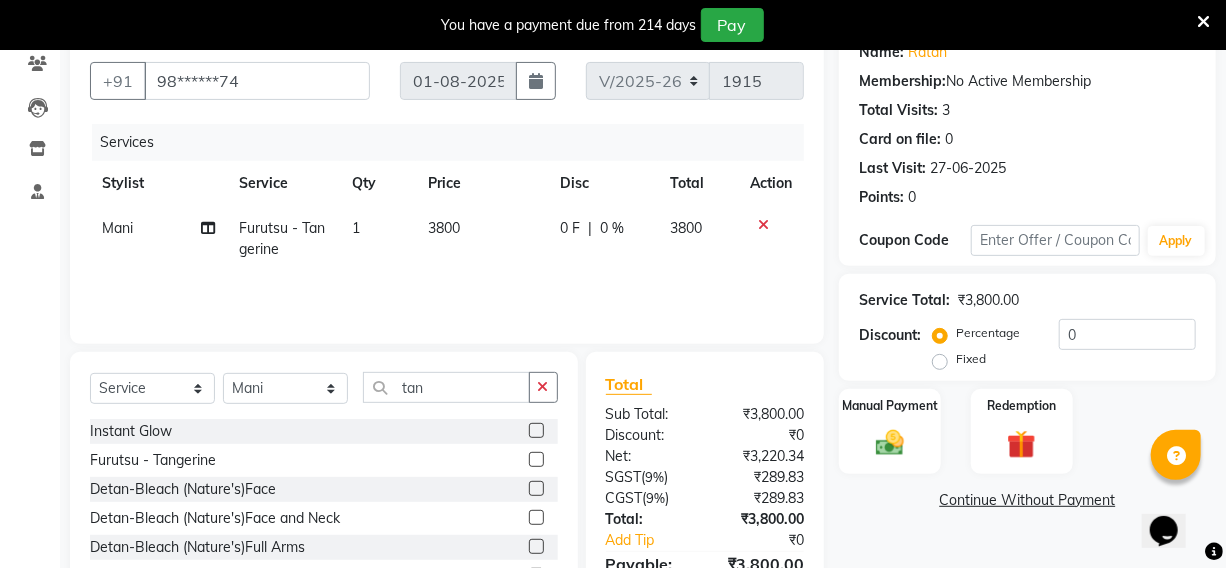 click on "Services Stylist Service Qty Price Disc Total Action [FIRST] Furutsu - Tangerine 1 3800 0 F | 0 % 3800" 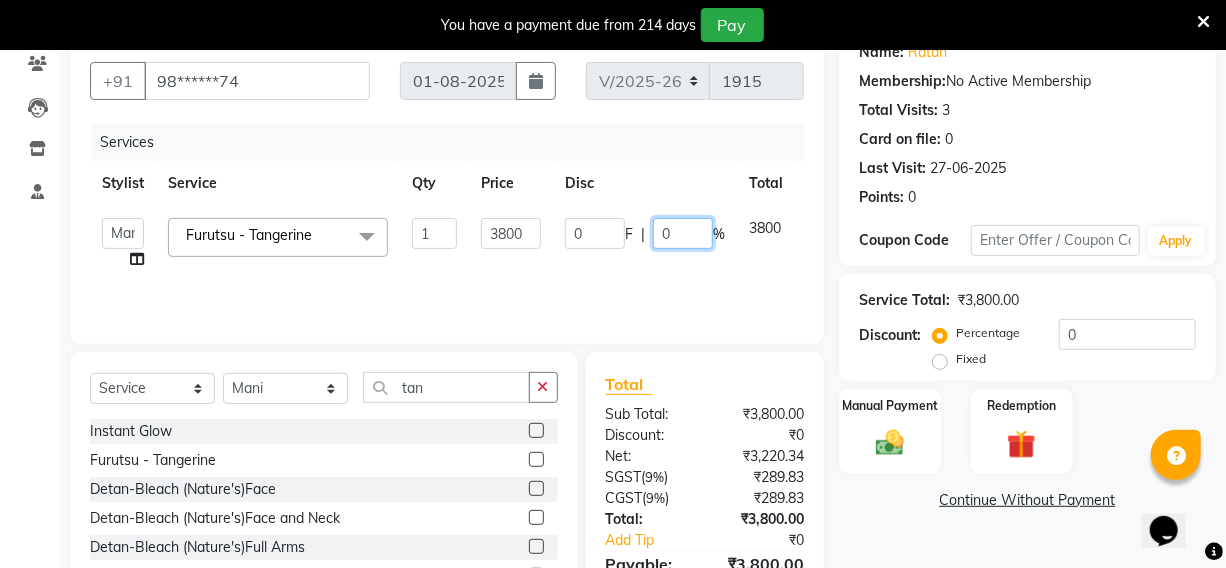 click on "0" 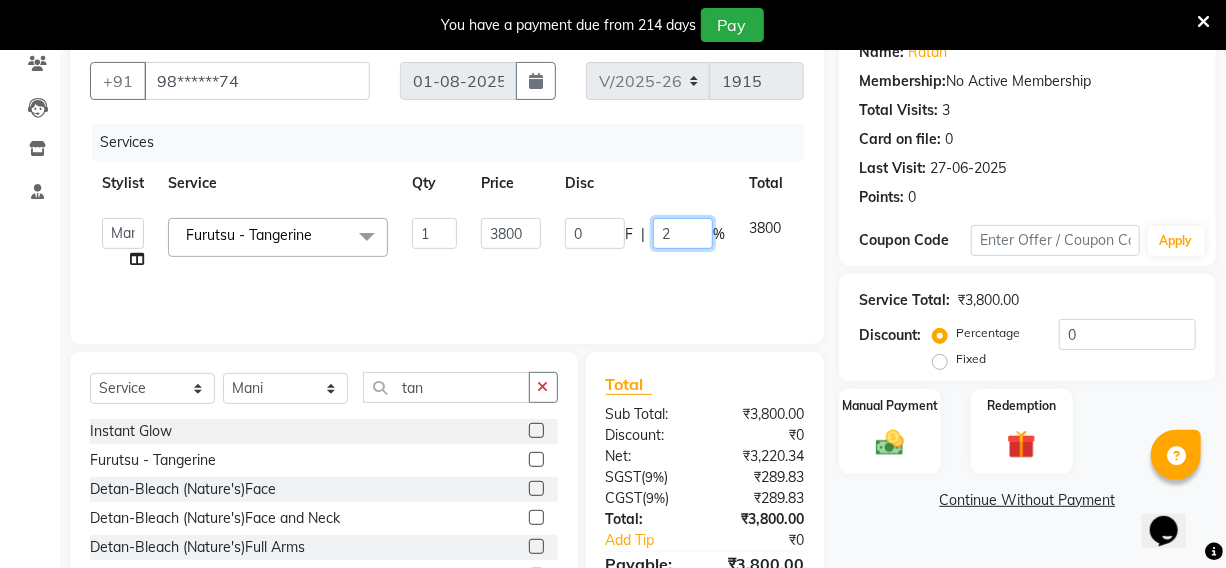 type on "20" 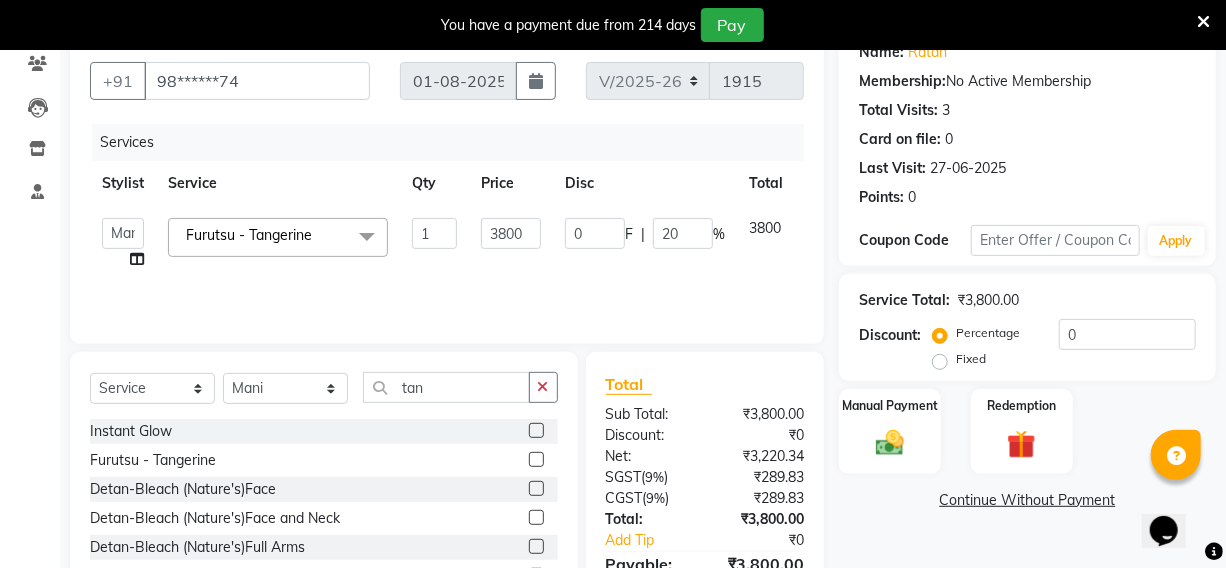 click on "Services Stylist Service Qty Price Disc Total Action  [FIRST]   [FIRST]   [FIRST]   [FIRST] manager id   [FIRST]   [FIRST]   [FIRST]   [FIRST]   [FIRST]   [FIRST]   [FIRST]   [FIRST]  Furutsu - Tangerine  x Hair Cut Toddler's HC Head Shave (Kids) Head Shave (Adults) Creative Style Director Senior Stylist Stylist Blunt Hair Cut Fringe Kids Hair Cut (below 6 years) Men's Hair wash & Hair Setting Shampoo & Conditioning Blow-dry Ironing Tong Curls Beard Grooming Beard Spa Beard & Mustache Color Root Touch-Up Ammonia Root Touch-Up Ammonia Free Root Touch-Up PPD Free Root Touch-Up Vegan Highlights Creative Hair Color Henna Hair Spa ( Loreal ) Hair Spa ( Wella Oil Reflection ) Hair Spa - Nourishing & Repair Hair Spa - Smooth & Shine Hair Spa ( Keratin Rich ) Hair Spa ( Wella Fusion ) Hair Spa ( Wella Elements ) Anti Hair Loss Anti-Dandruff Olaplex Hair Detox Spa ( Iluvia) Hair Spa - Shea Butter Hair Perming Hair Straightening/Smoothening Hair Keratin Hair Botox Essential Pearl Aloe Vera Instant Glow Gold Oxy-Life Cheryl's Chin" 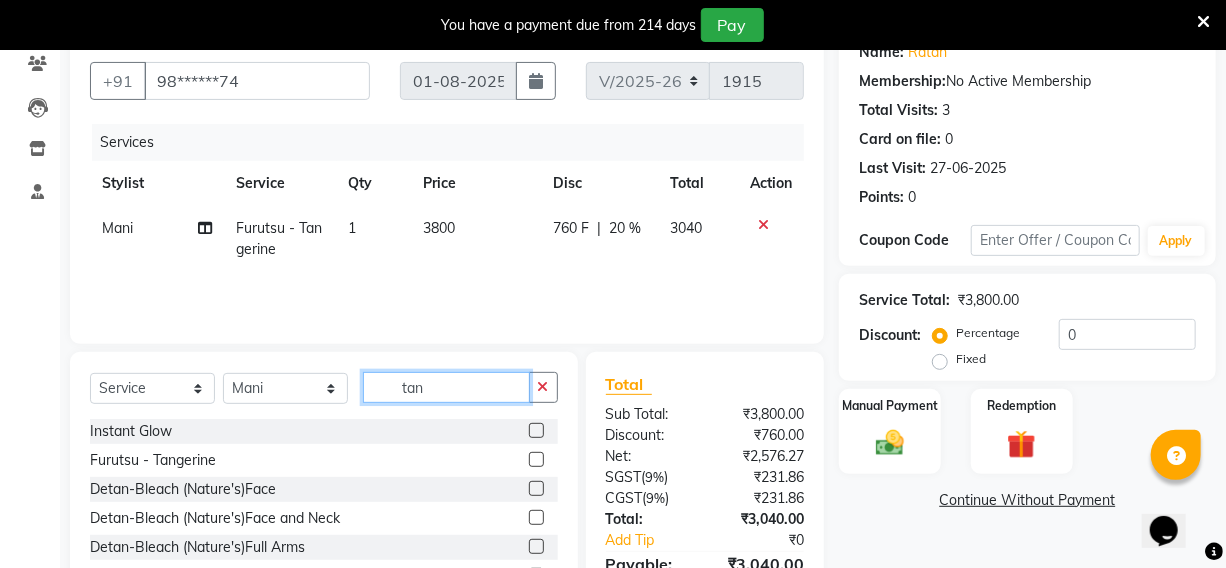 click on "tan" 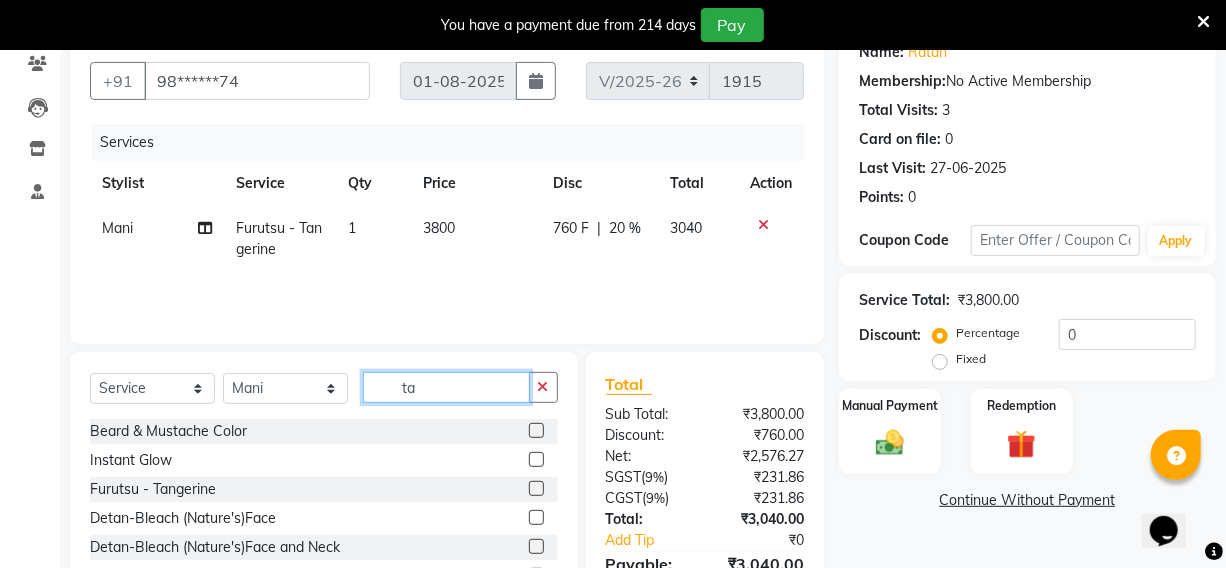 type on "t" 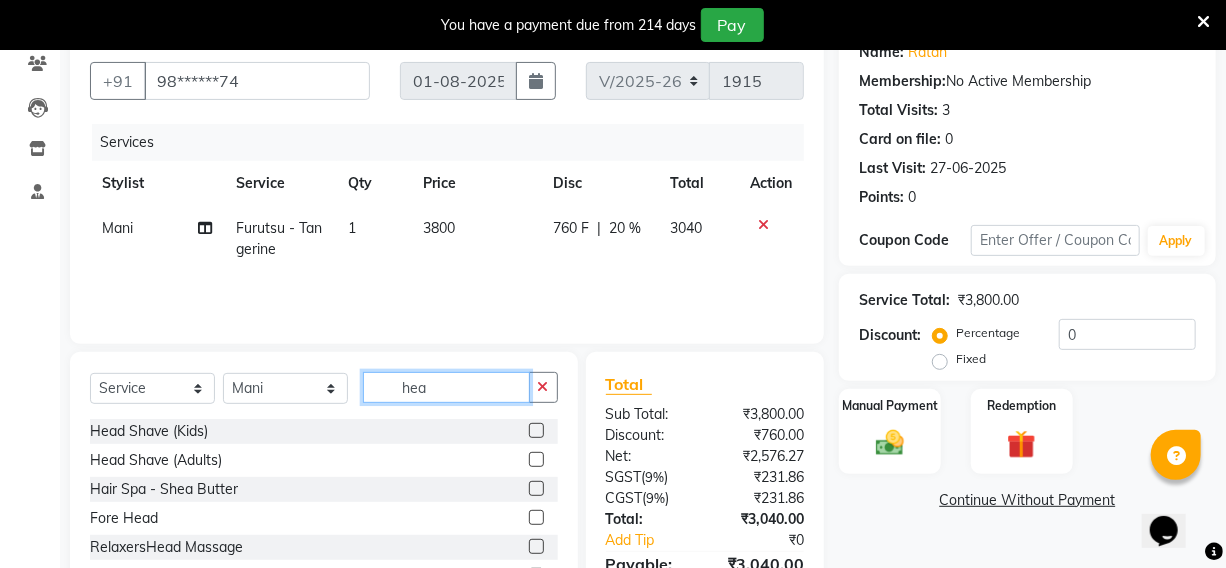 type on "hea" 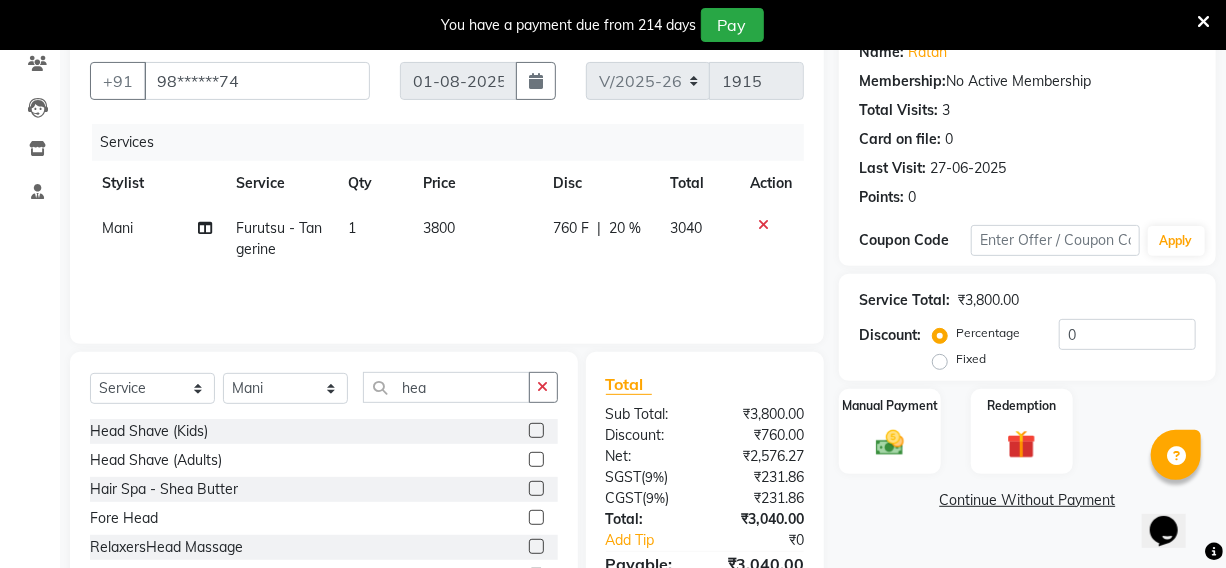 click 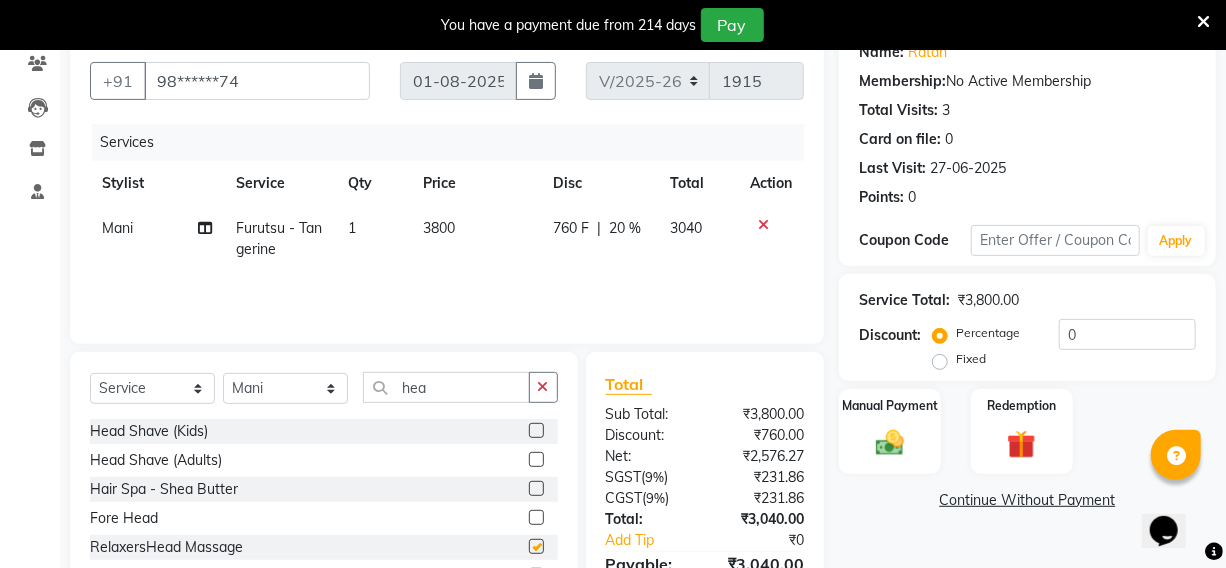 click on "Head Shave (Kids)  Head Shave (Adults)  Hair Spa - Shea Butter  Fore Head  RelaxersHead Massage  RelaxersHead Massage (Women)" 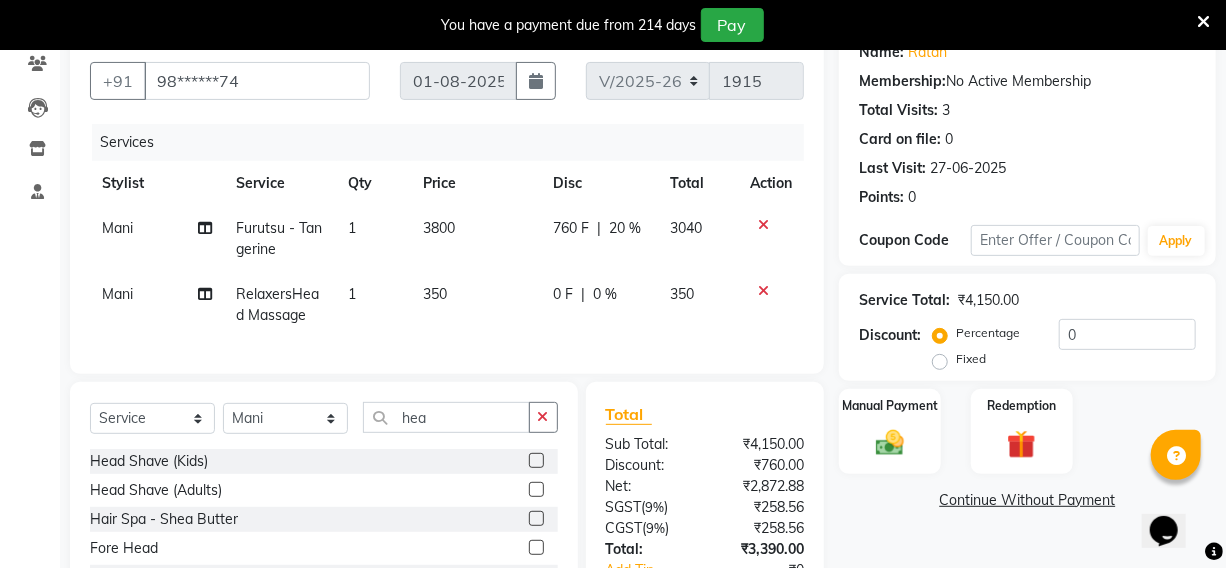 checkbox on "false" 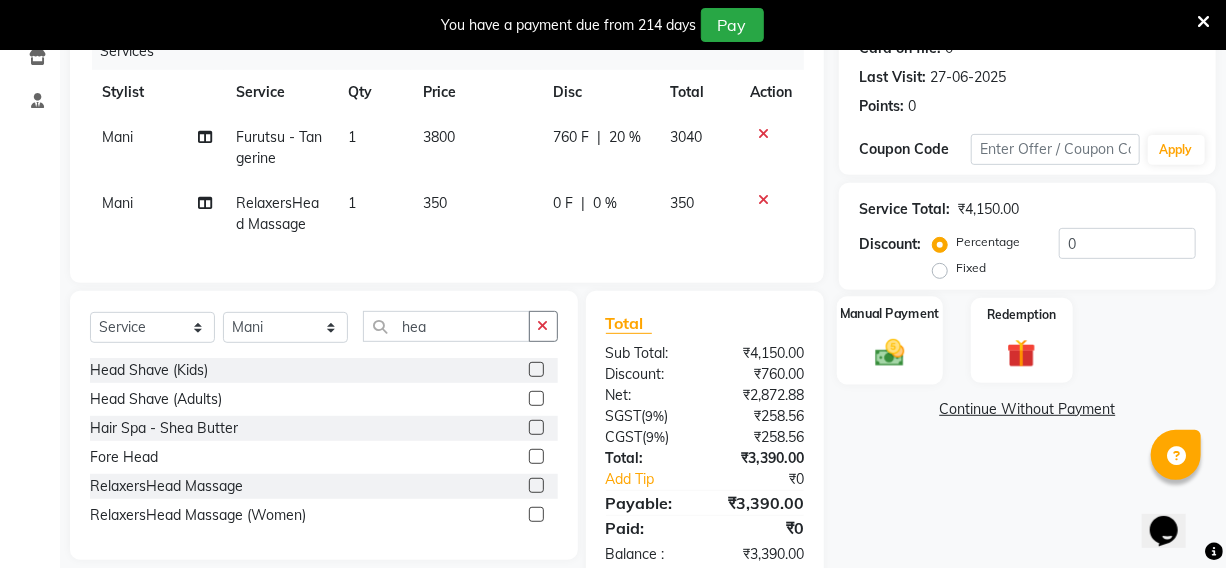 click 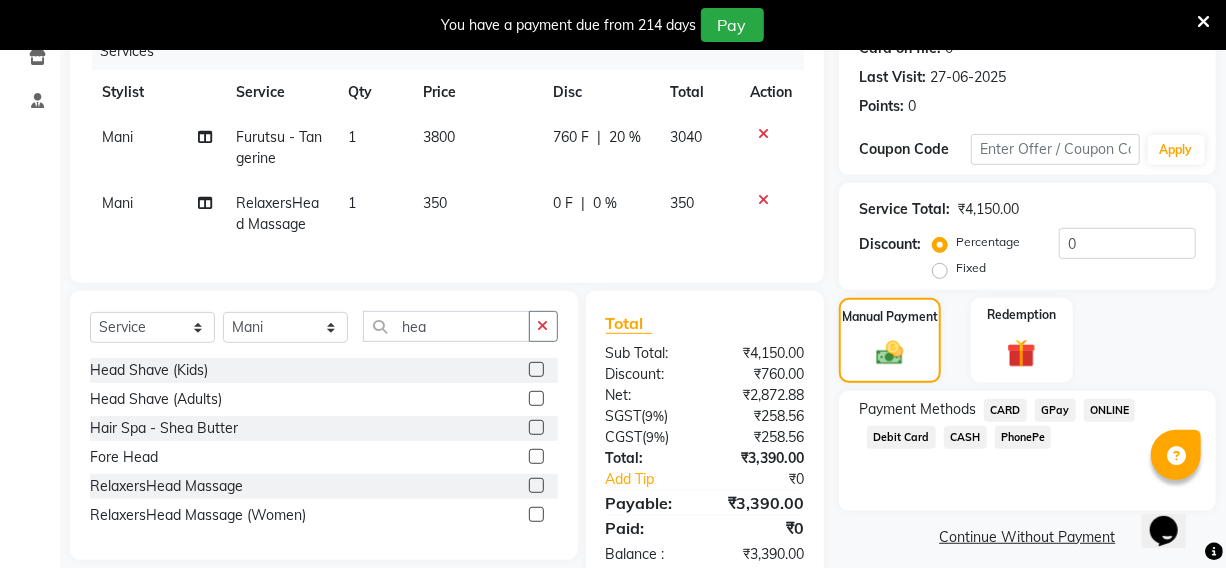 click on "PhonePe" 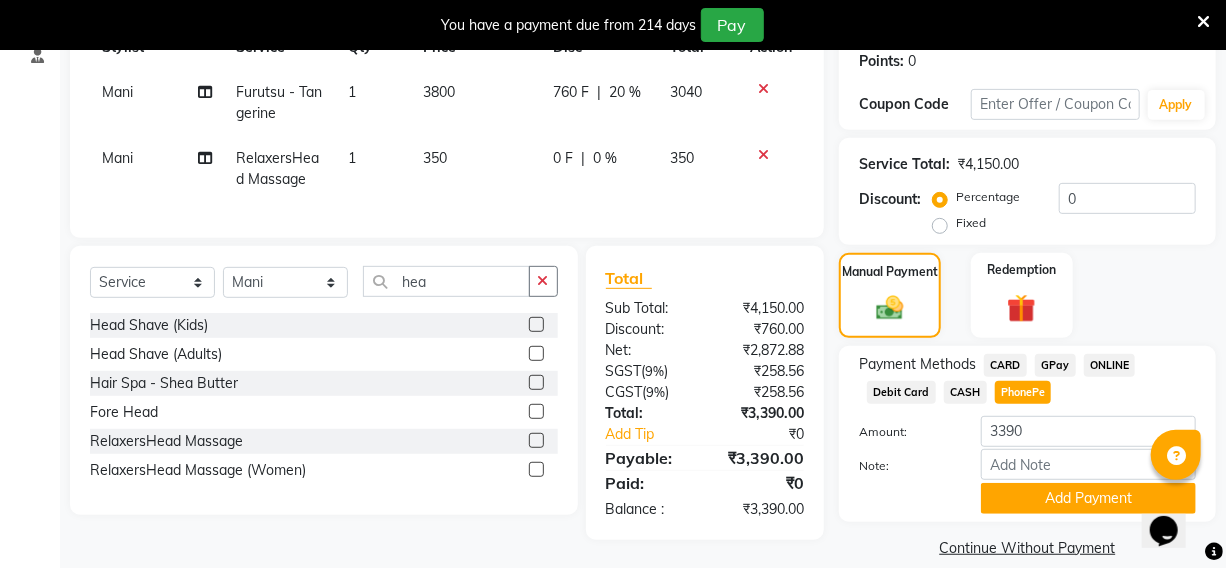 scroll, scrollTop: 334, scrollLeft: 0, axis: vertical 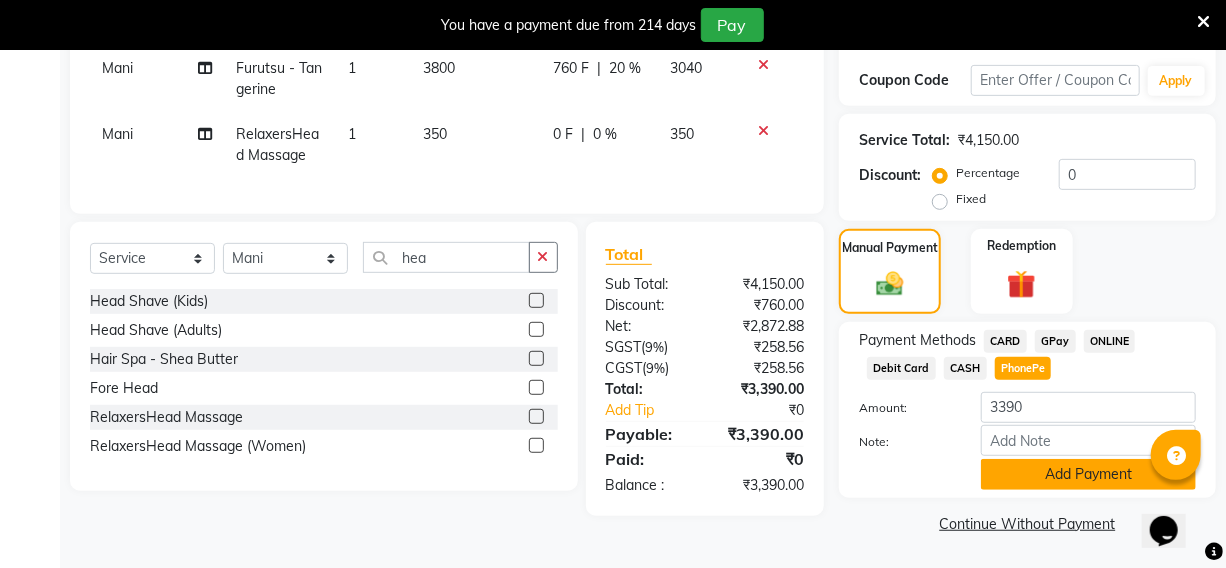 click on "Add Payment" 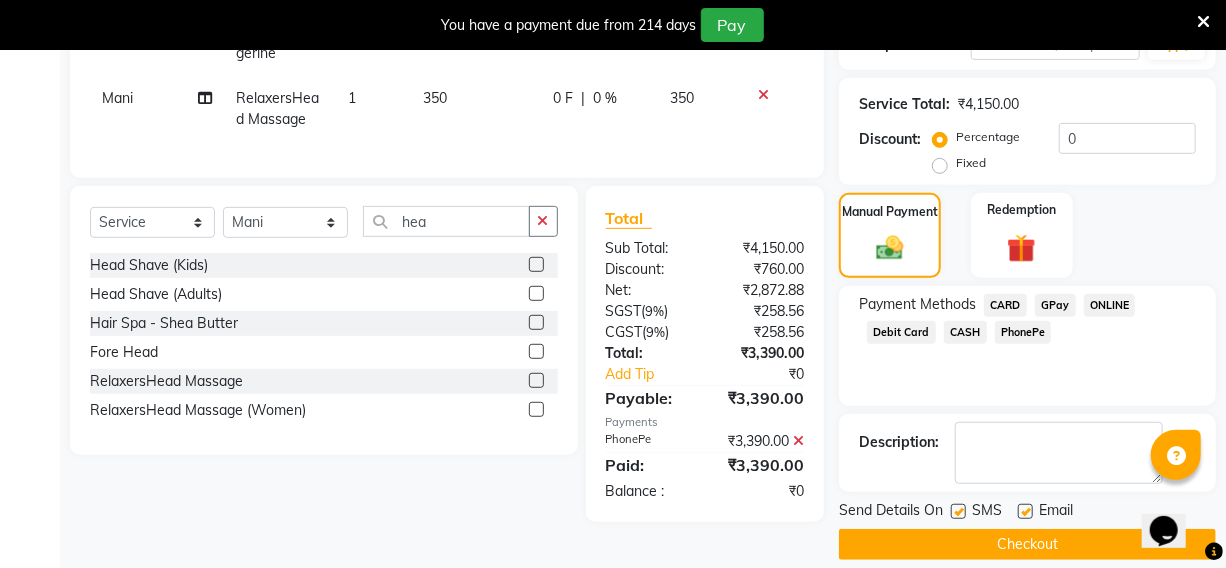 scroll, scrollTop: 390, scrollLeft: 0, axis: vertical 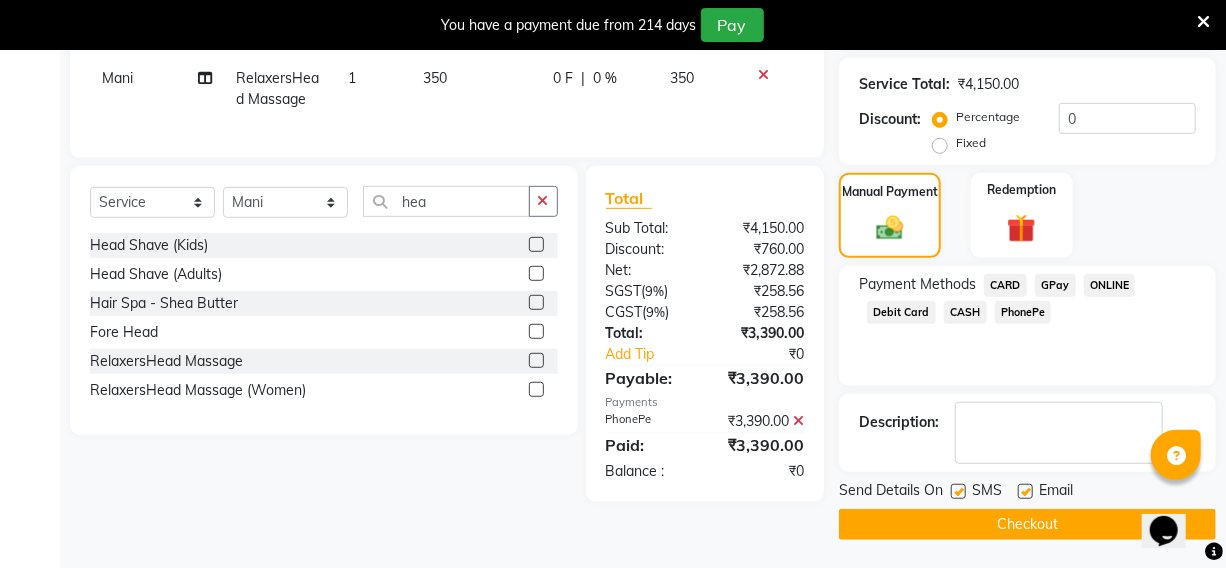 click 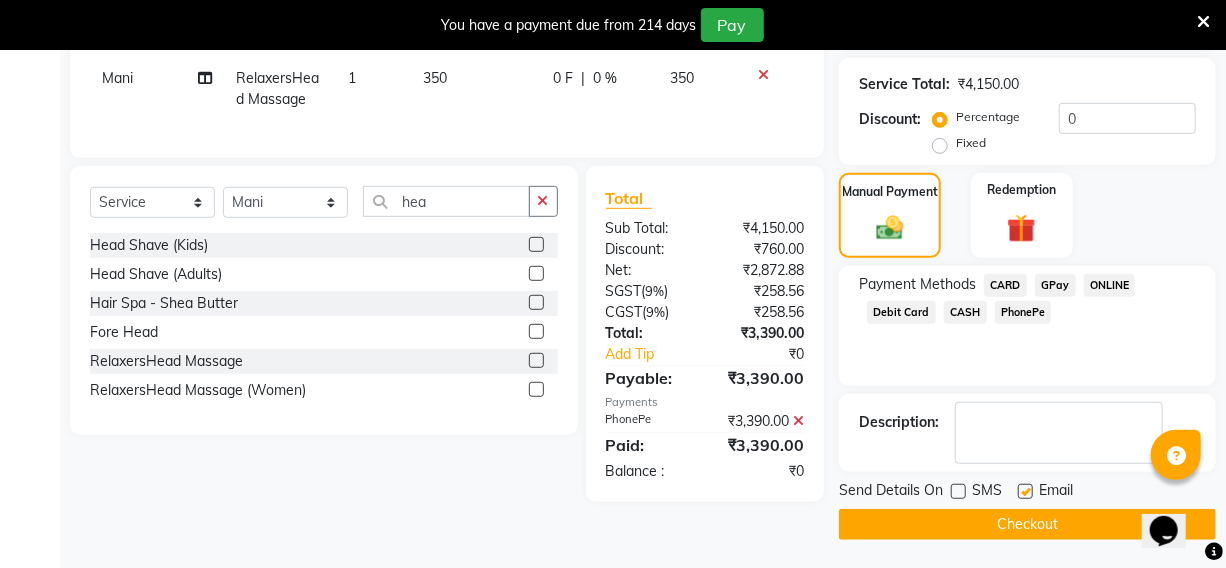 click 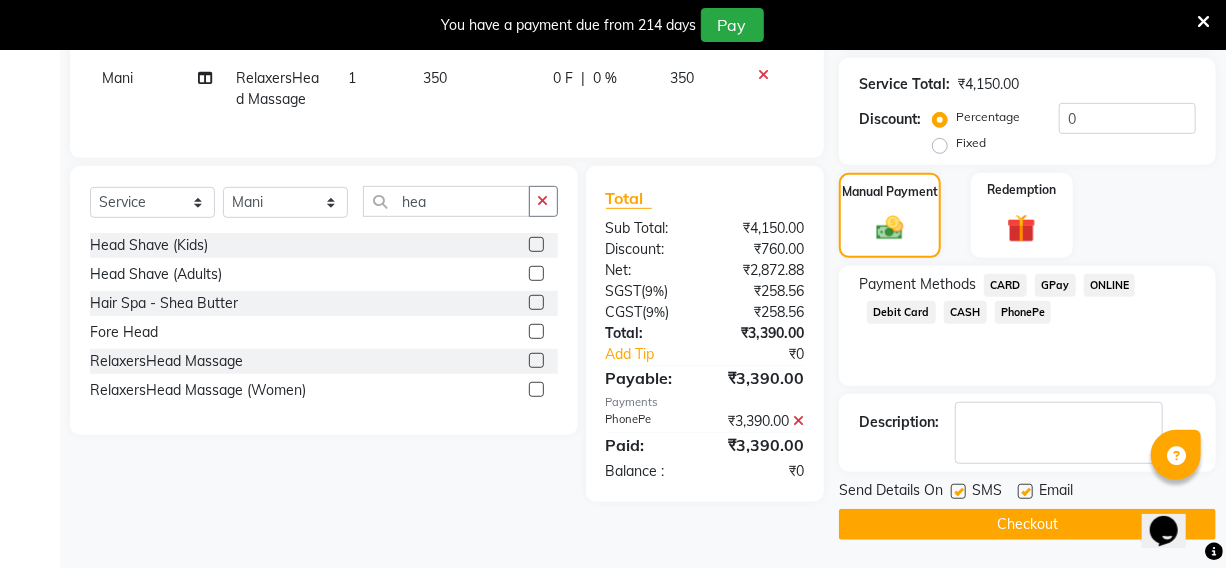 click 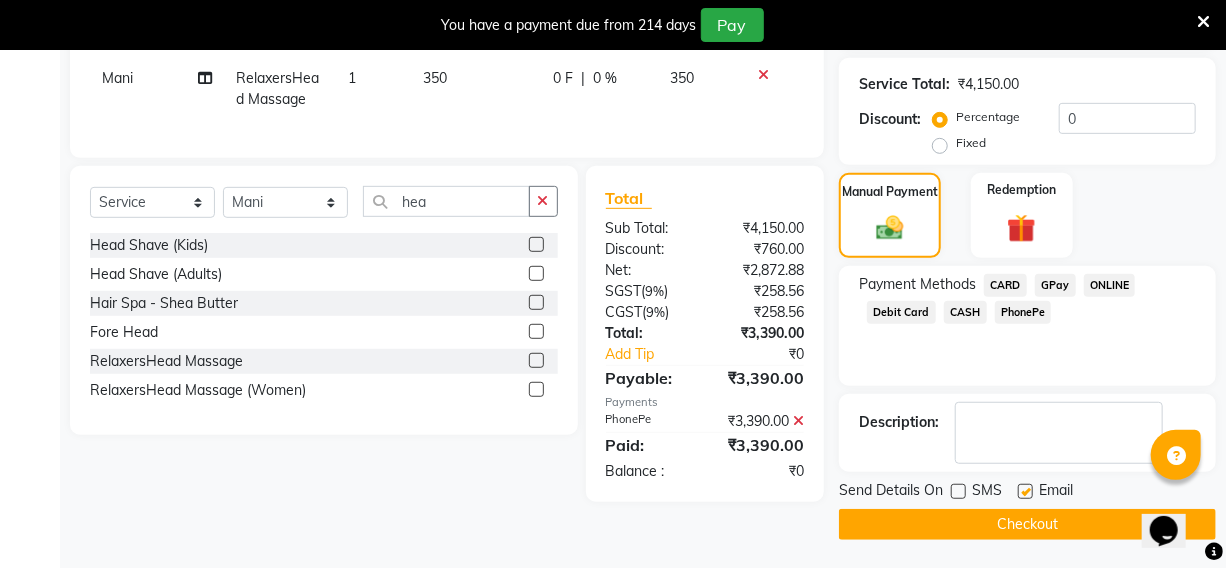 click 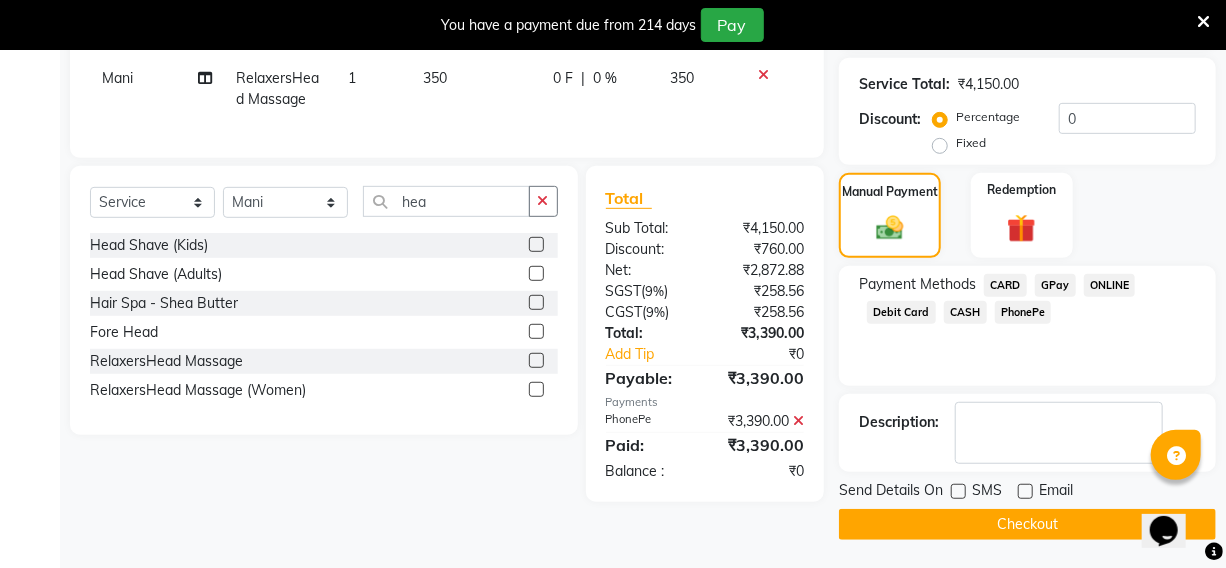click on "Checkout" 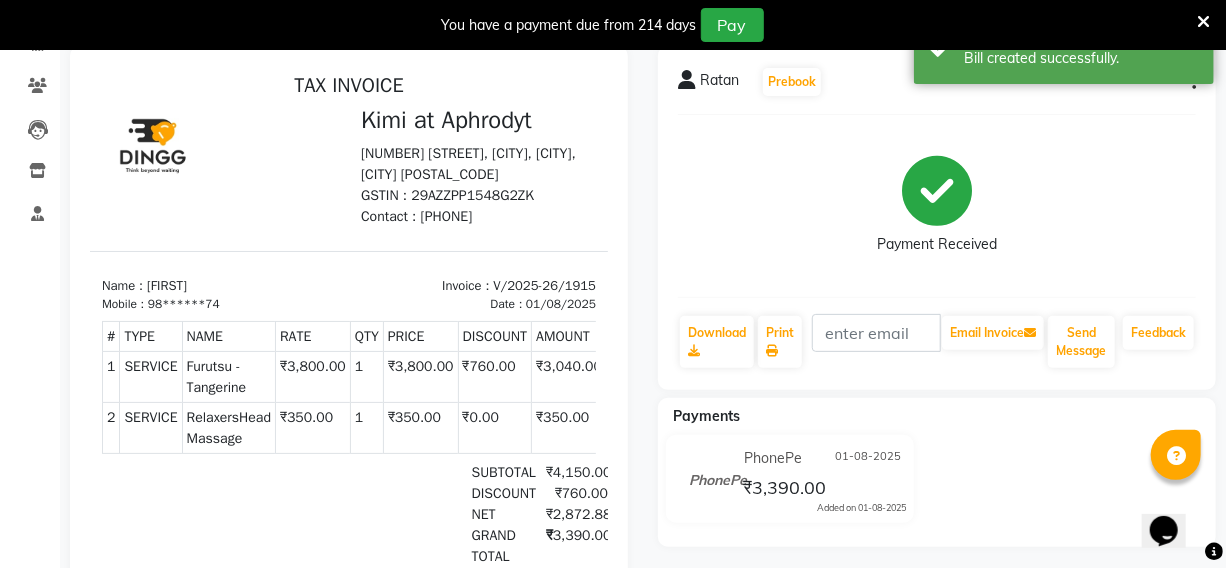 scroll, scrollTop: 67, scrollLeft: 0, axis: vertical 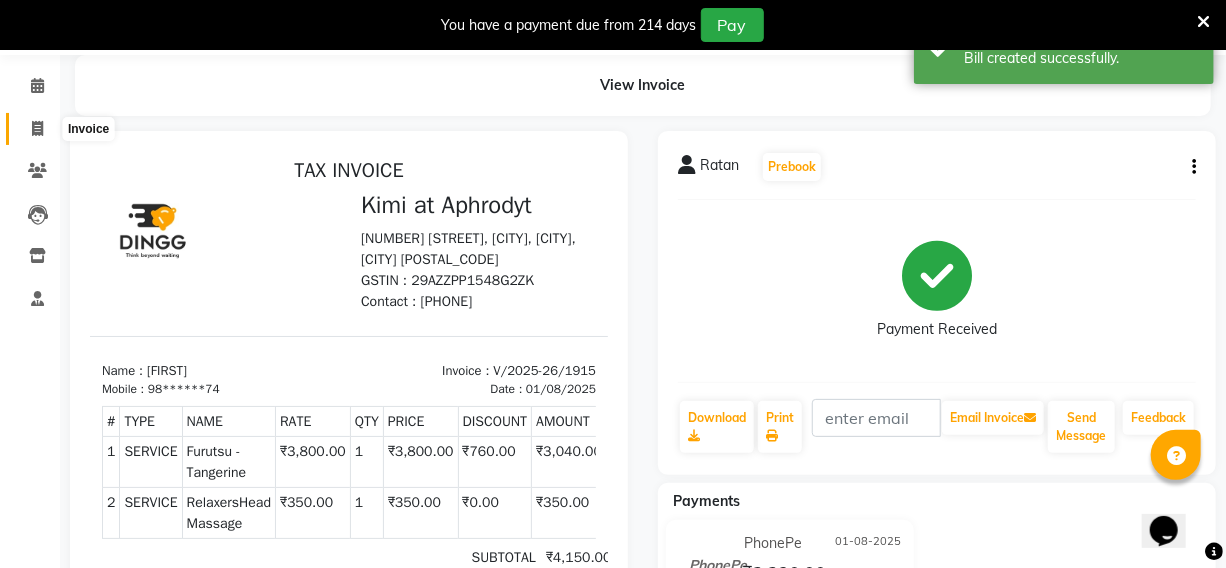 click 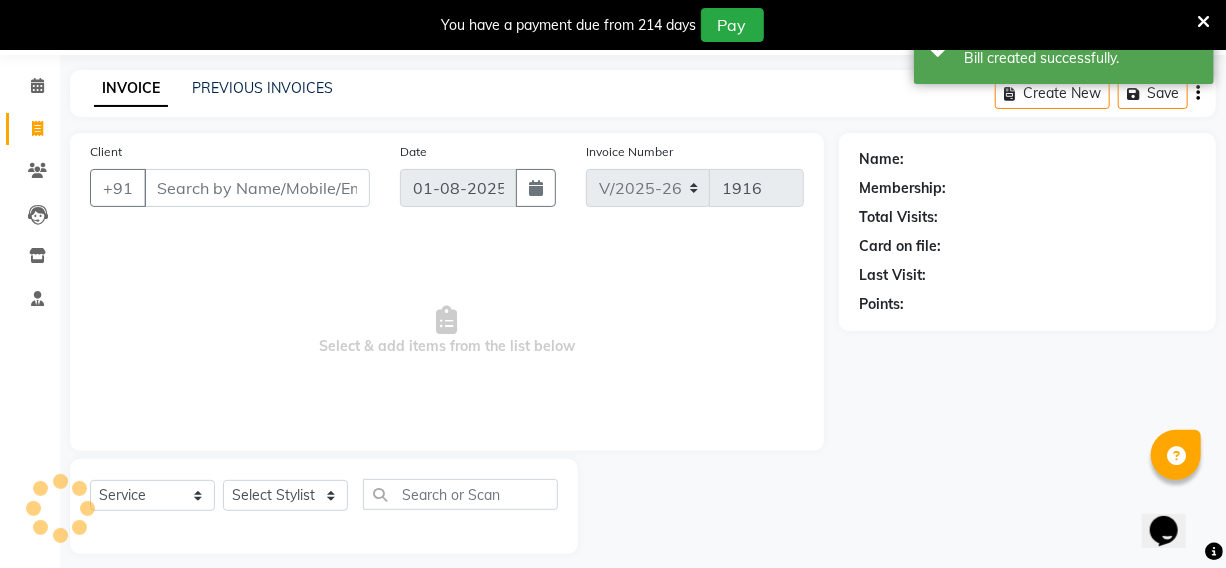 scroll, scrollTop: 83, scrollLeft: 0, axis: vertical 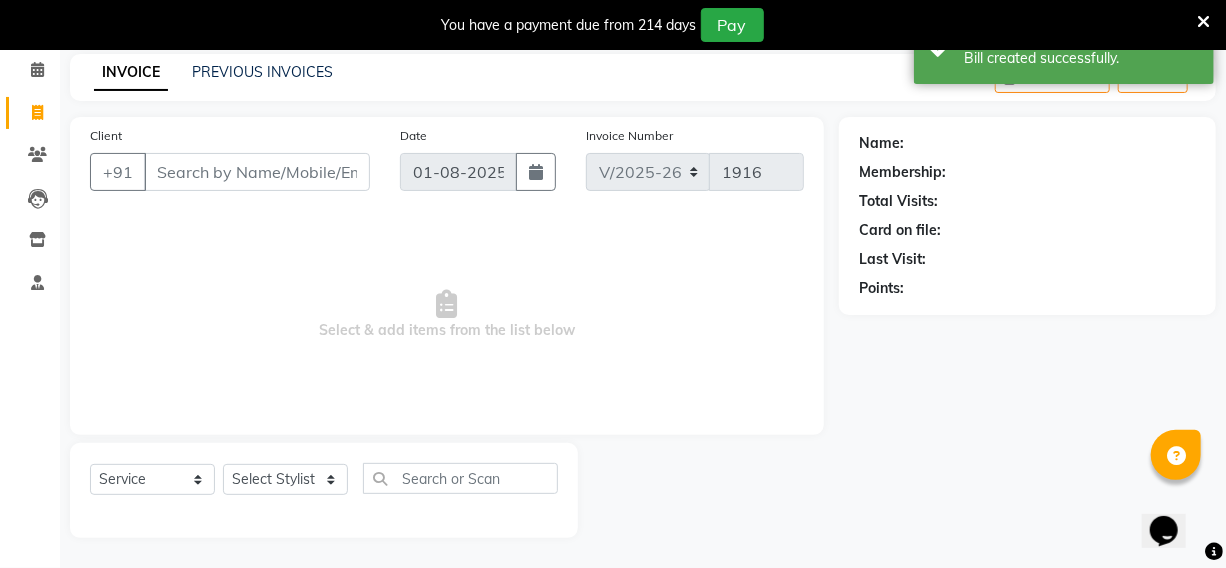 click on "Client" at bounding box center [257, 172] 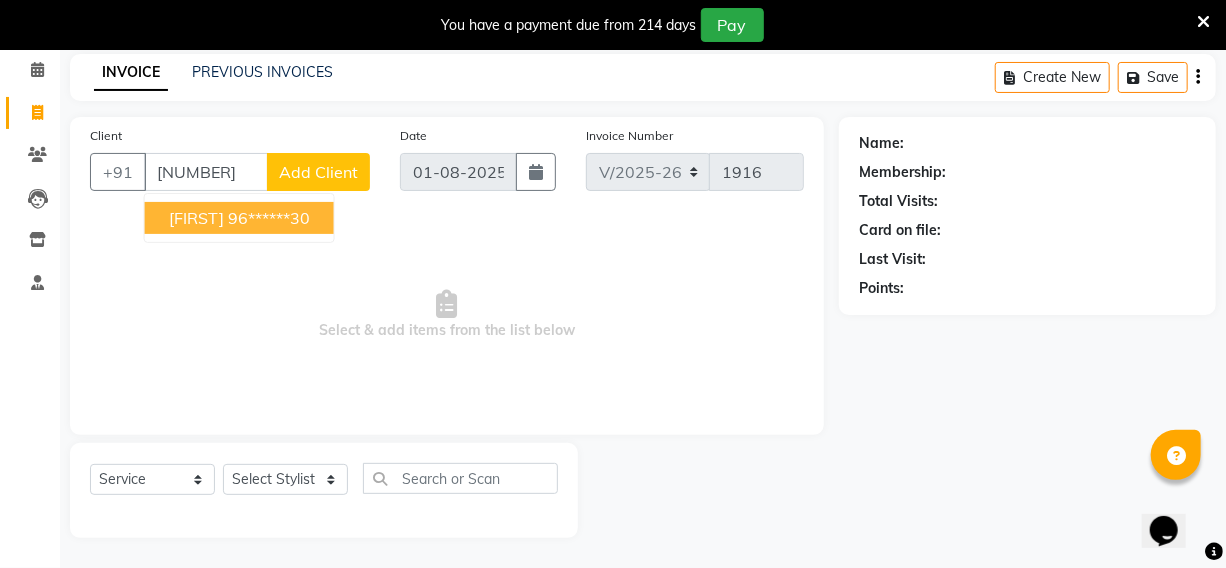click on "96******30" at bounding box center [269, 218] 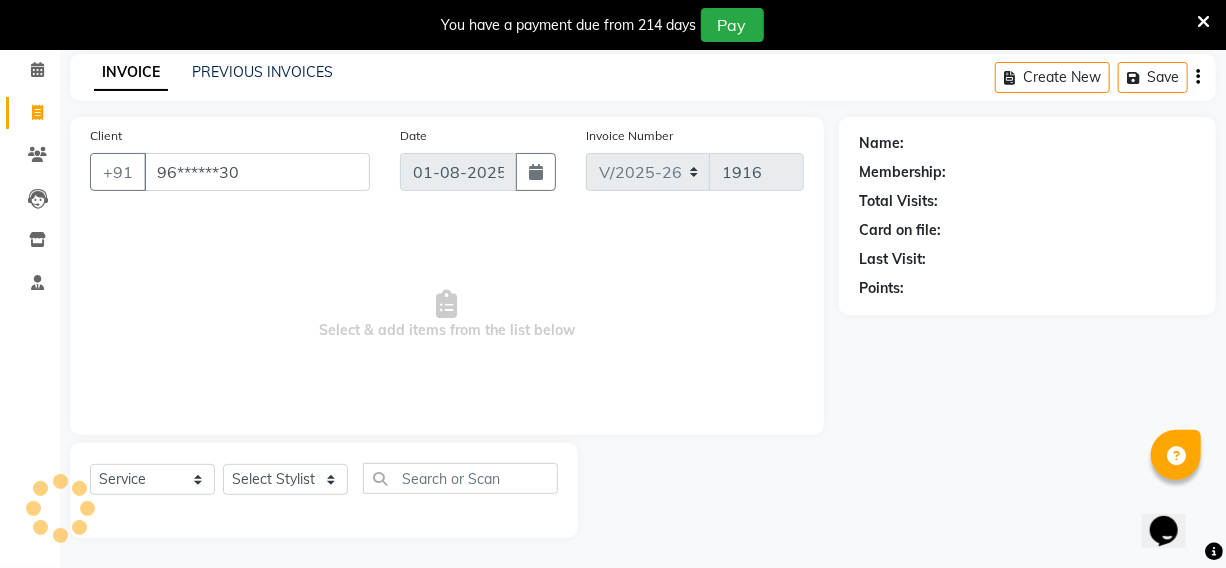 type on "96******30" 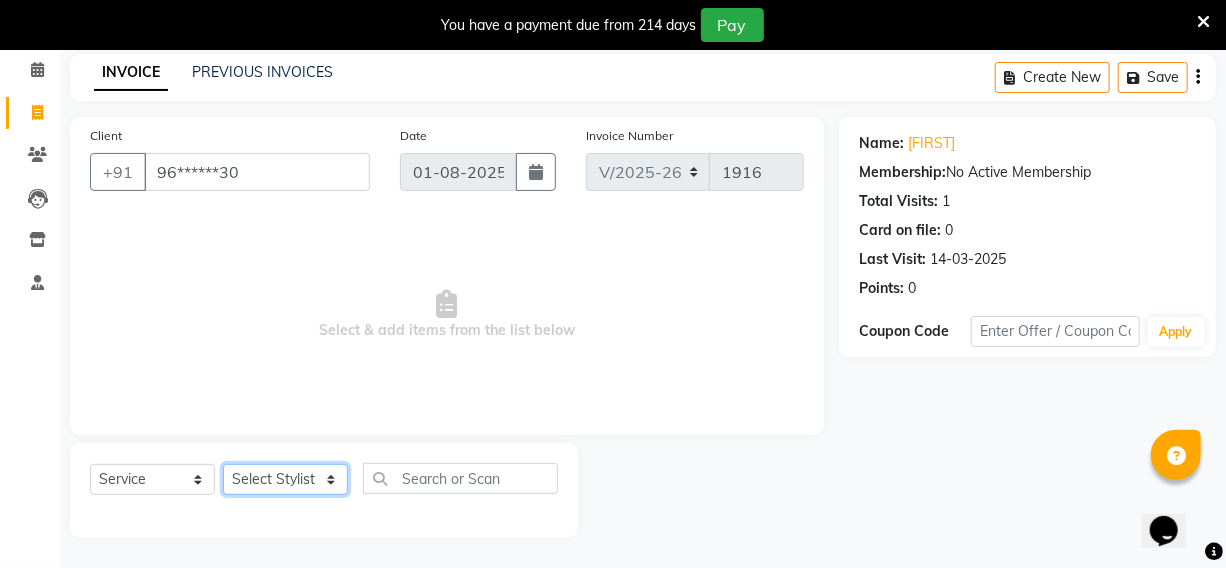 click on "Select Stylist [FIRST] [FIRST] [FIRST] [FIRST] manager id [FIRST] [FIRST] [FIRST] [FIRST] [FIRST] [FIRST] [FIRST] [FIRST]" 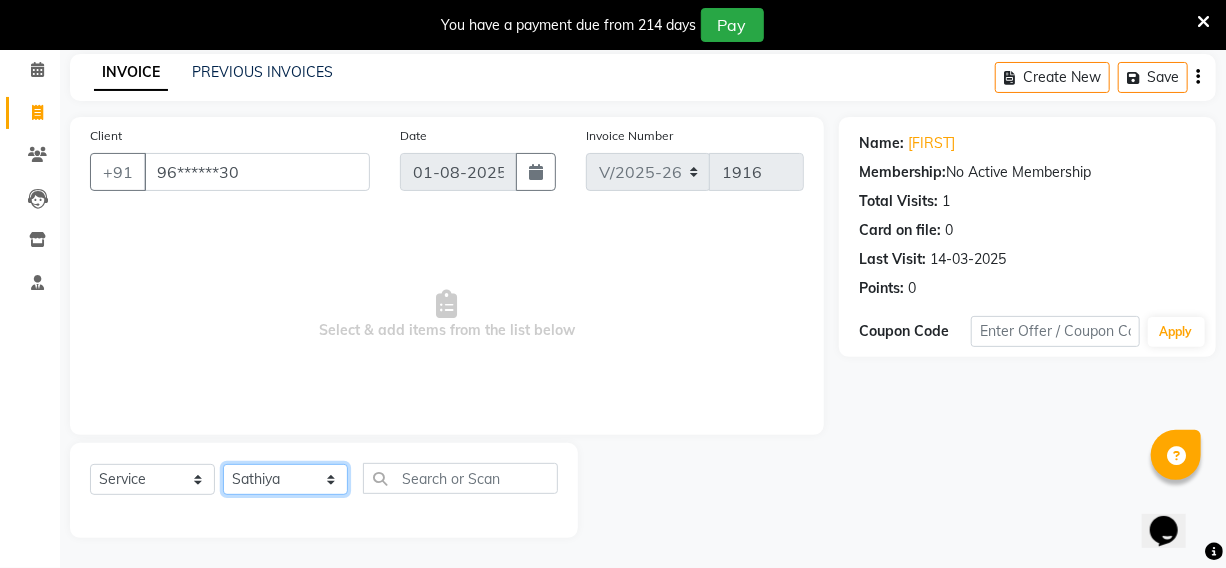 click on "Select Stylist [FIRST] [FIRST] [FIRST] [FIRST] manager id [FIRST] [FIRST] [FIRST] [FIRST] [FIRST] [FIRST] [FIRST] [FIRST]" 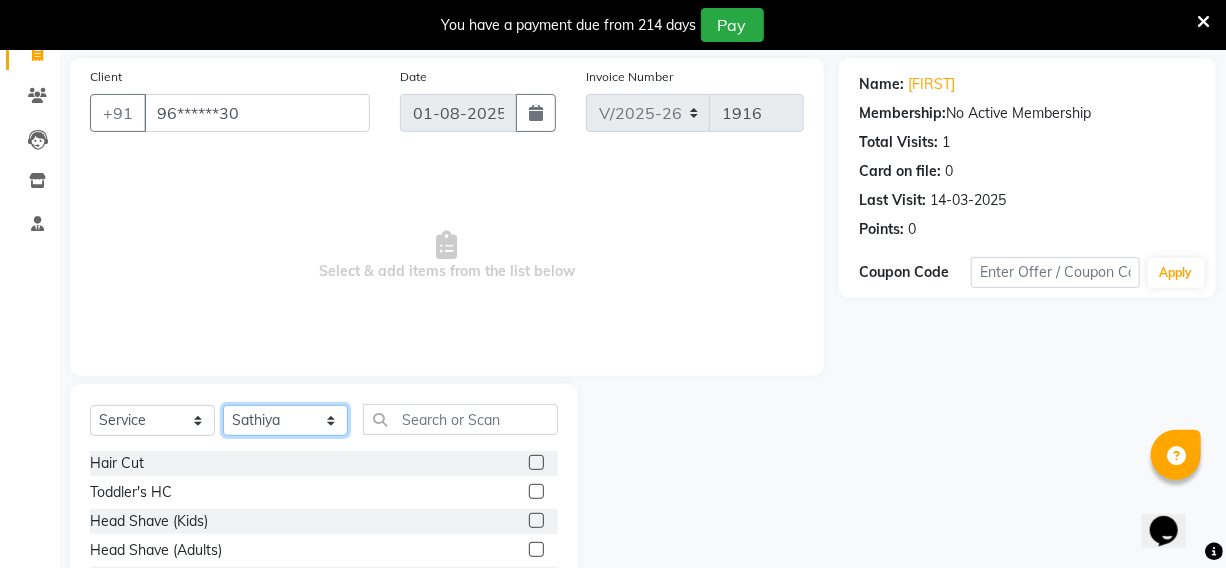 scroll, scrollTop: 174, scrollLeft: 0, axis: vertical 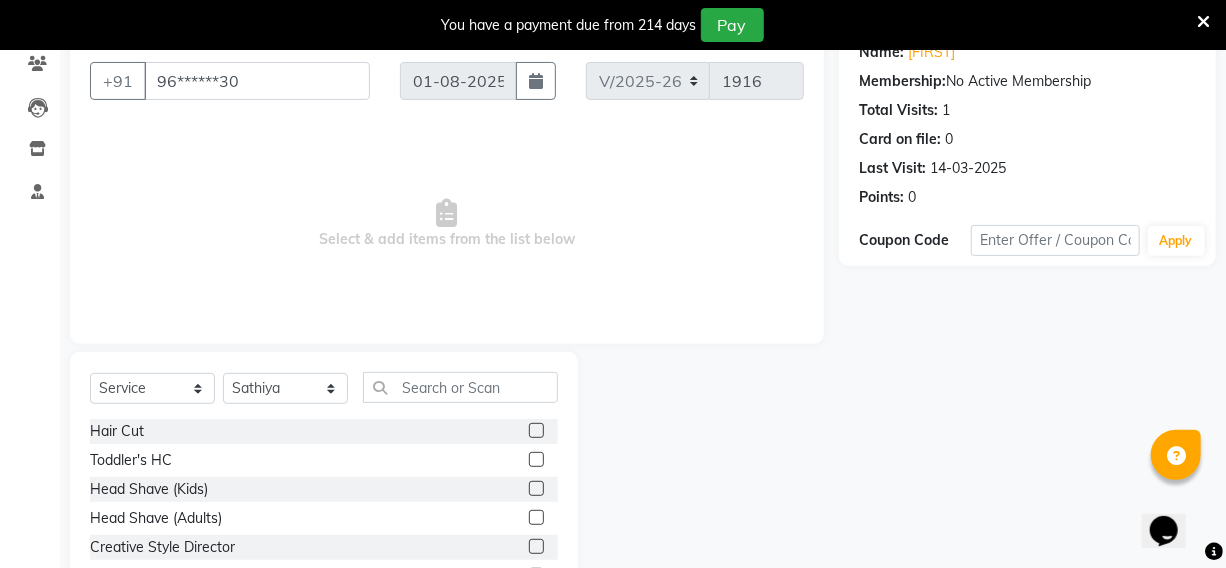 click 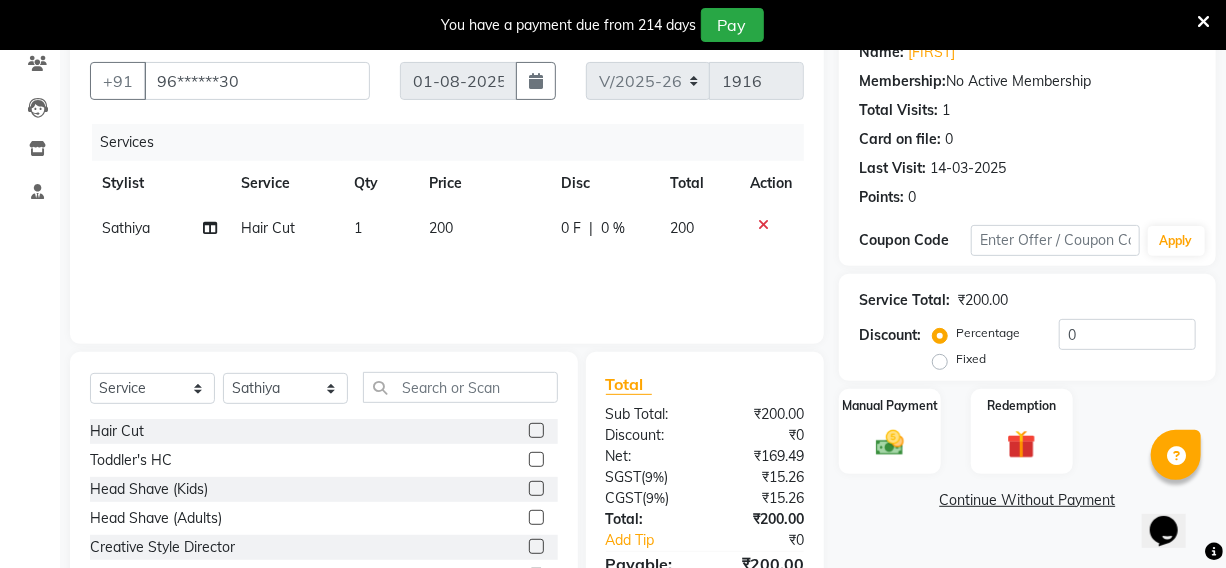 click 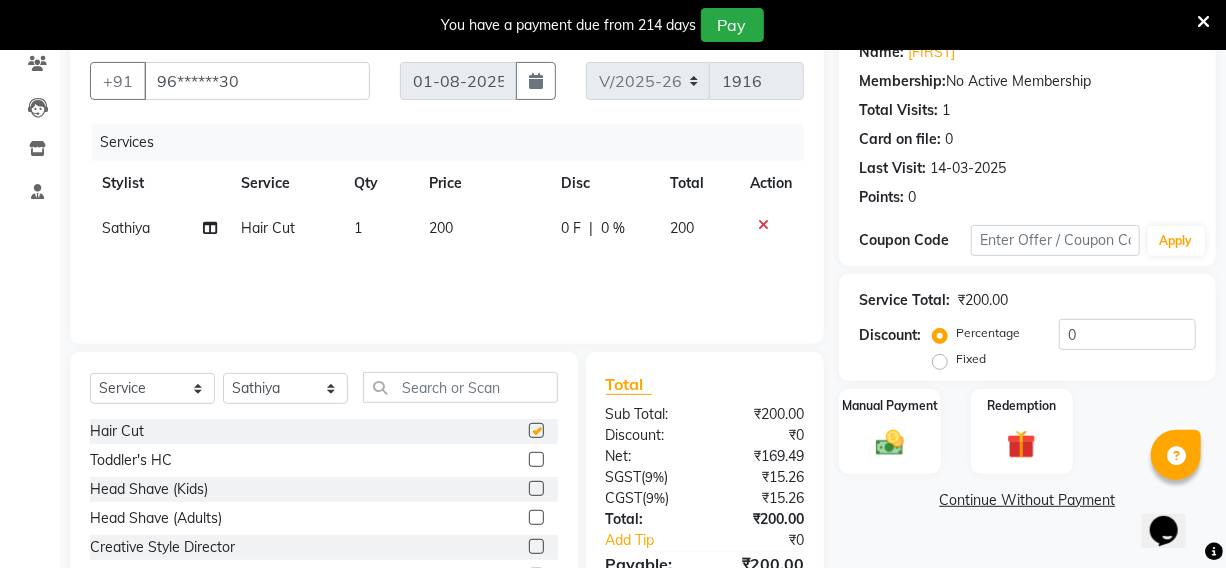 click 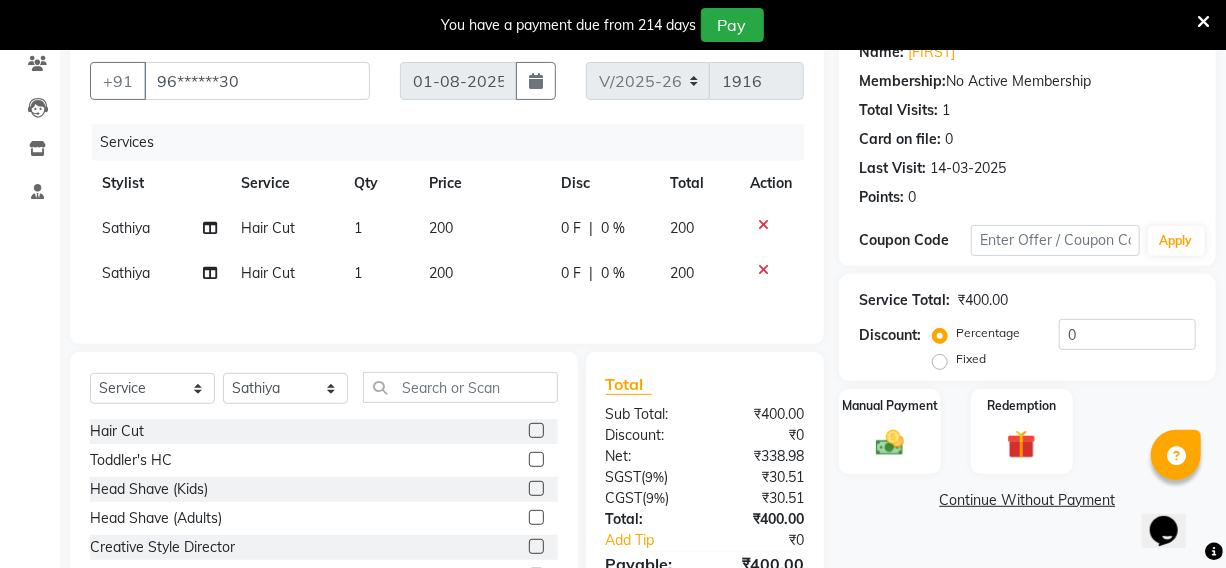 click on "Sathiya" 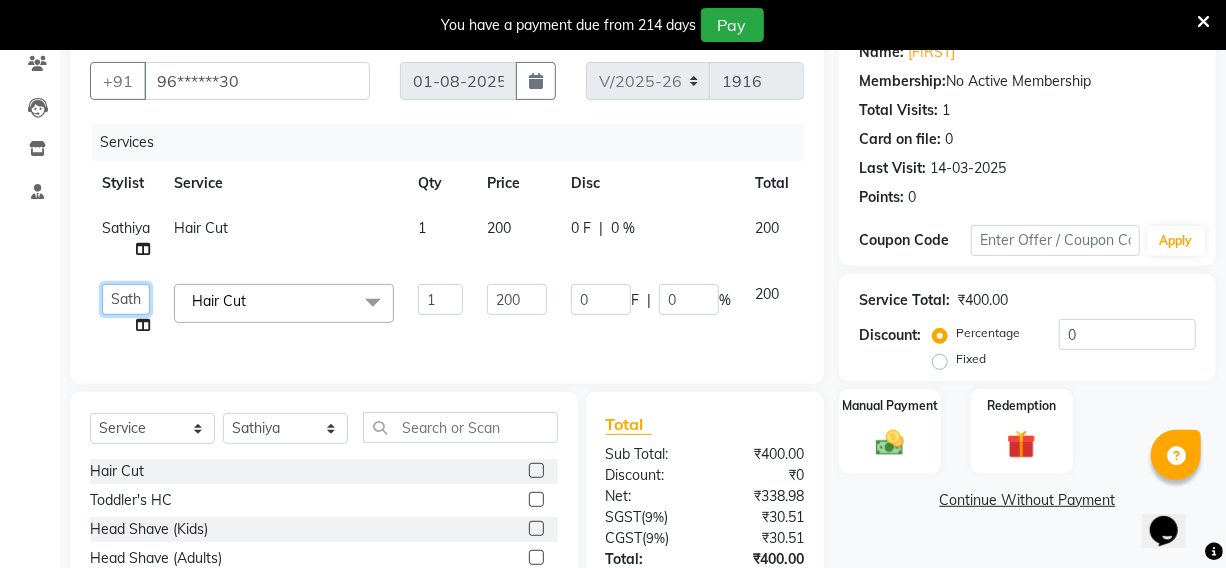 click on "[FIRST]   [FIRST]   [FIRST]   [FIRST]   [FIRST] manager id   [FIRST]   [FIRST]   [FIRST]   [FIRST]   [FIRST]   [FIRST]   [FIRST]   [FIRST]" 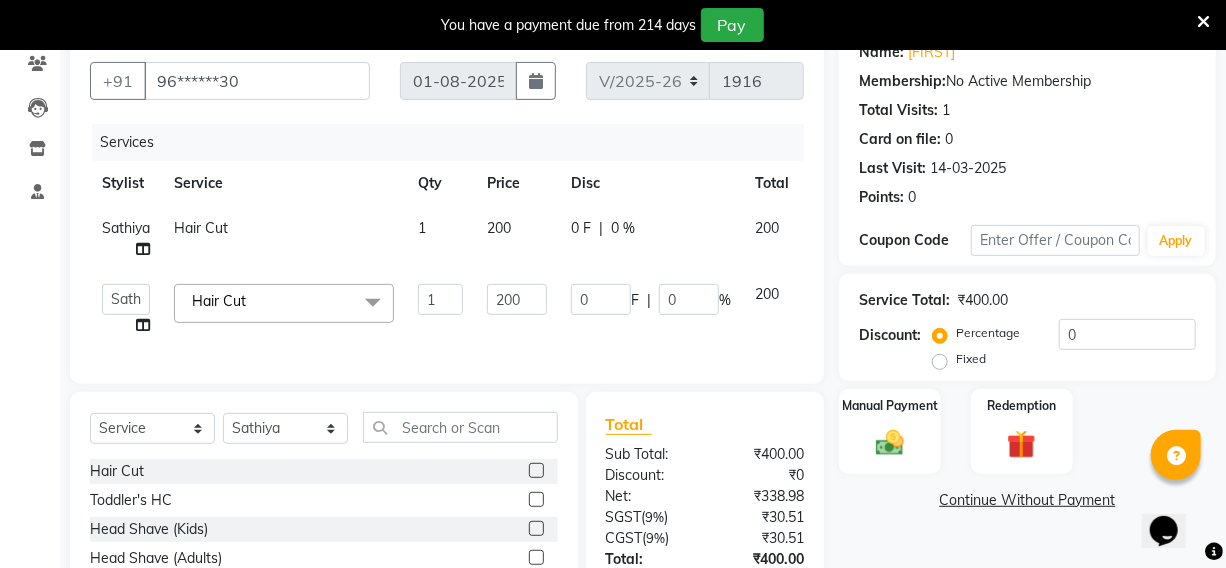 select on "[NUMBER]" 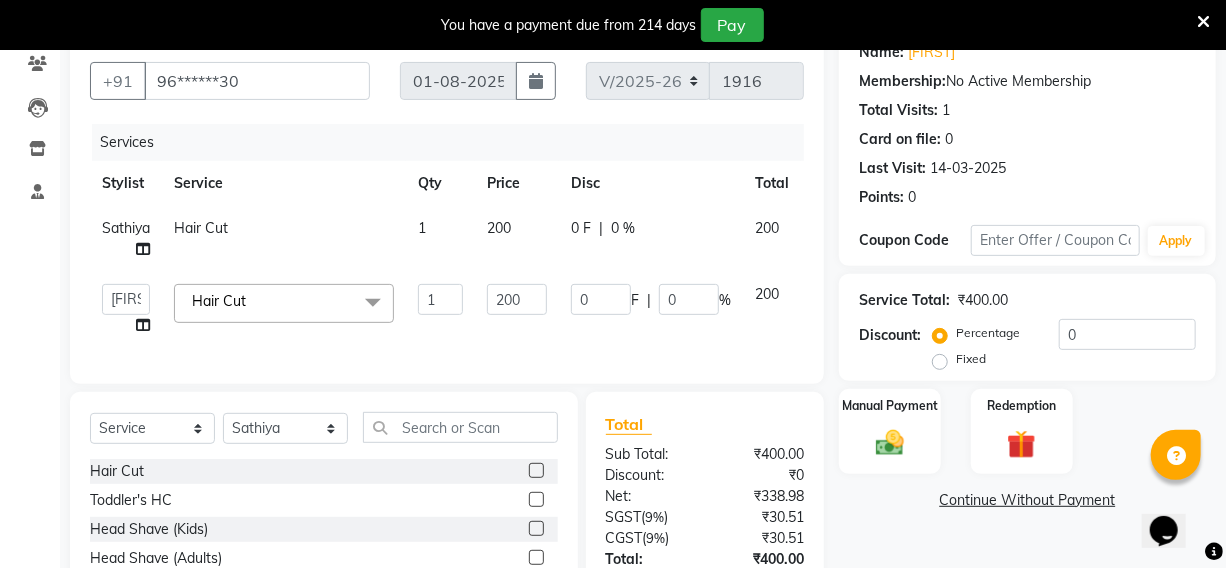 scroll, scrollTop: 265, scrollLeft: 0, axis: vertical 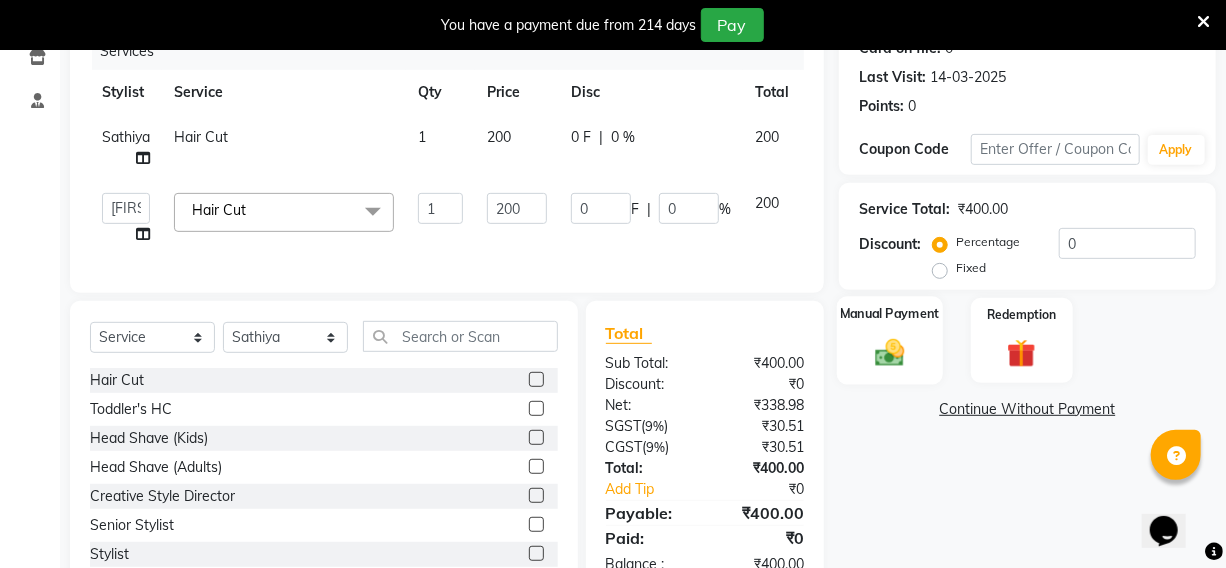 click on "Manual Payment" 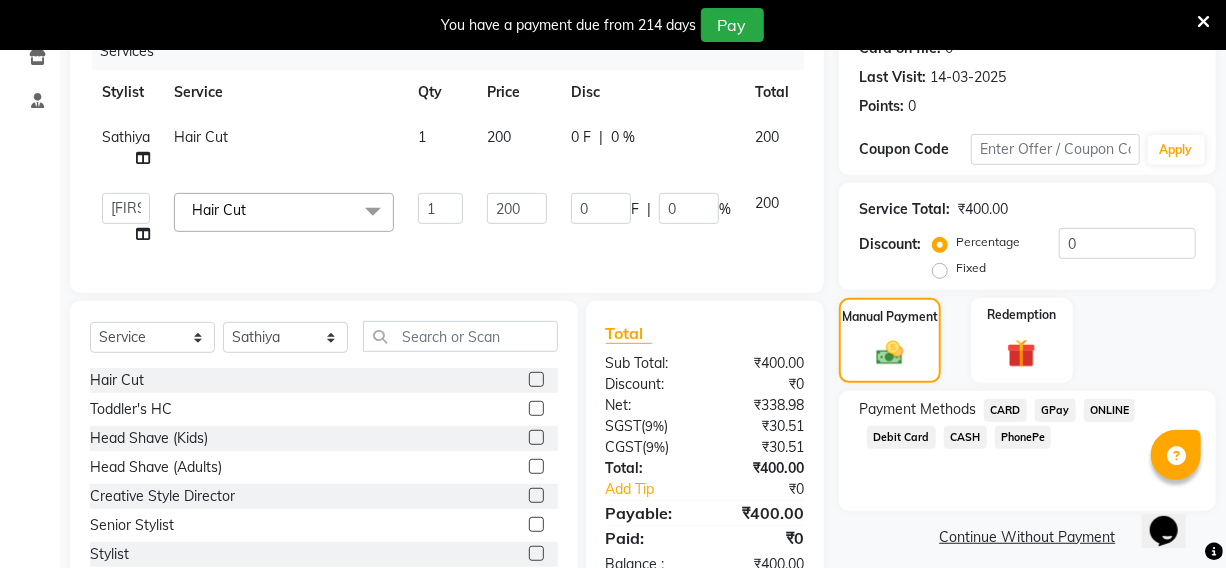 click on "PhonePe" 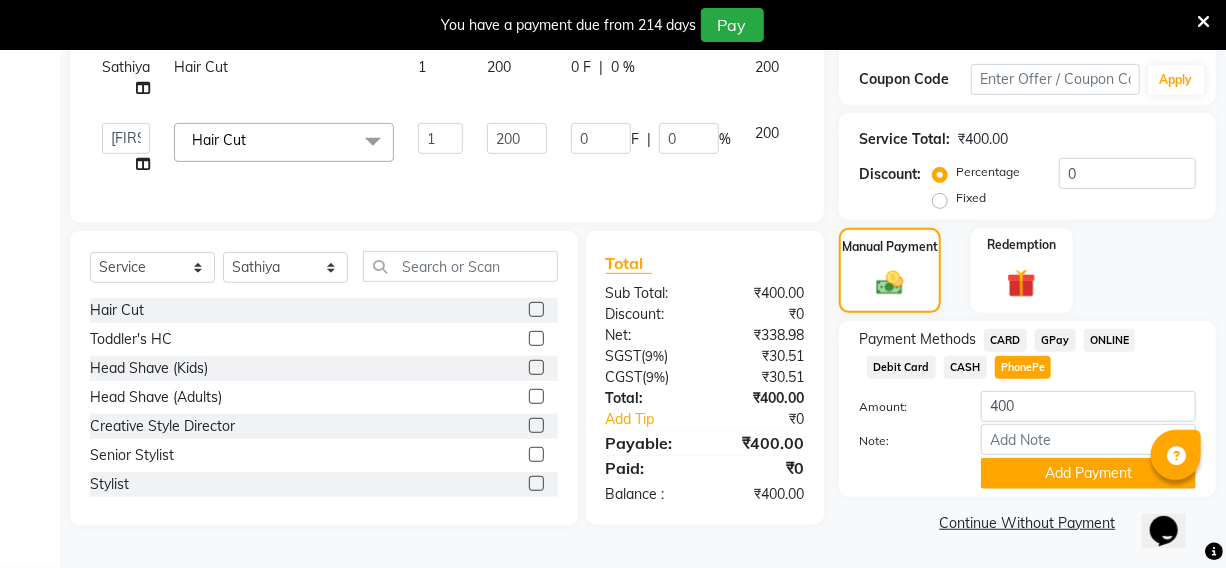 scroll, scrollTop: 339, scrollLeft: 0, axis: vertical 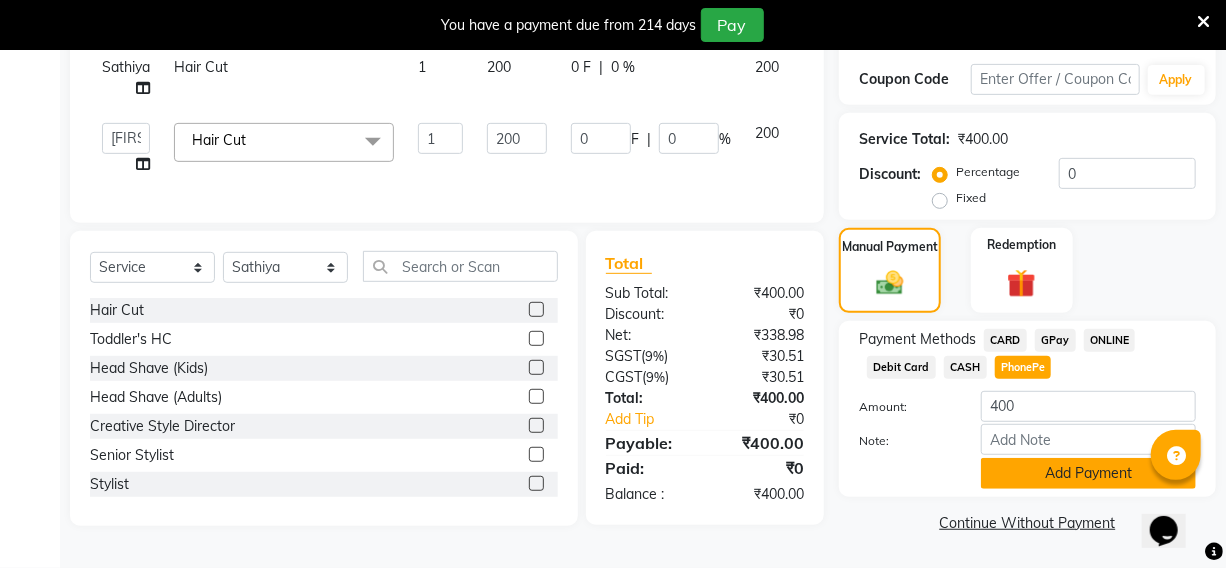 click on "Add Payment" 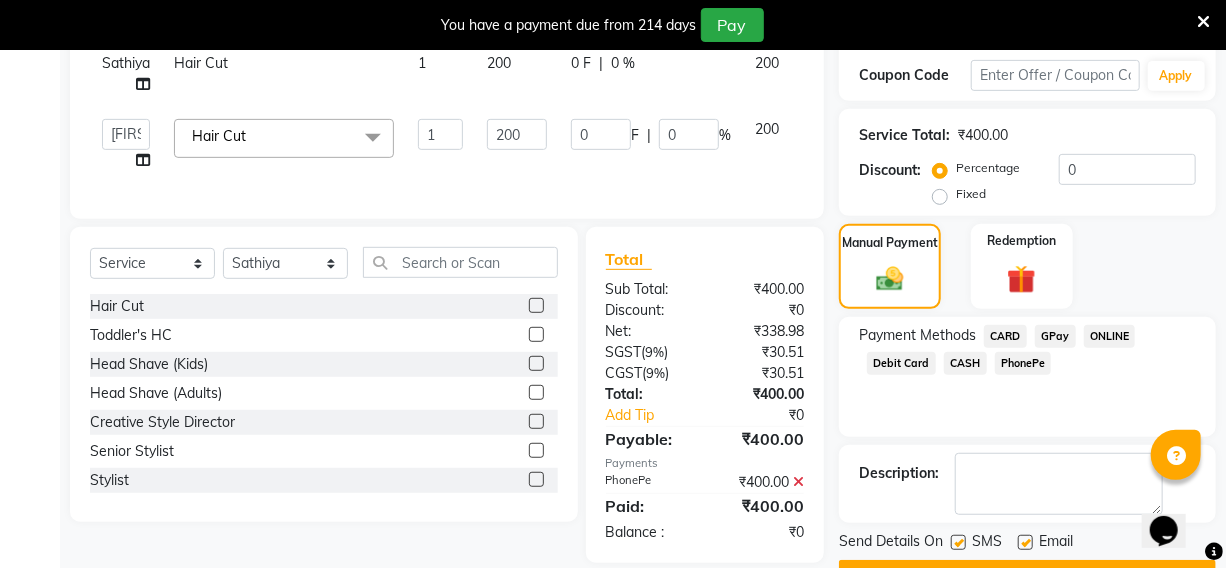 click 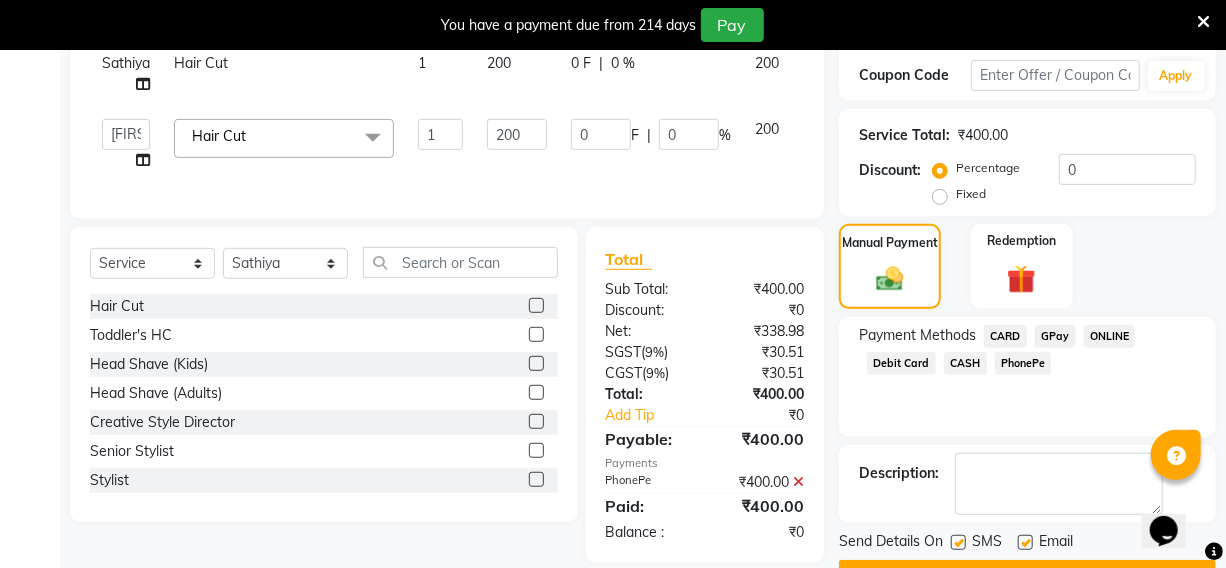 click at bounding box center [957, 543] 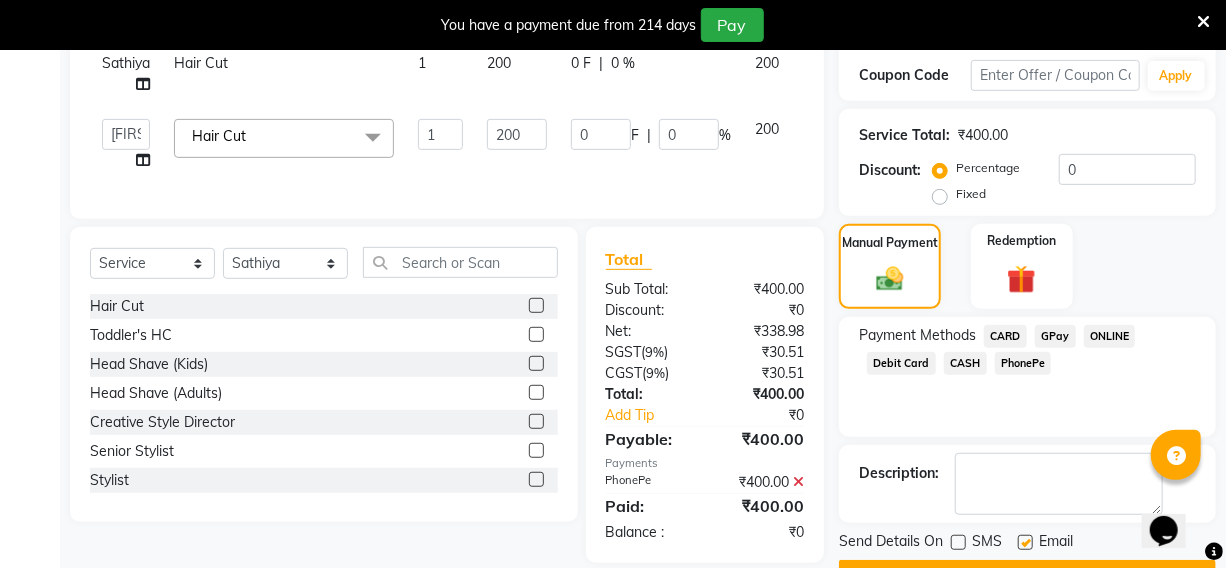 click 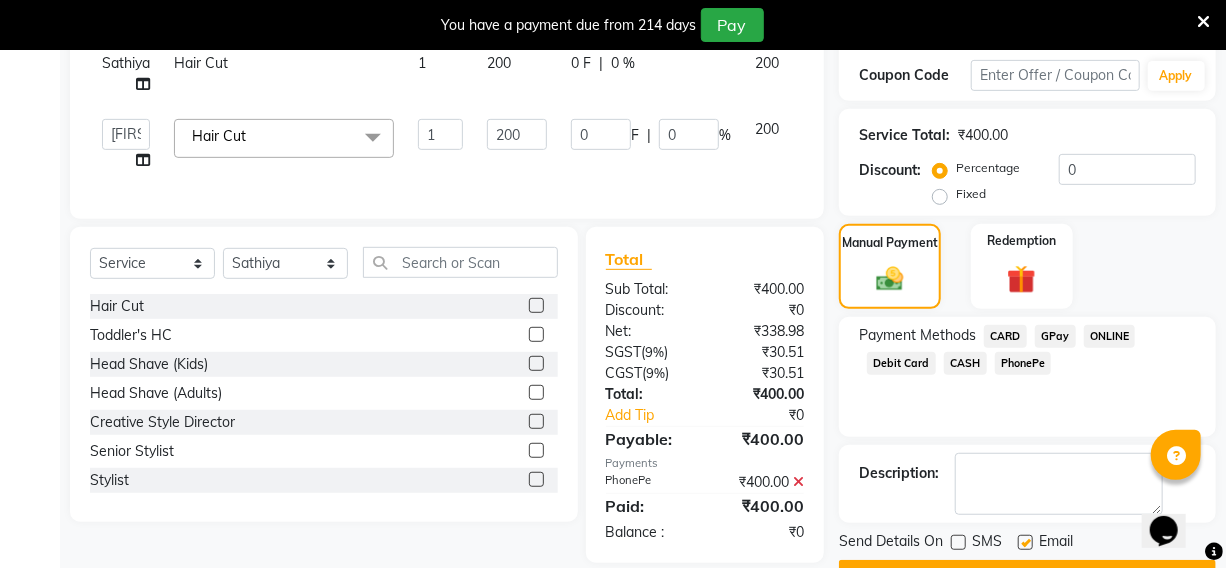 click at bounding box center (1024, 543) 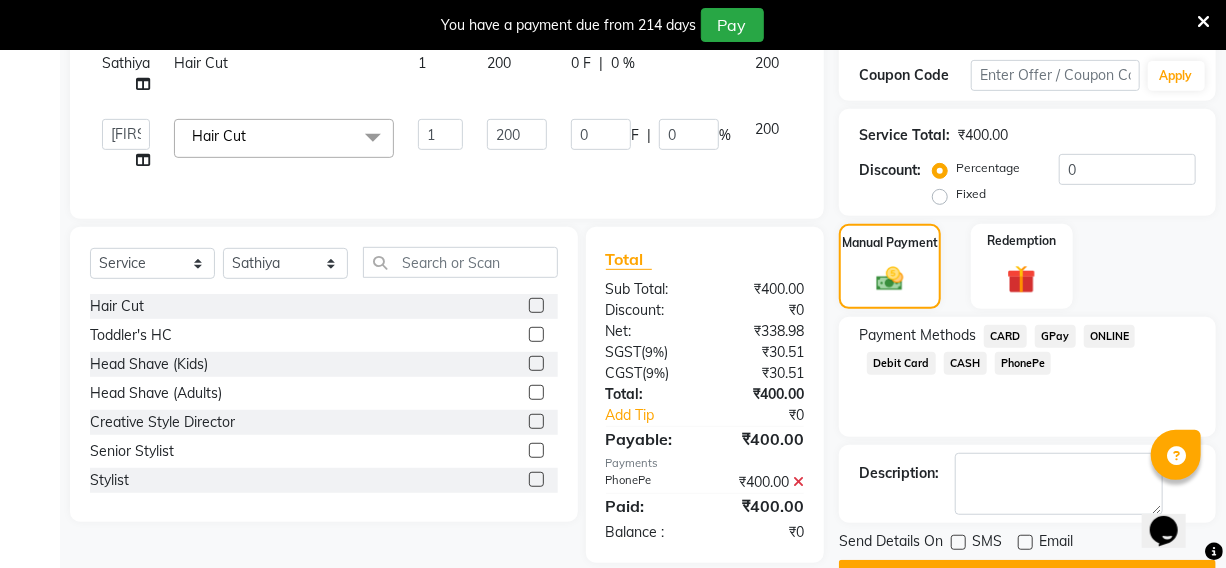 click 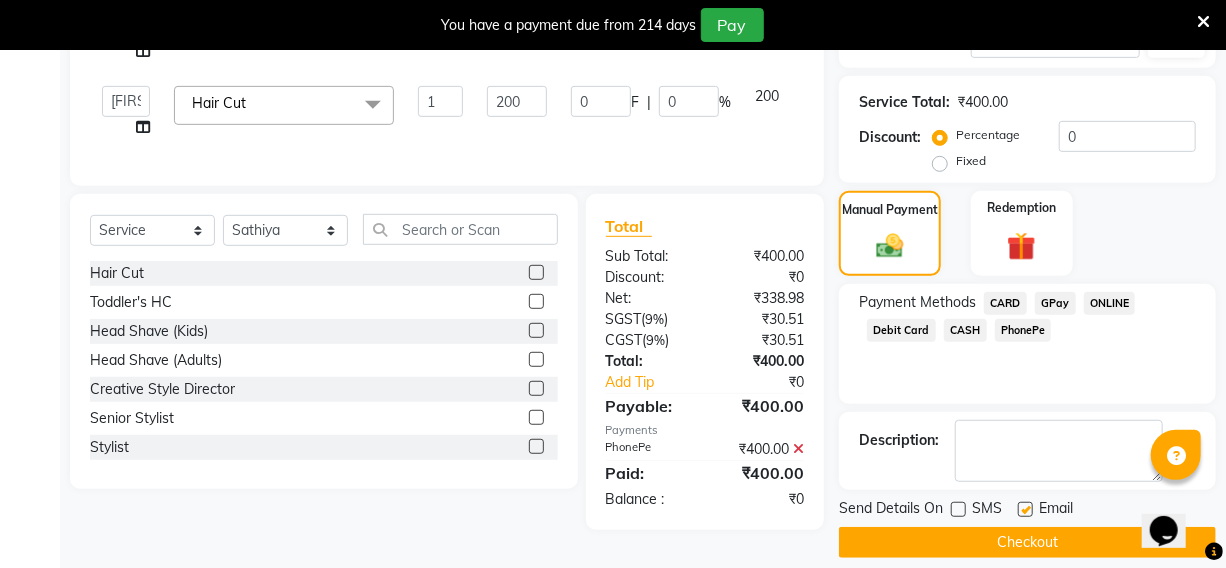 scroll, scrollTop: 390, scrollLeft: 0, axis: vertical 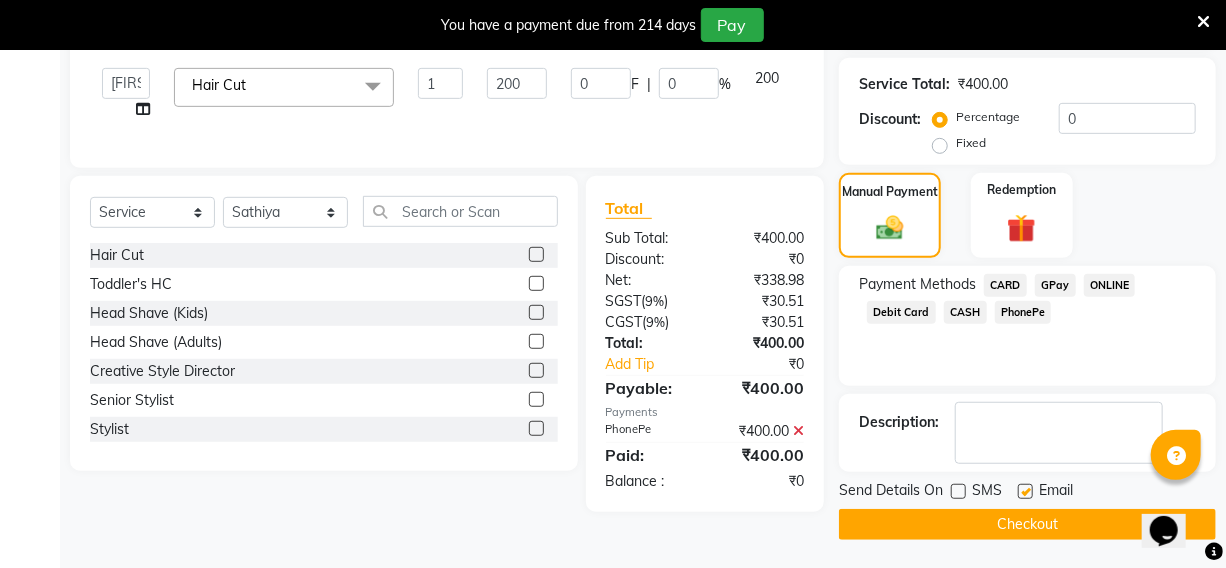 click 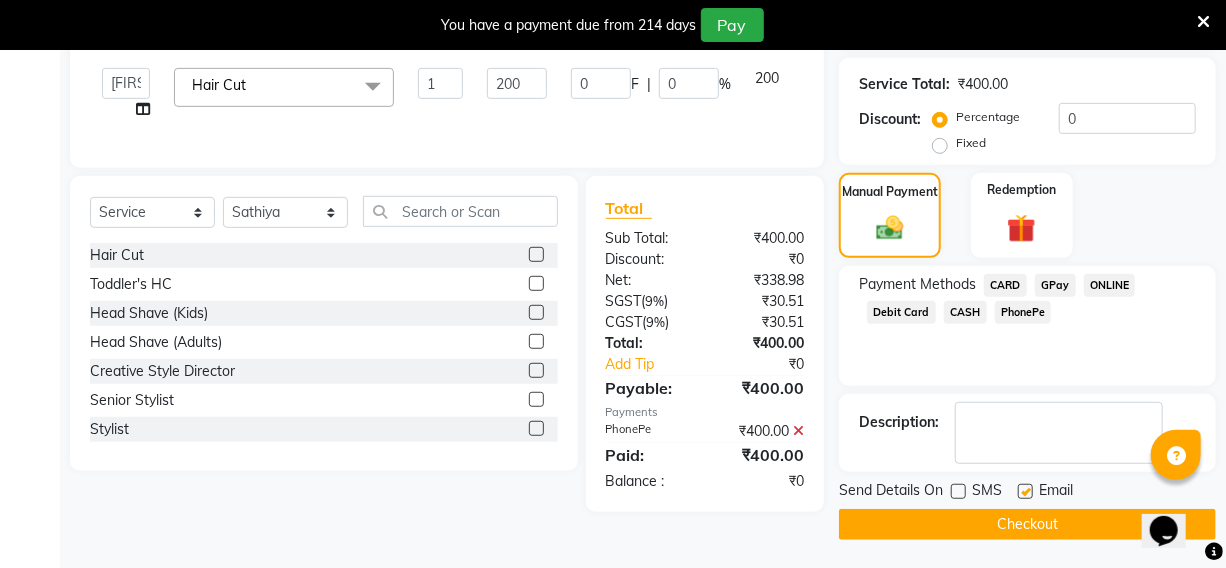 click at bounding box center (1024, 492) 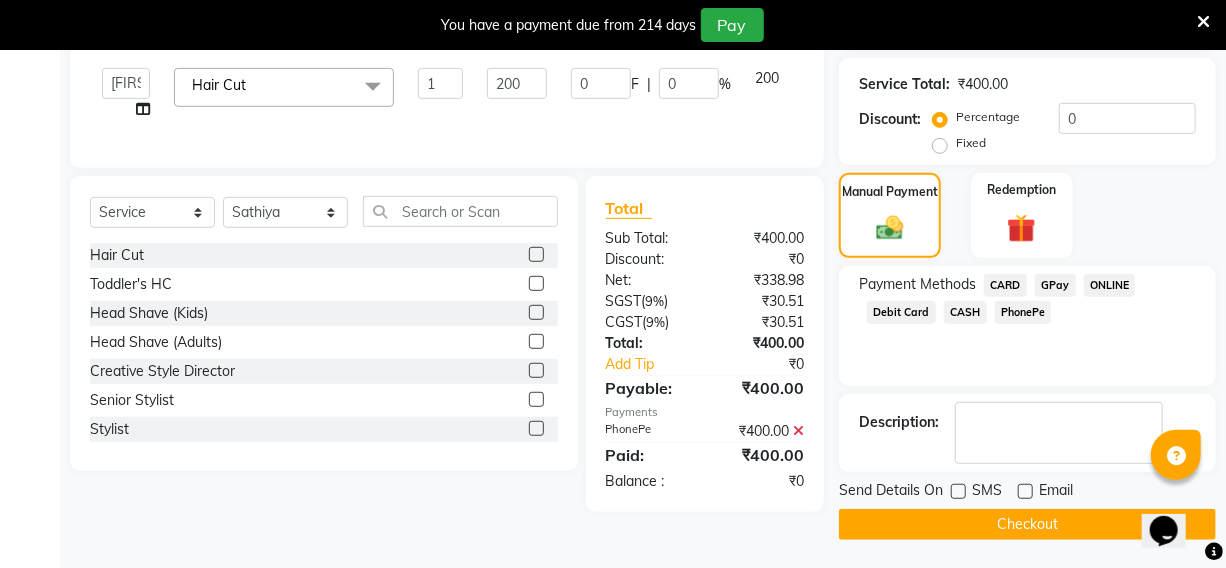 click on "Checkout" 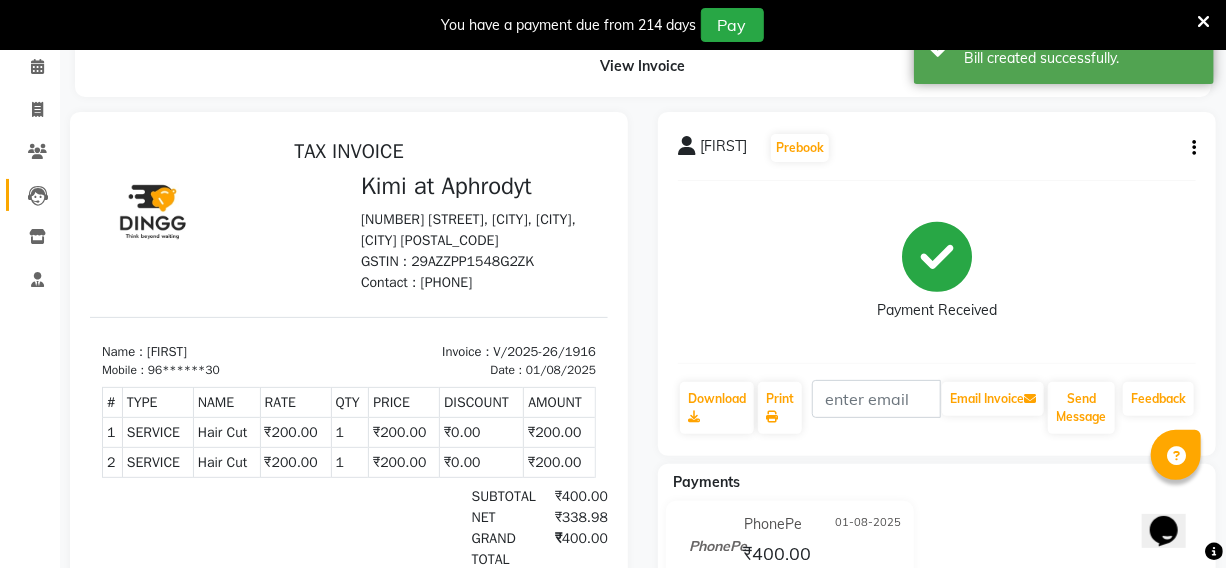 scroll, scrollTop: 90, scrollLeft: 0, axis: vertical 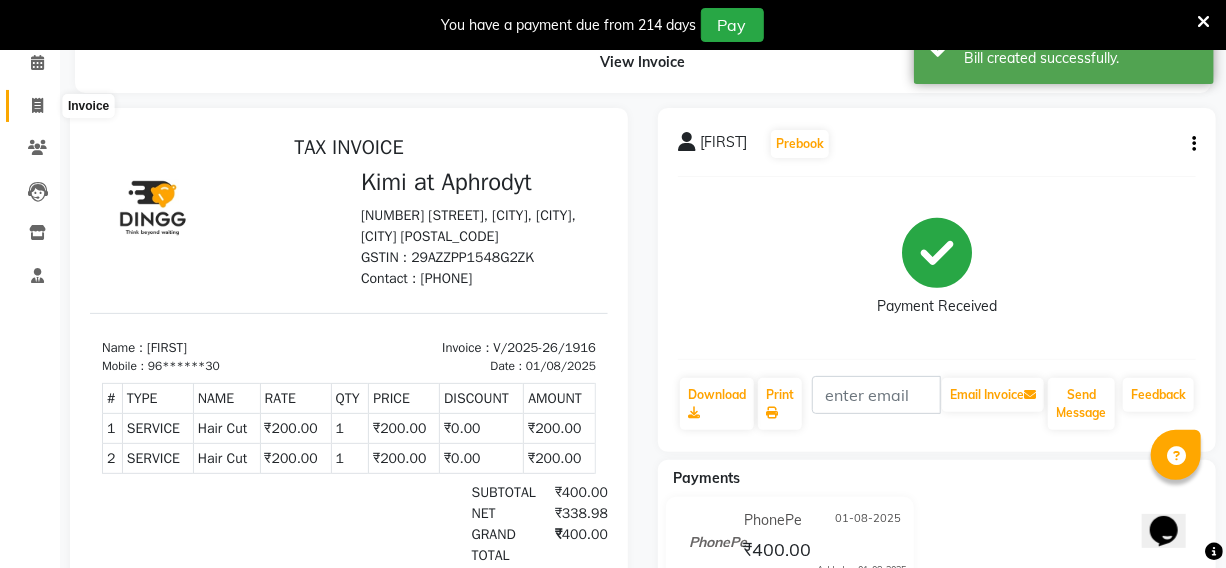 click 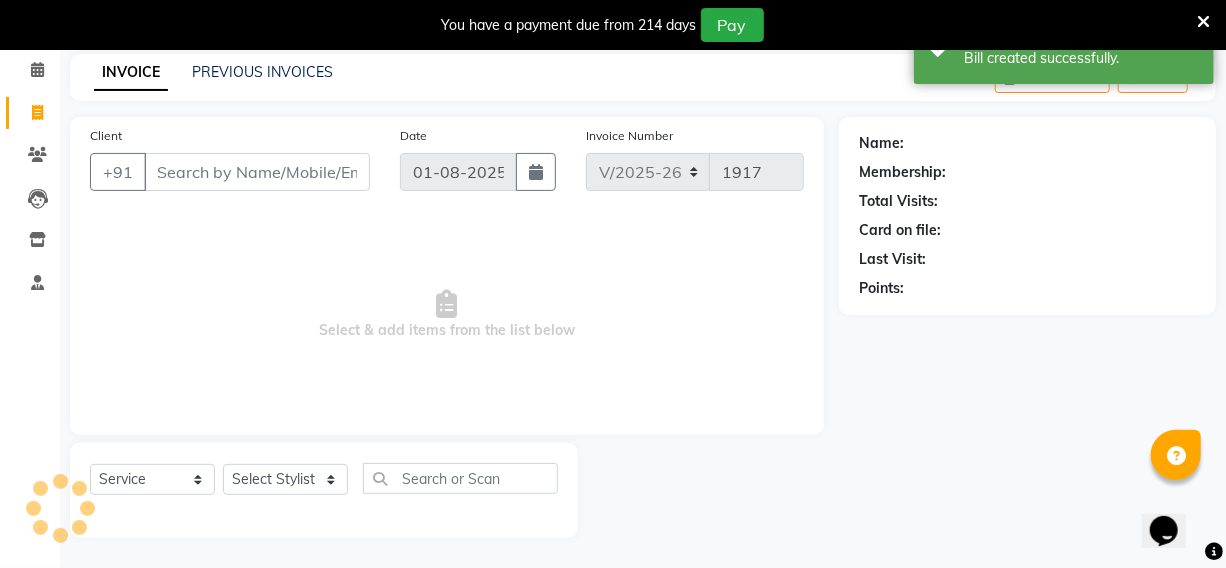 scroll, scrollTop: 83, scrollLeft: 0, axis: vertical 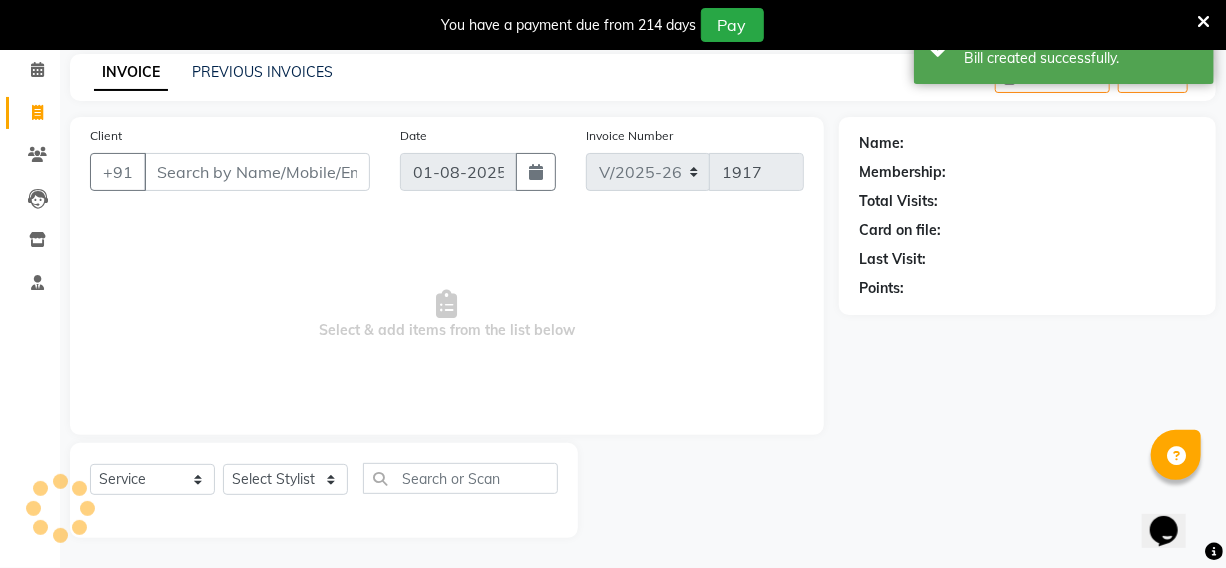 click on "Client" at bounding box center [257, 172] 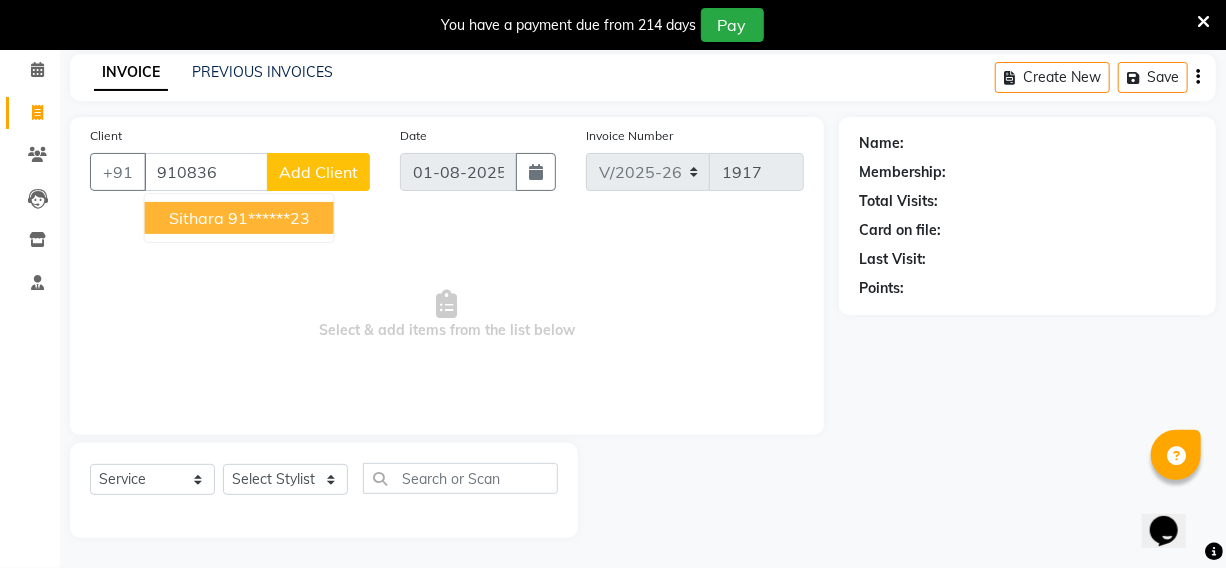 scroll, scrollTop: 83, scrollLeft: 0, axis: vertical 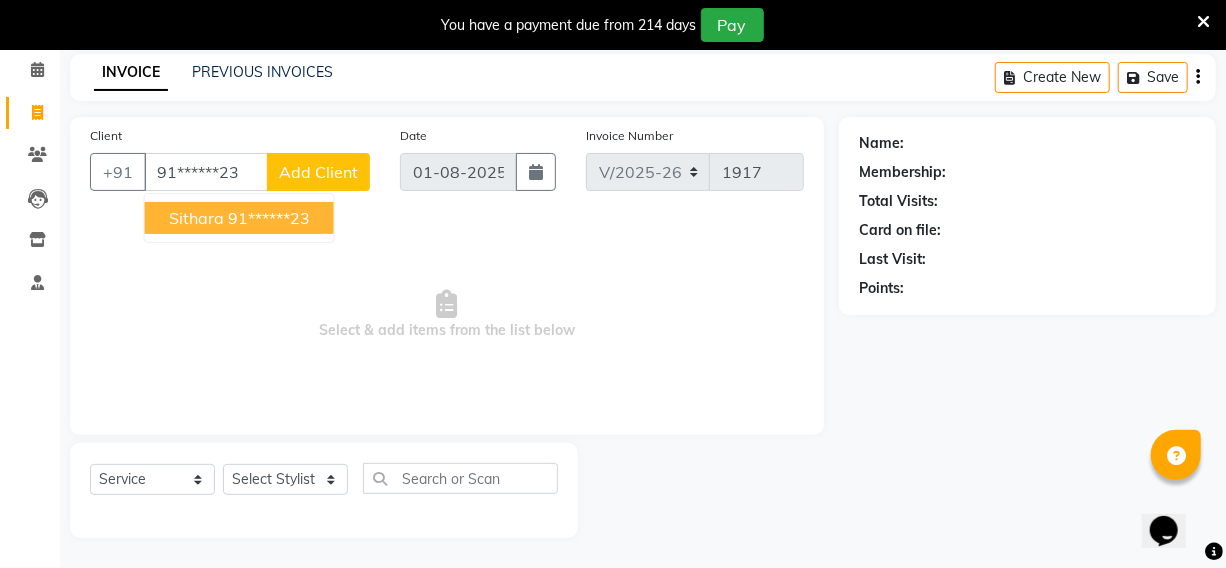 type on "91******23" 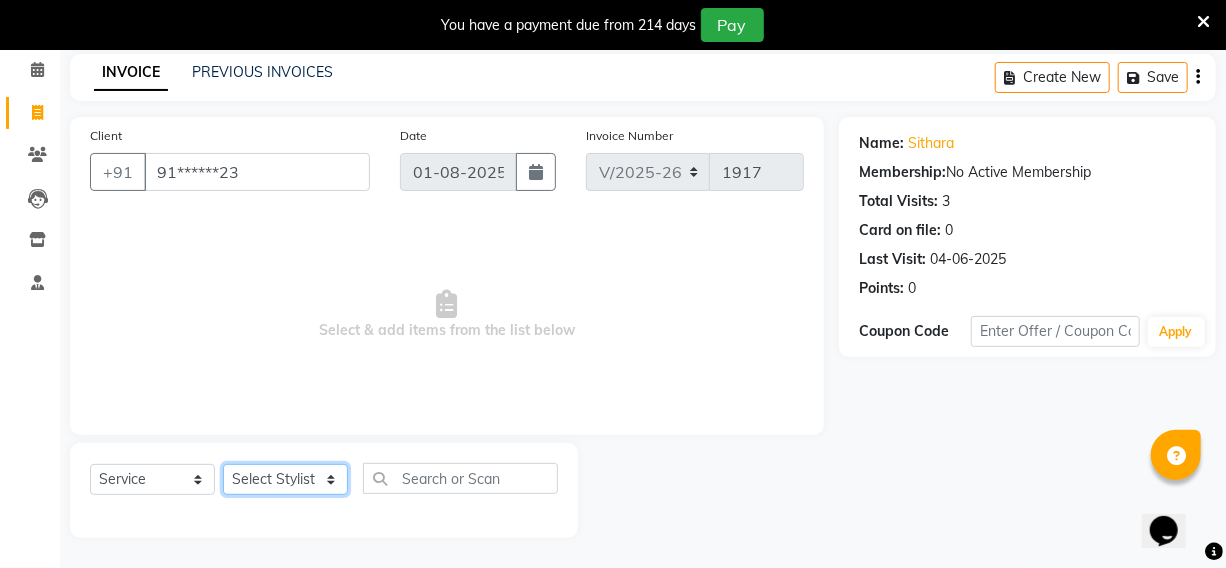 click on "Select Stylist [FIRST] [FIRST] [FIRST] [FIRST] manager id [FIRST] [FIRST] [FIRST] [FIRST] [FIRST] [FIRST] [FIRST] [FIRST]" 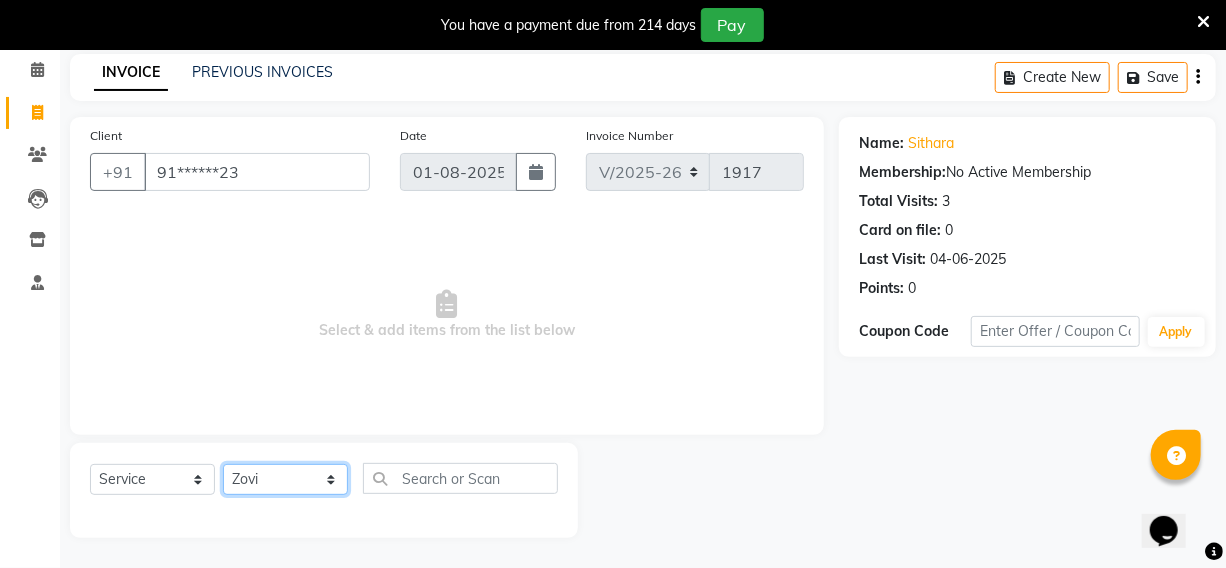 click on "Select Stylist [FIRST] [FIRST] [FIRST] [FIRST] manager id [FIRST] [FIRST] [FIRST] [FIRST] [FIRST] [FIRST] [FIRST] [FIRST]" 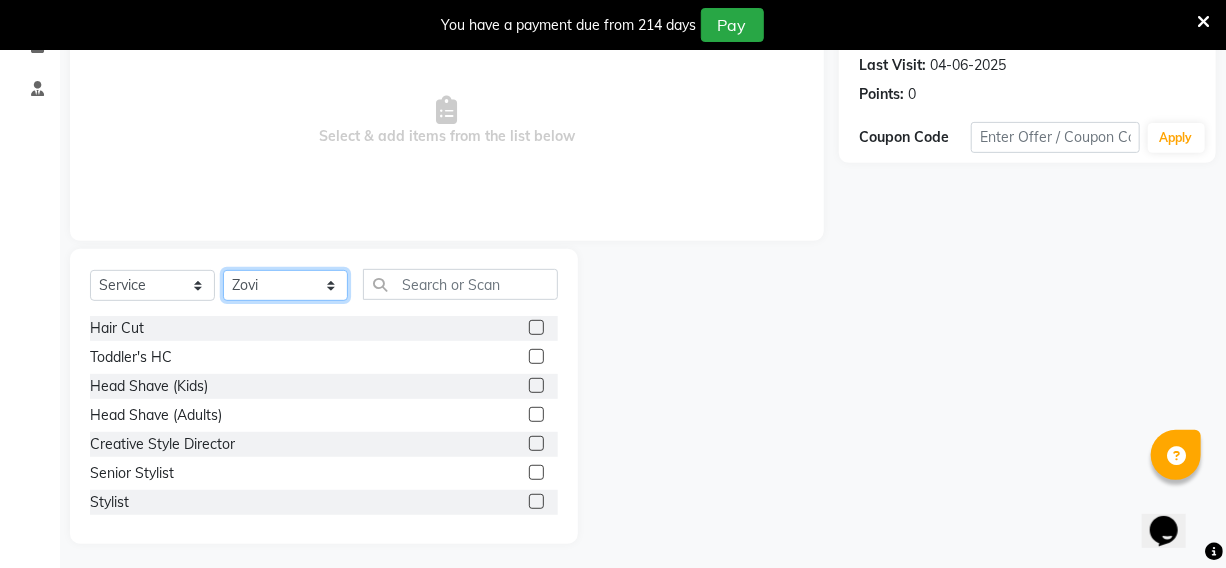 scroll, scrollTop: 283, scrollLeft: 0, axis: vertical 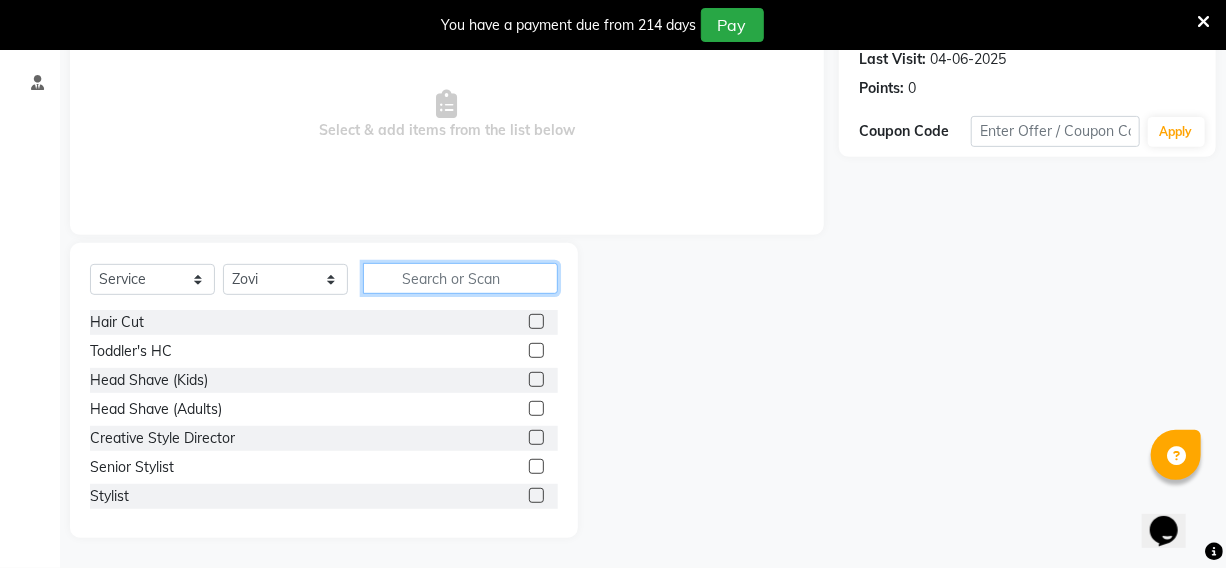 click 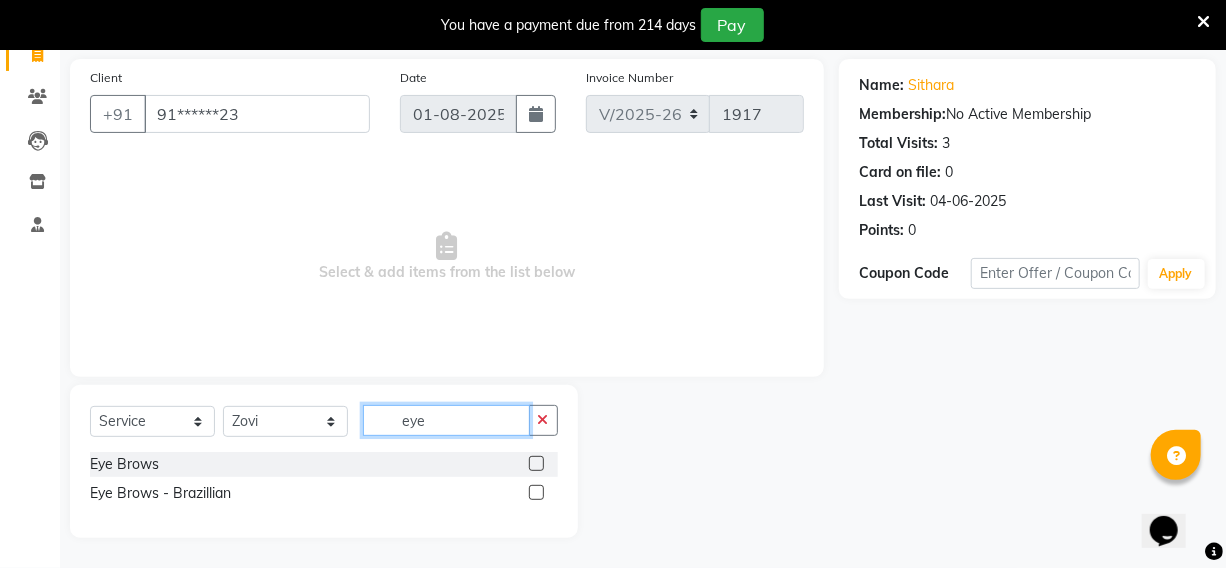 scroll, scrollTop: 140, scrollLeft: 0, axis: vertical 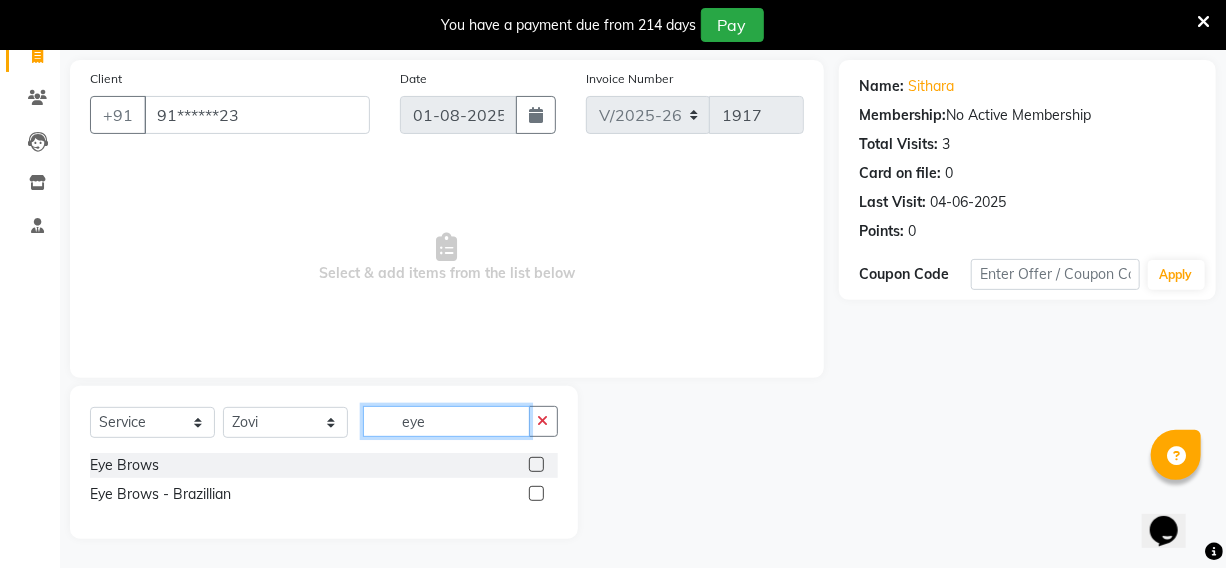 type on "eye" 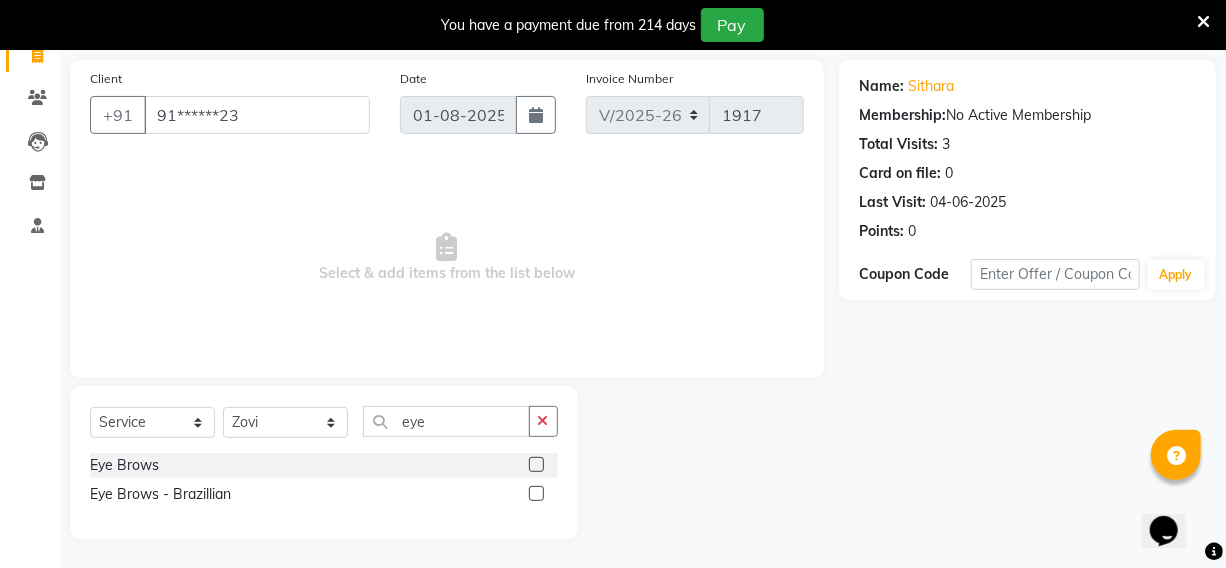 click 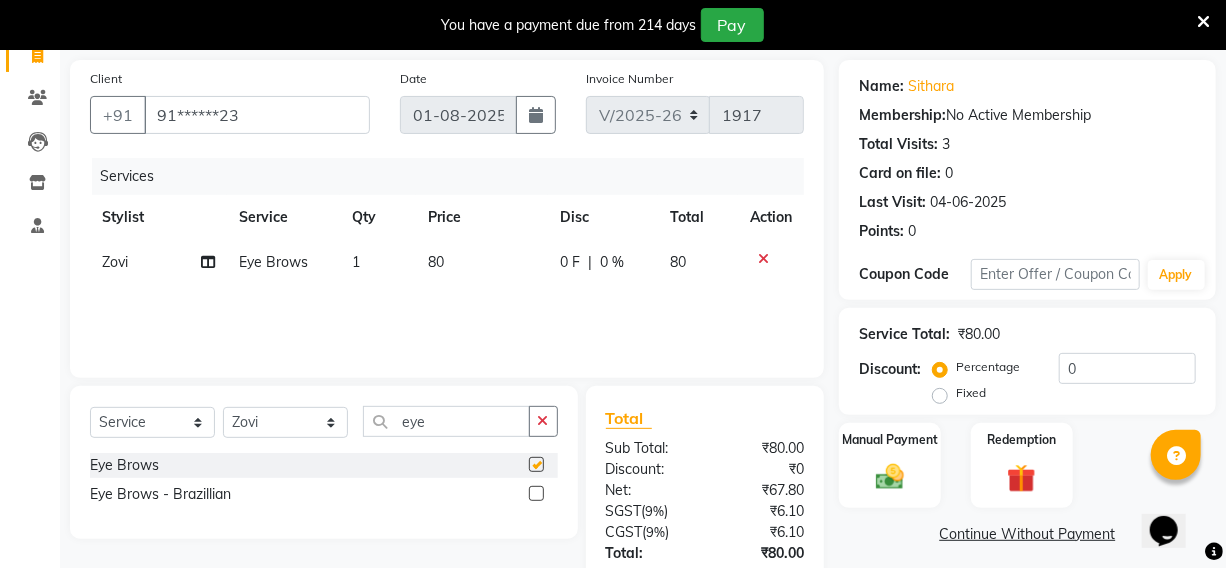 checkbox on "false" 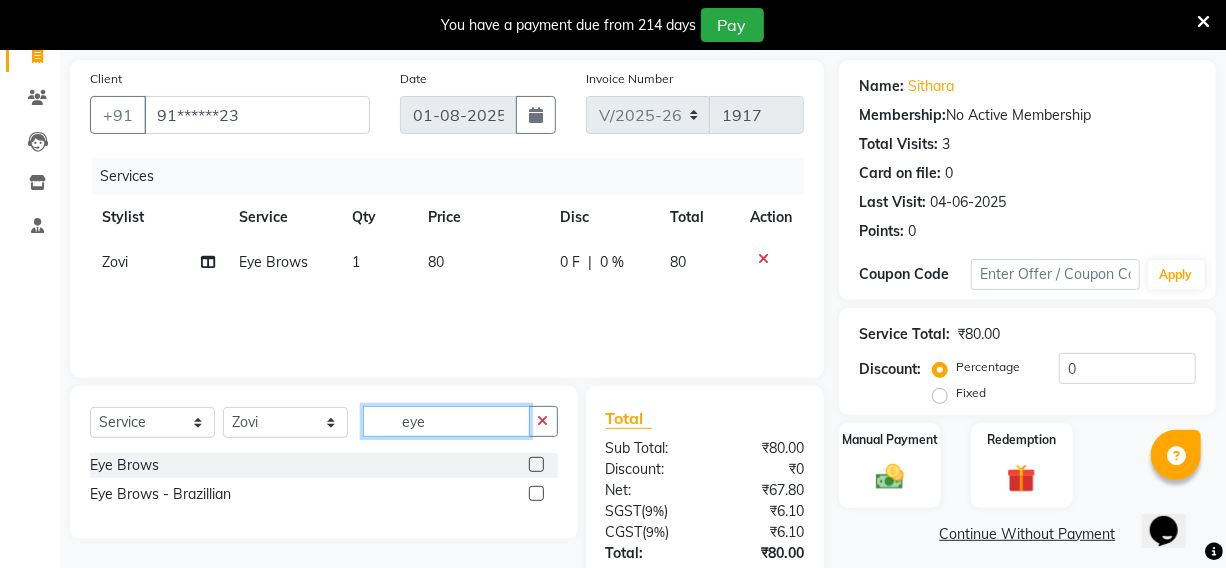 click on "eye" 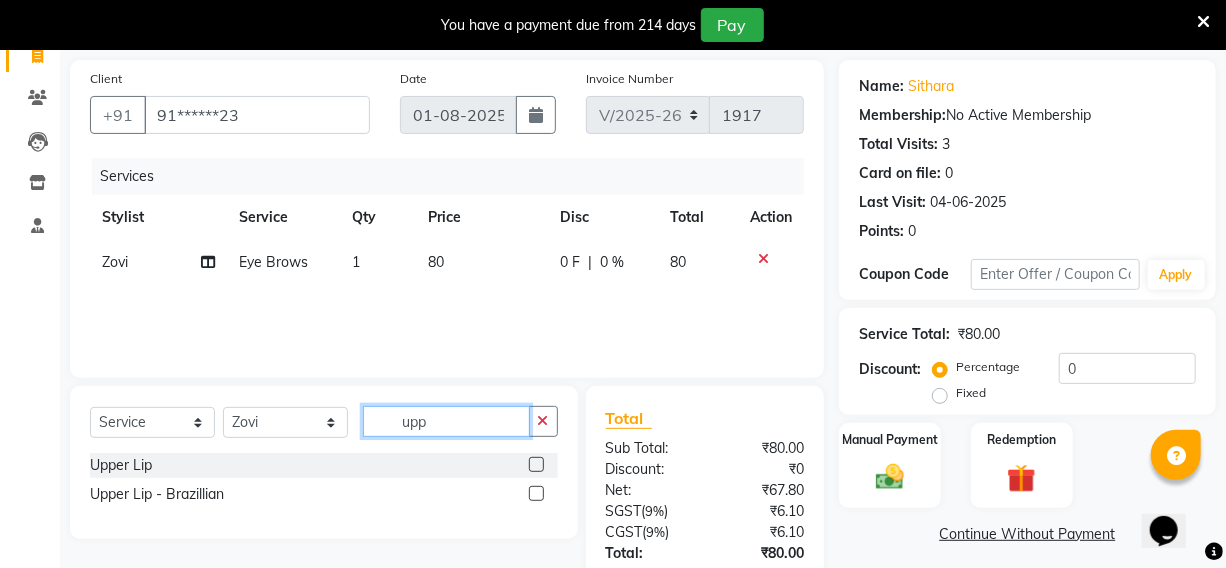 type on "upp" 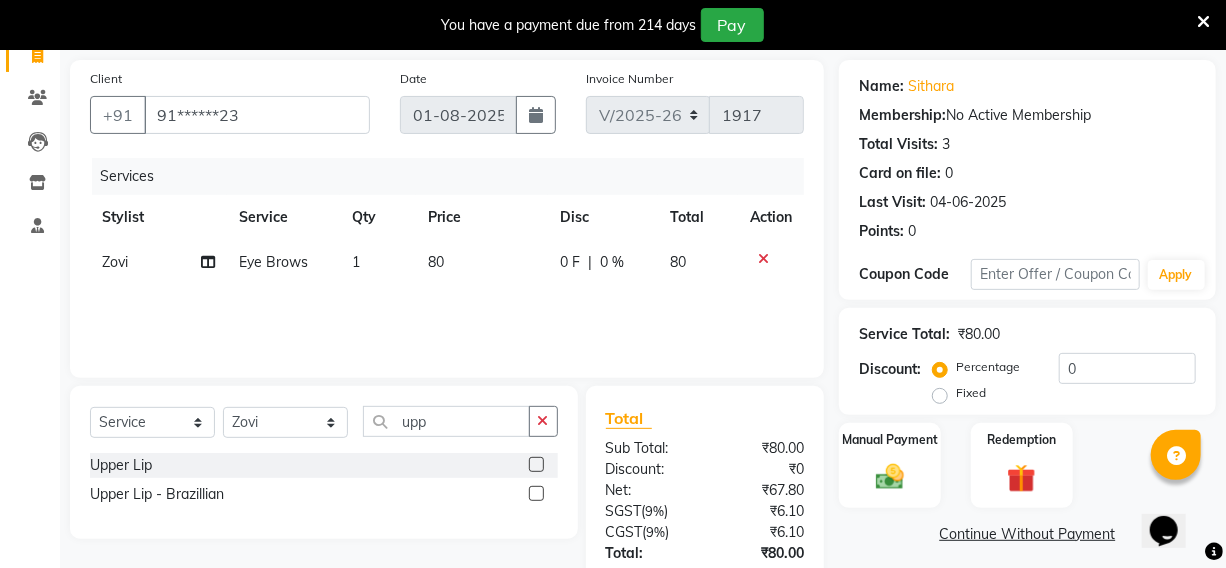 click 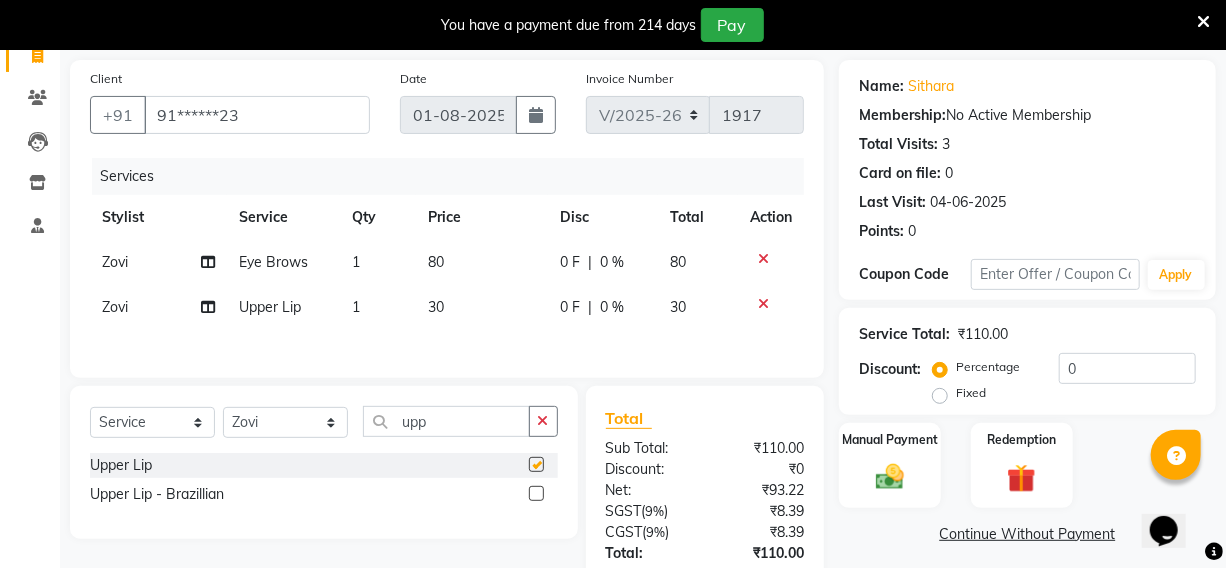 checkbox on "false" 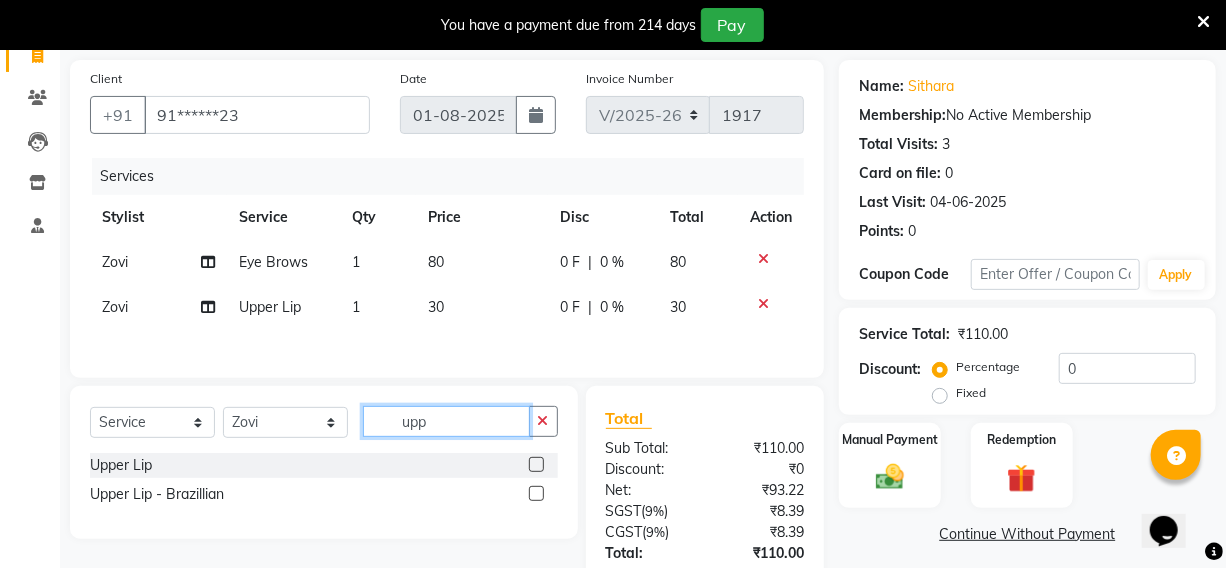 click on "upp" 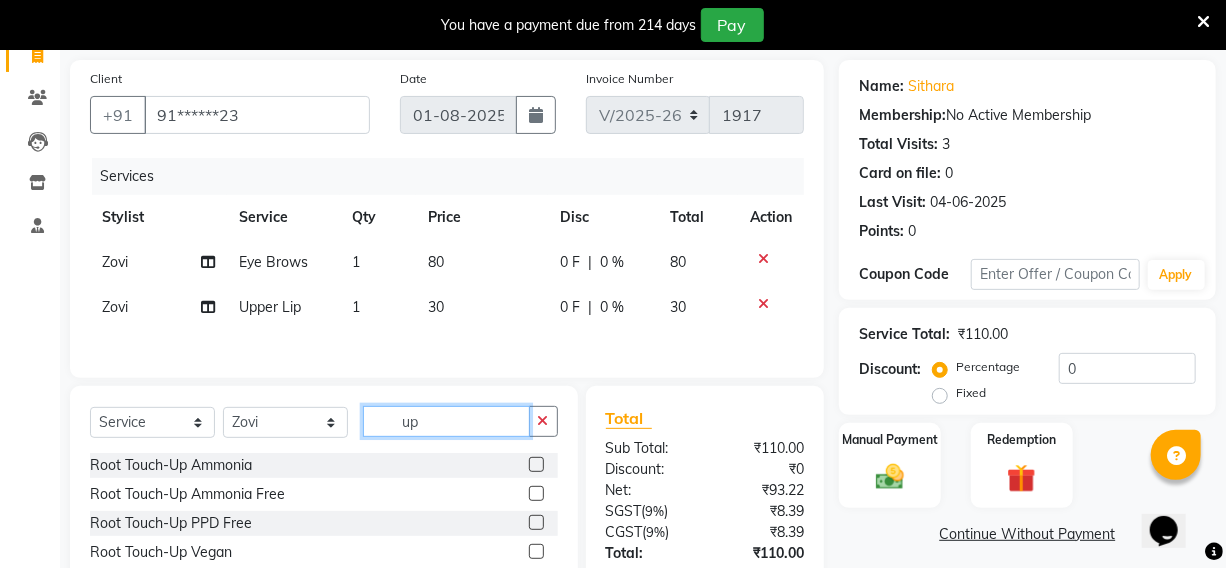 type on "u" 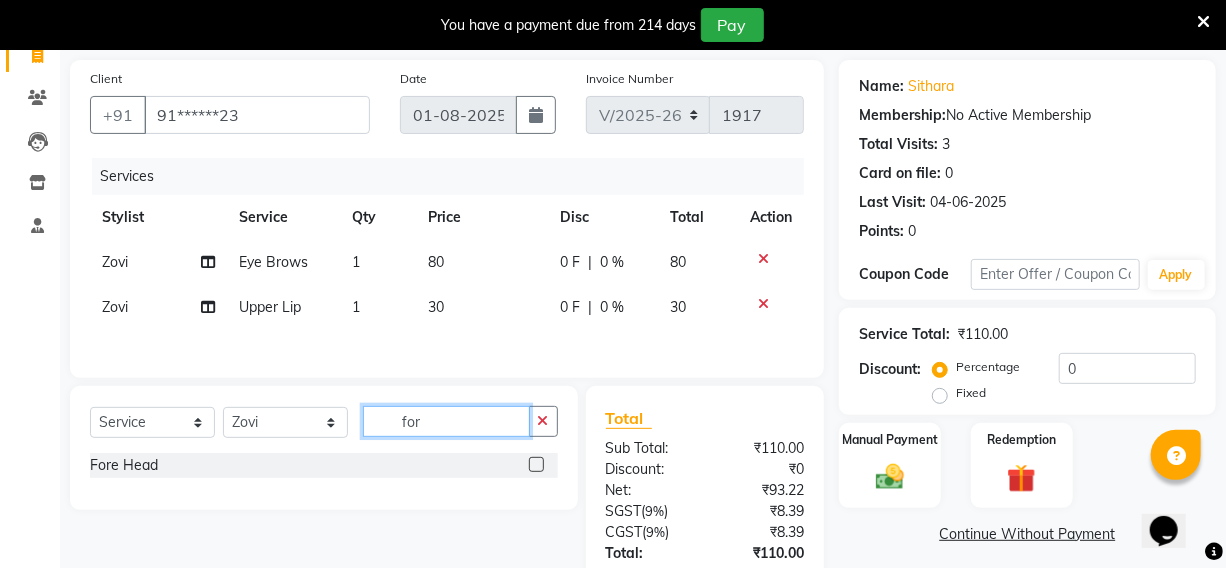 type on "for" 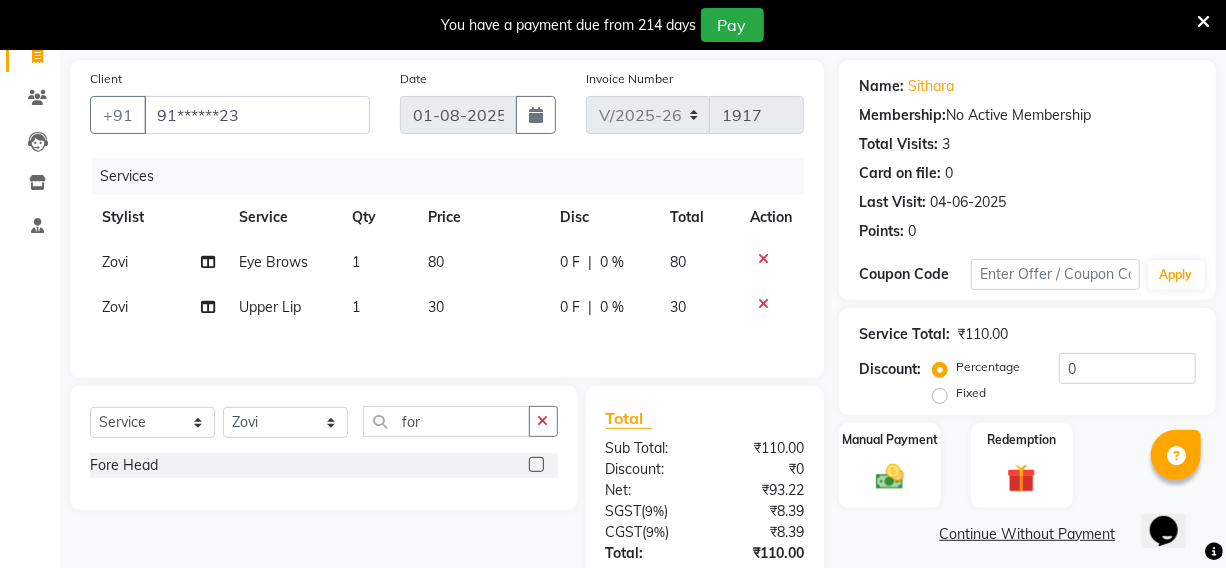 click 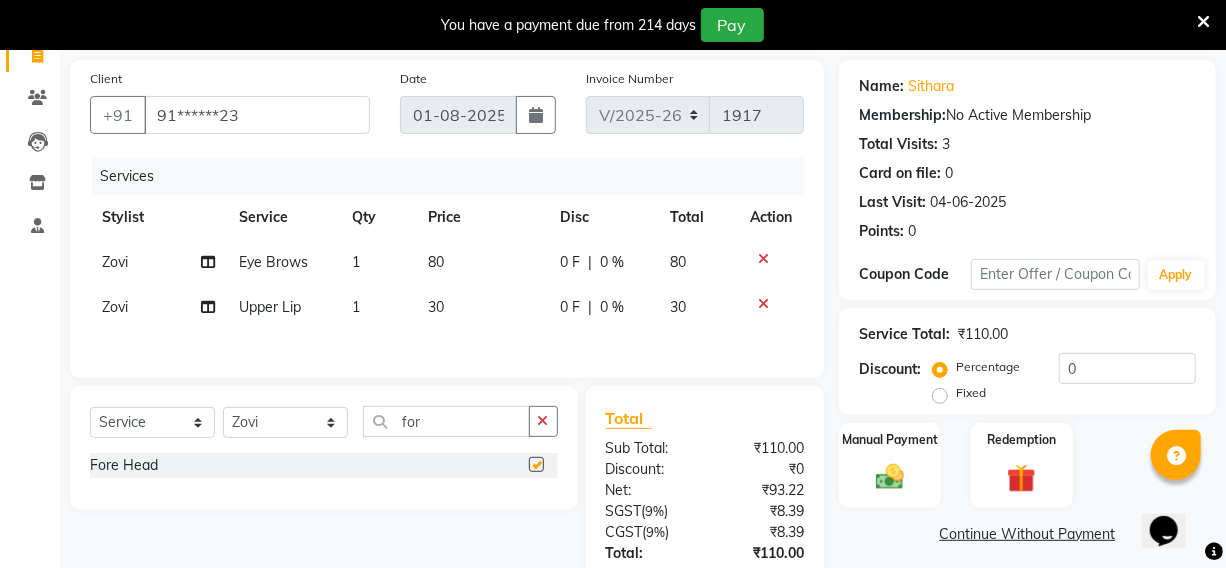 click 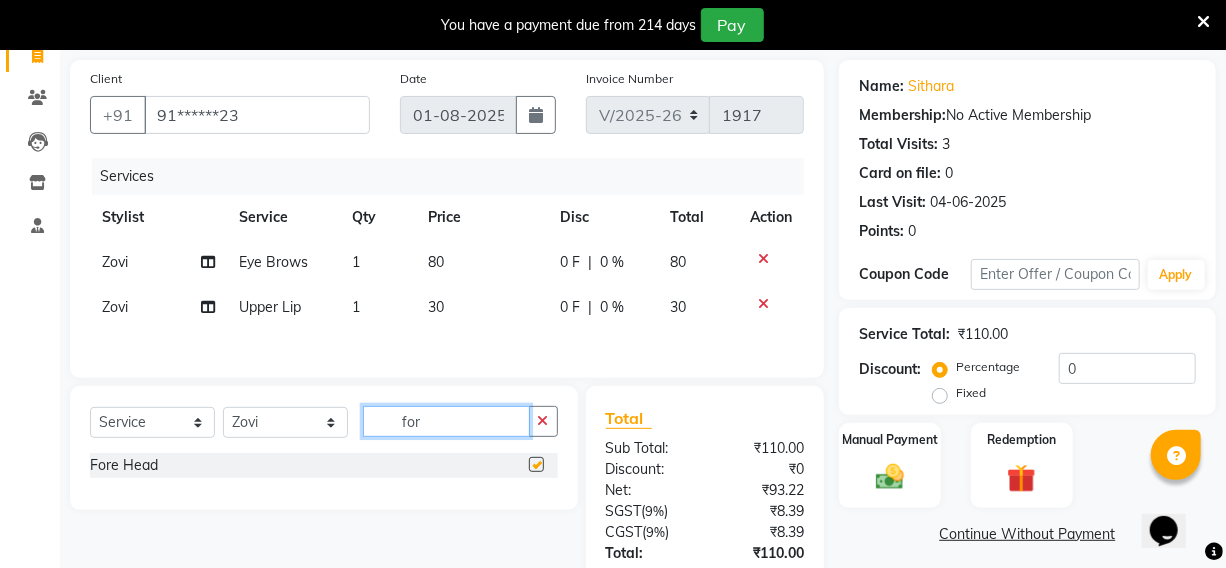 type 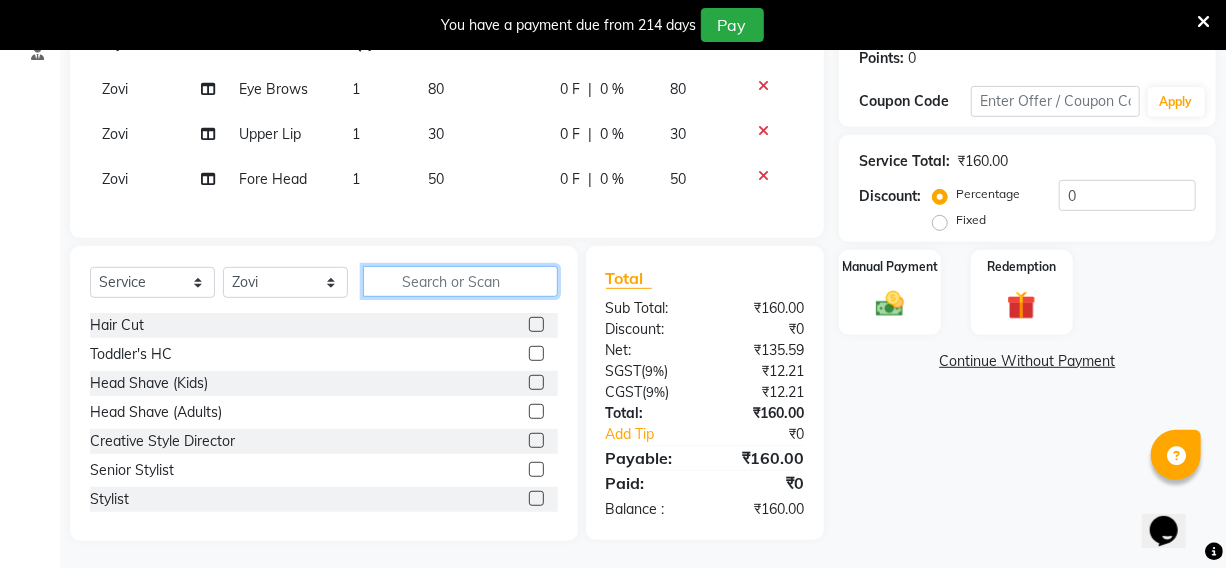 scroll, scrollTop: 322, scrollLeft: 0, axis: vertical 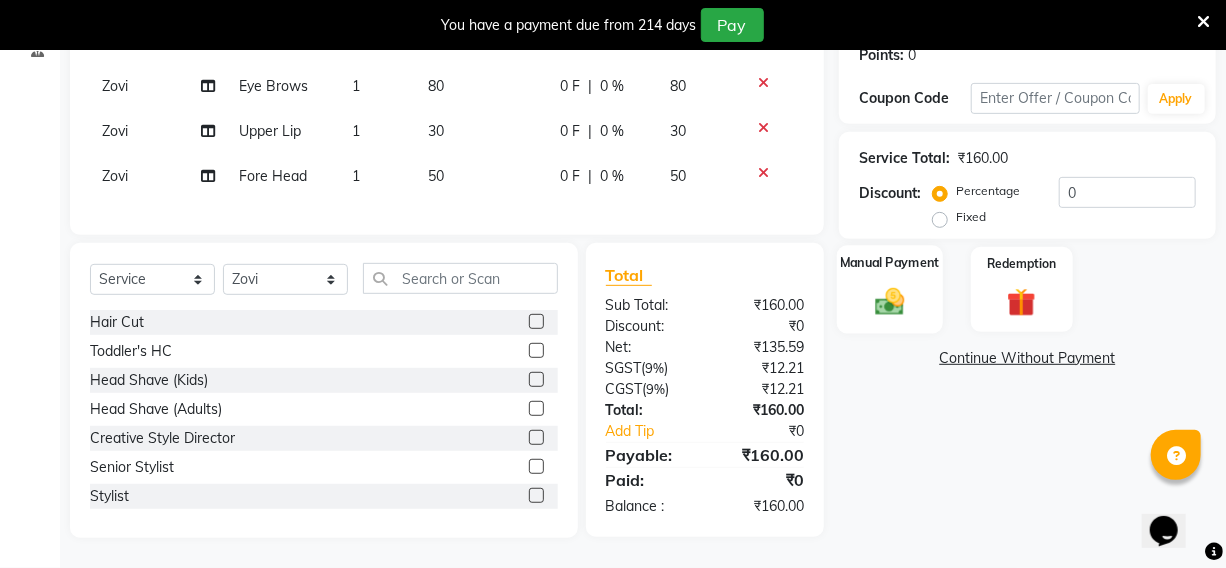 click 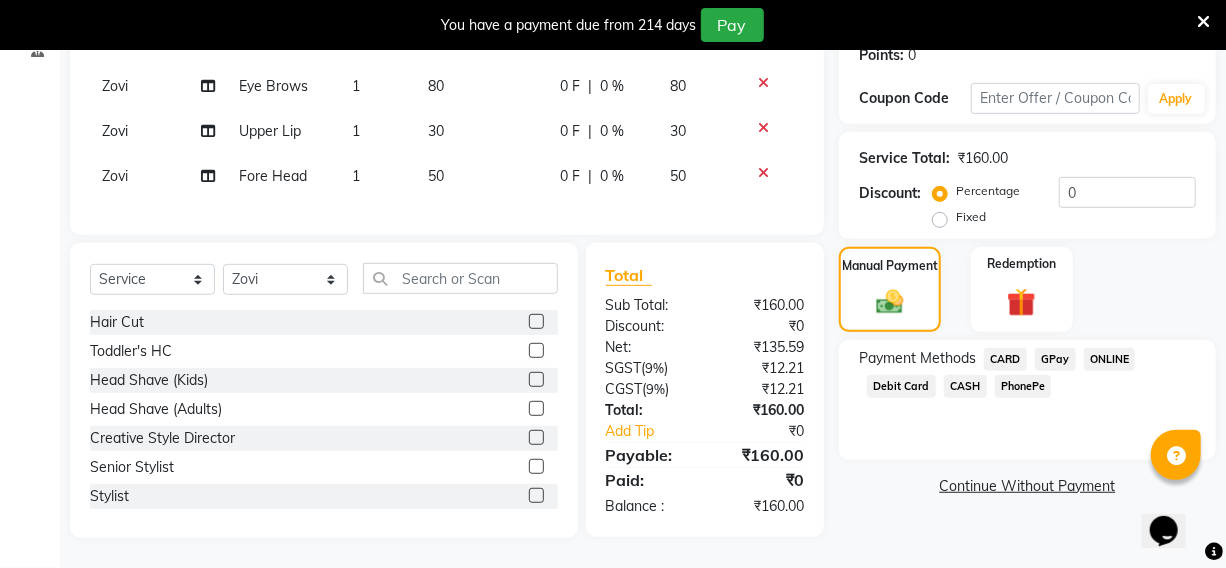click on "PhonePe" 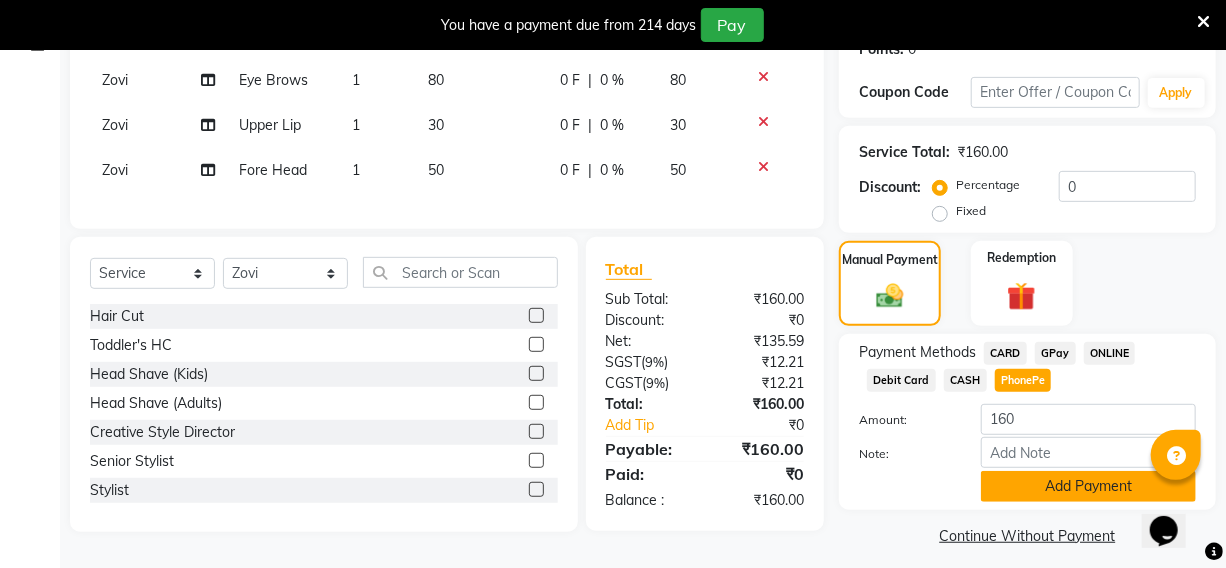 click on "Add Payment" 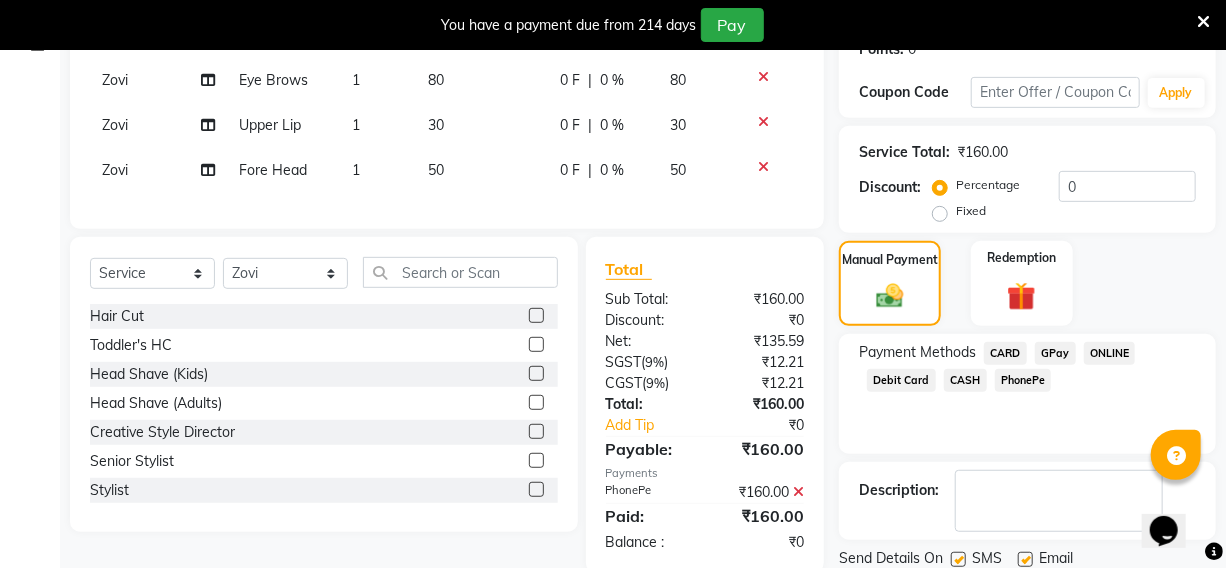 click 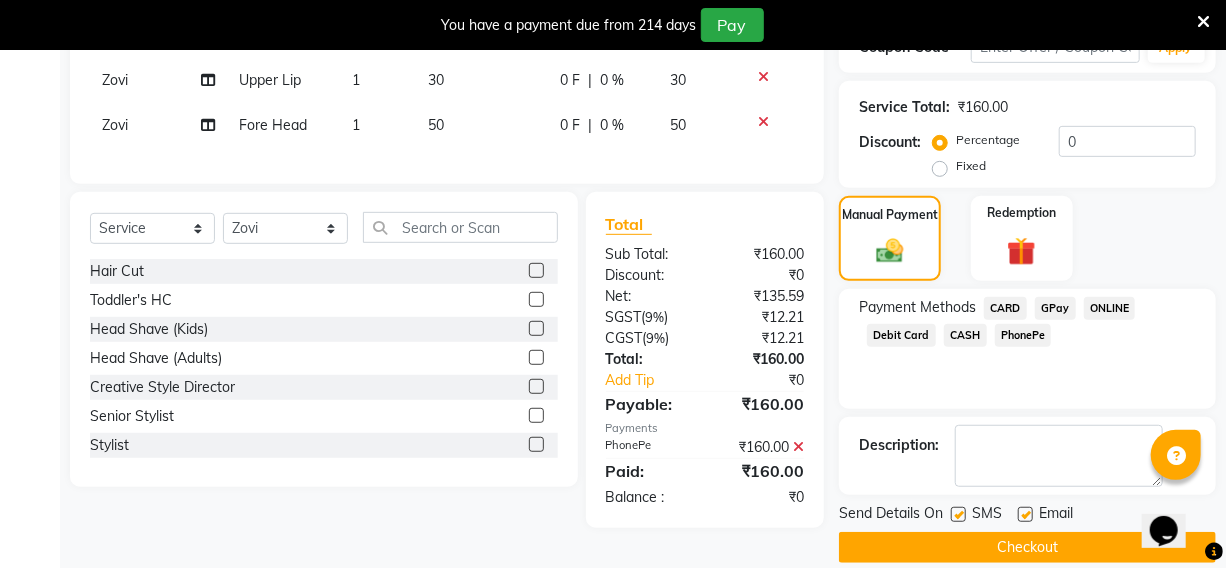 scroll, scrollTop: 390, scrollLeft: 0, axis: vertical 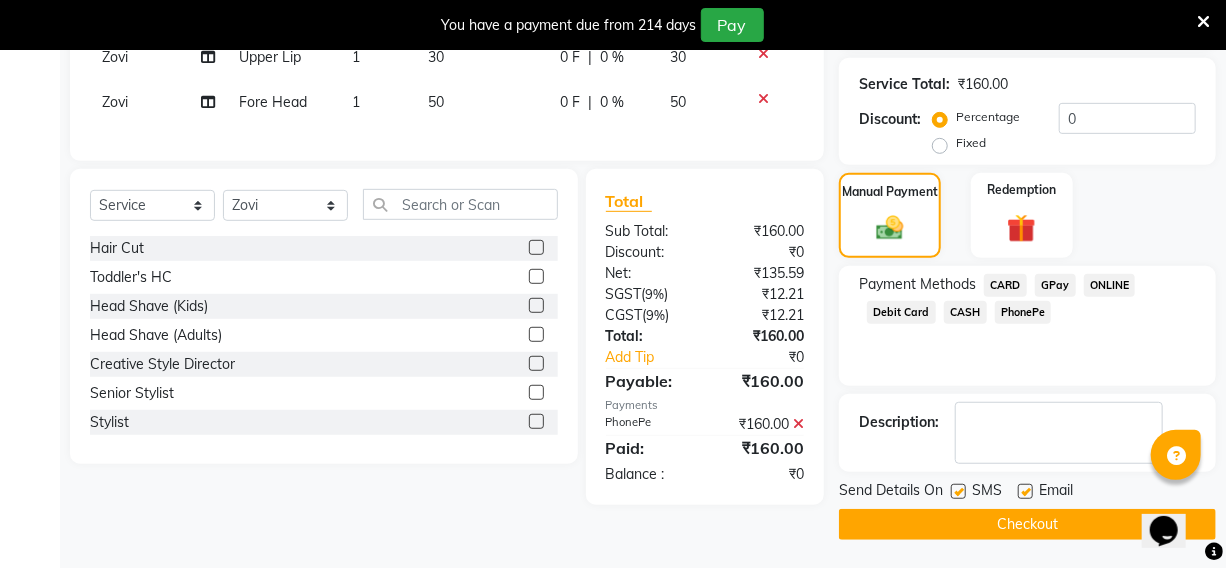 click on "Checkout" 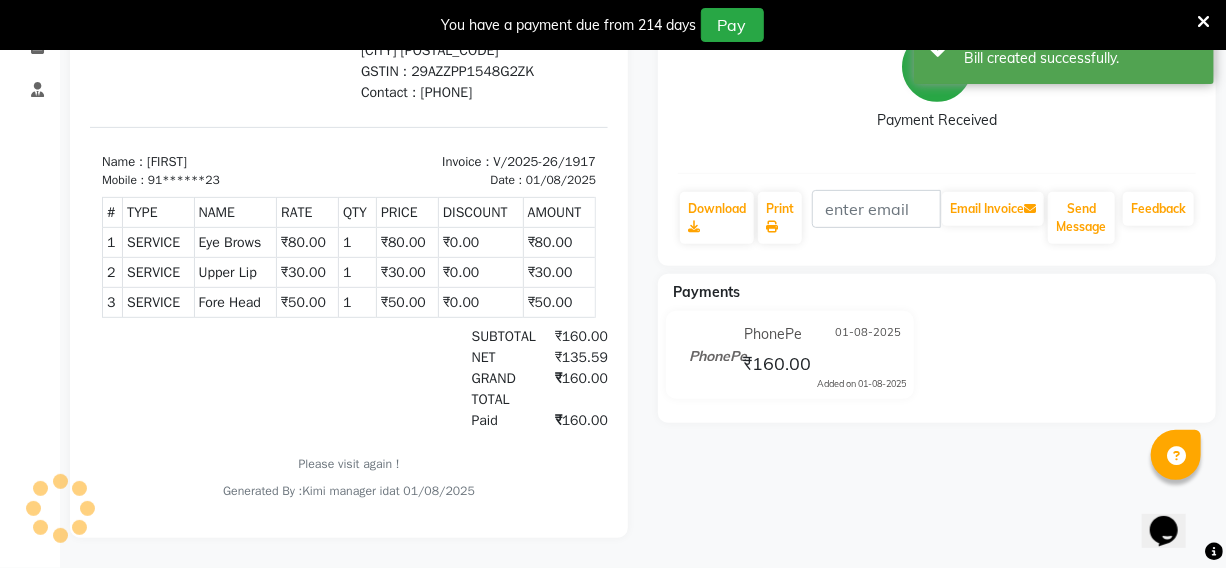 scroll, scrollTop: 0, scrollLeft: 0, axis: both 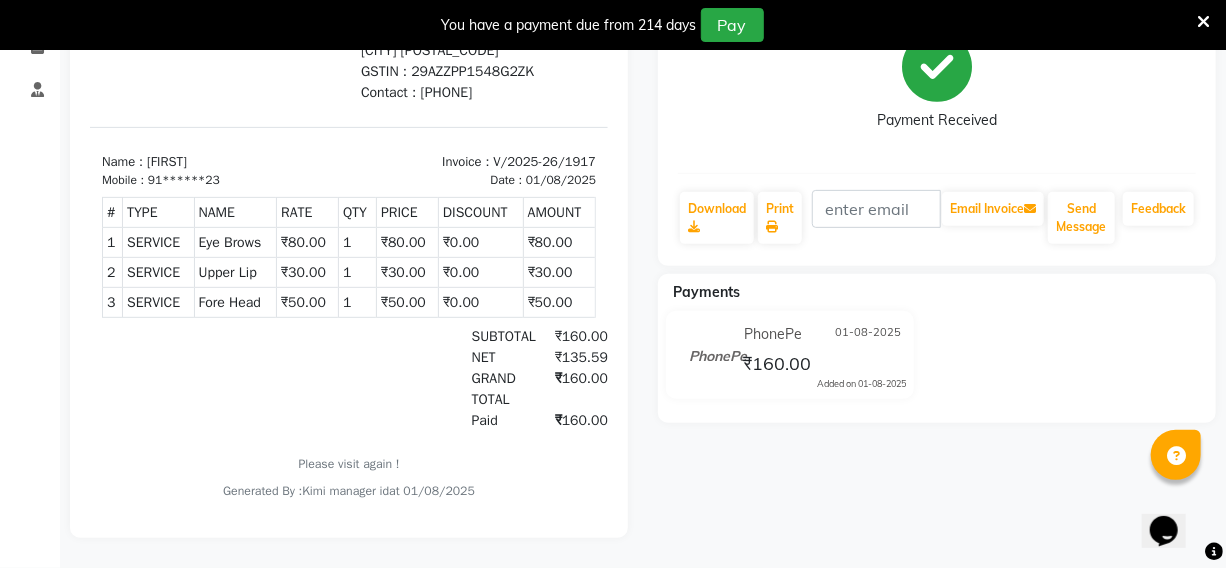 click on "Paid
£160.00" at bounding box center (430, 421) 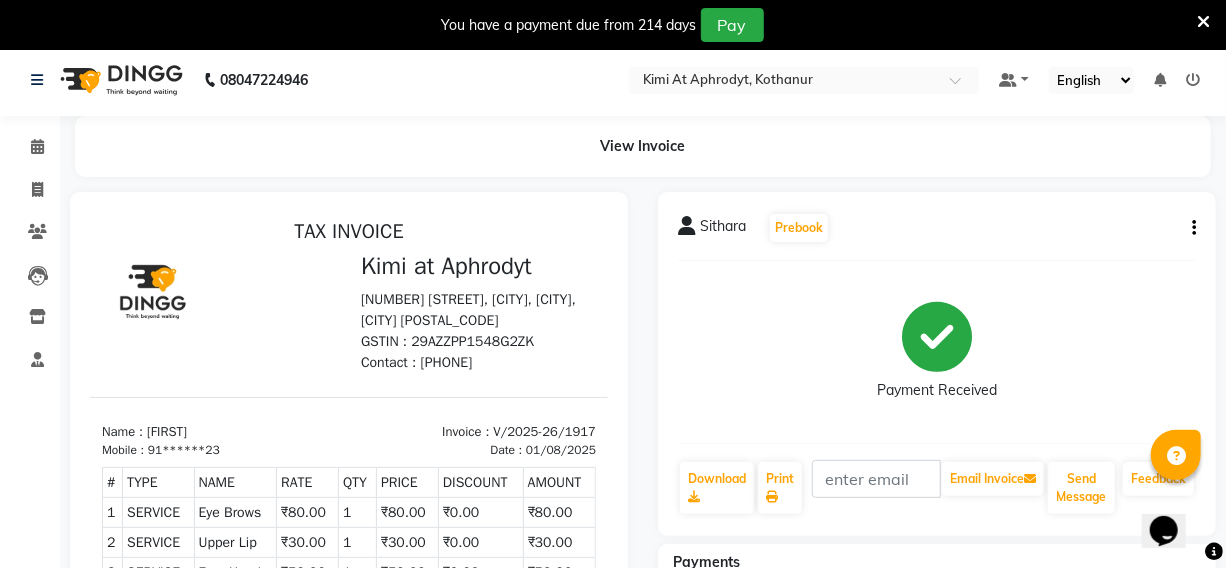 scroll, scrollTop: 0, scrollLeft: 0, axis: both 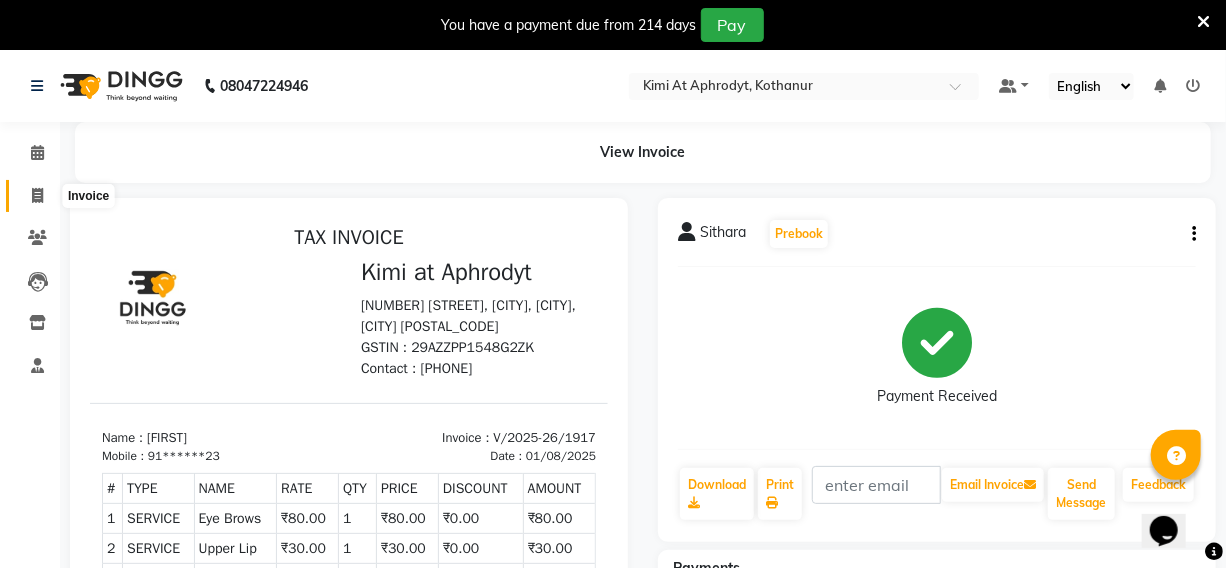 click 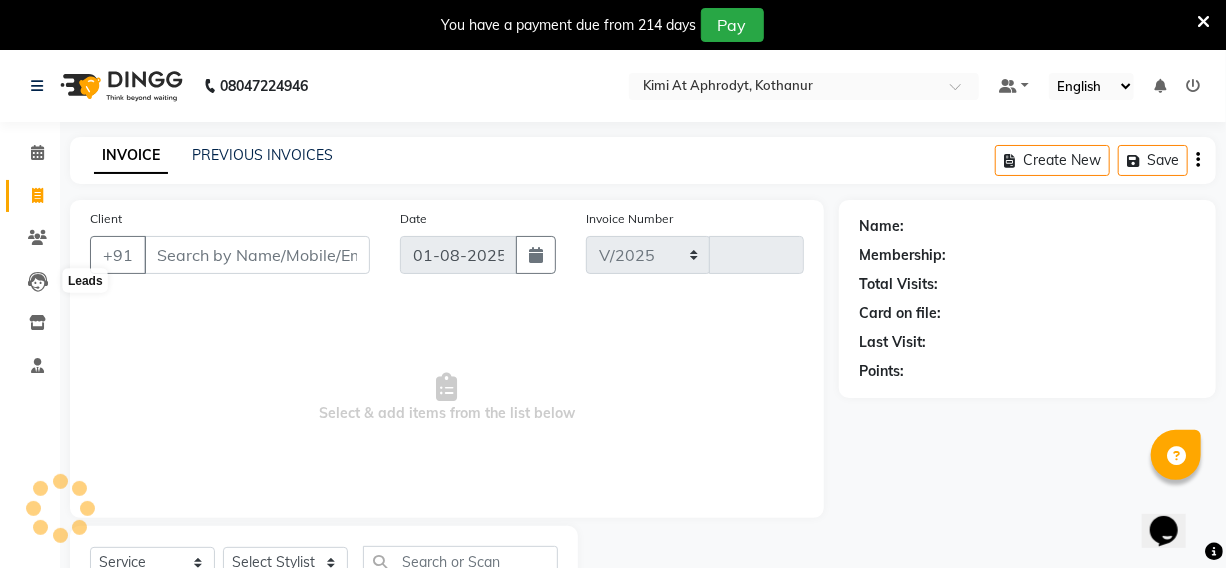 scroll, scrollTop: 83, scrollLeft: 0, axis: vertical 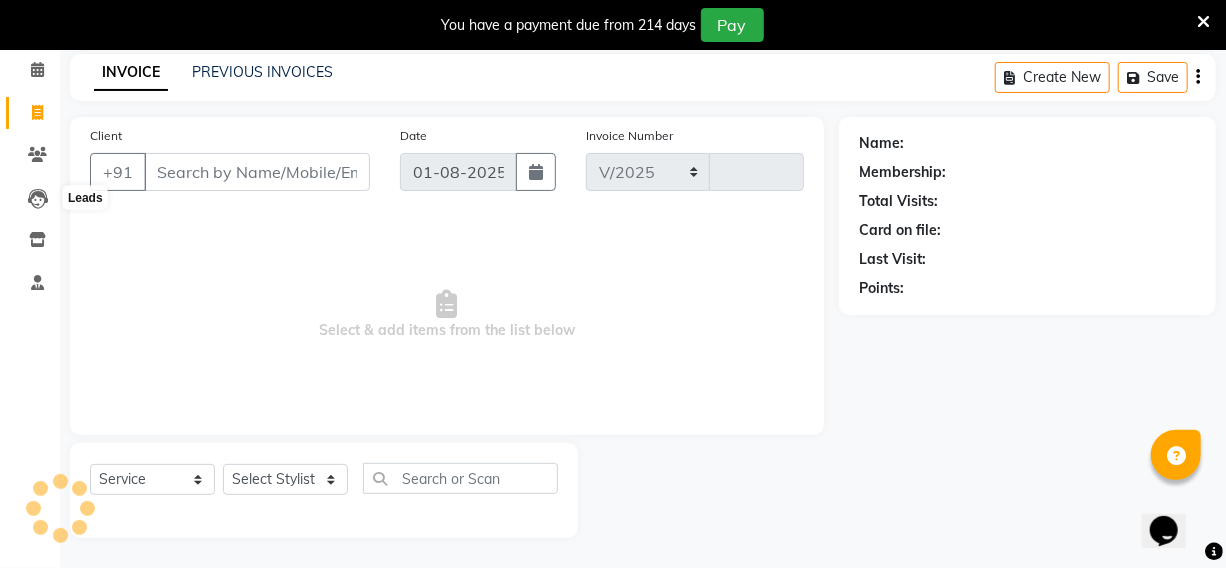 select on "7401" 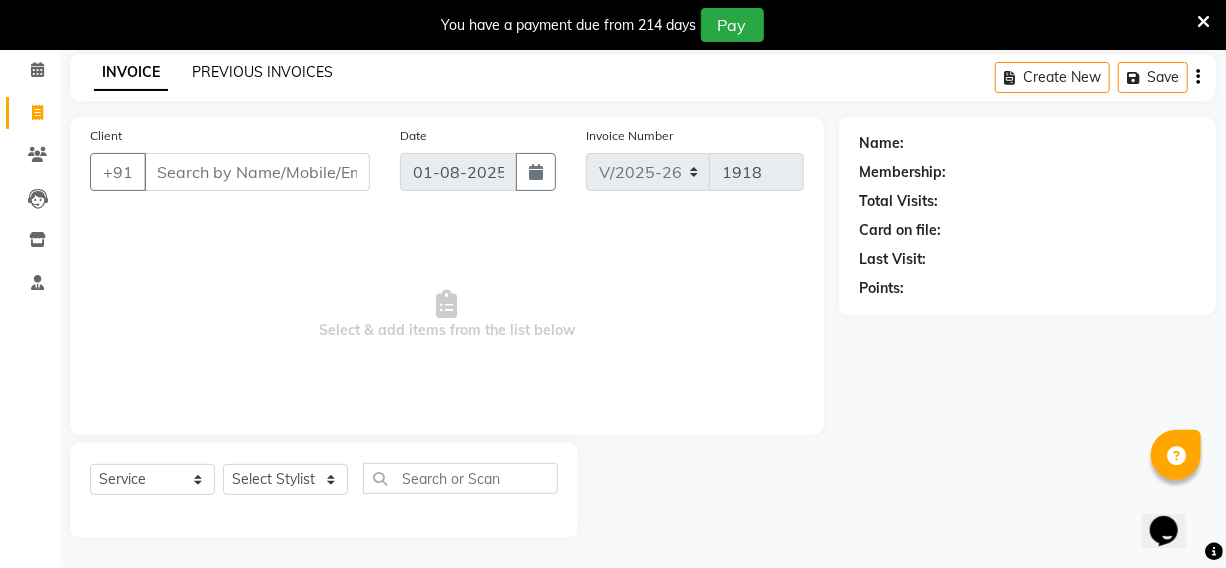 click on "PREVIOUS INVOICES" 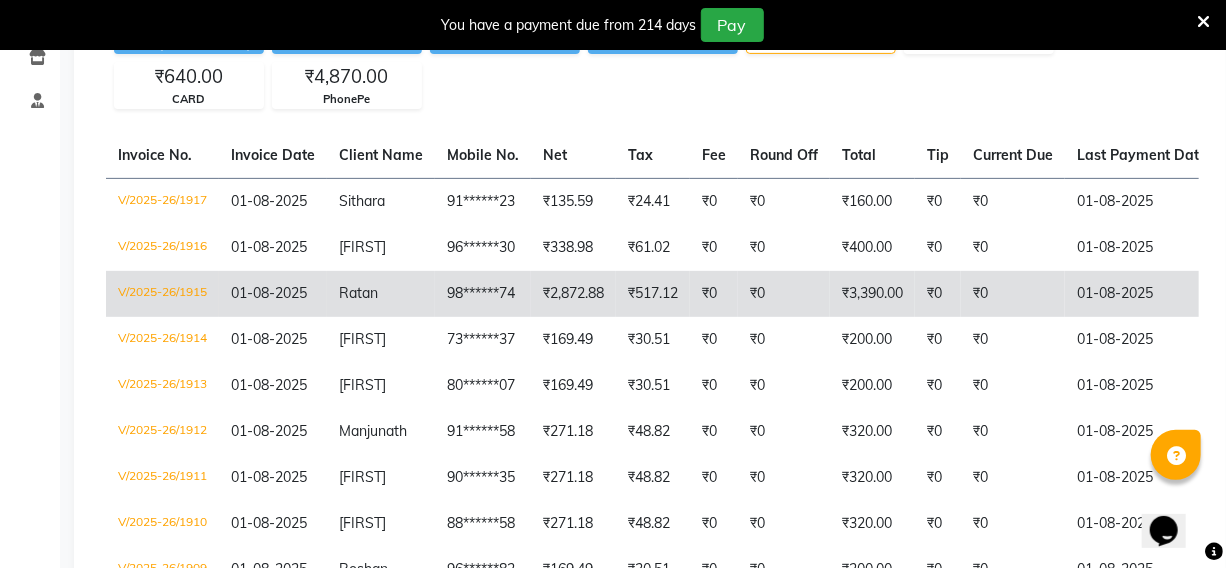 scroll, scrollTop: 0, scrollLeft: 0, axis: both 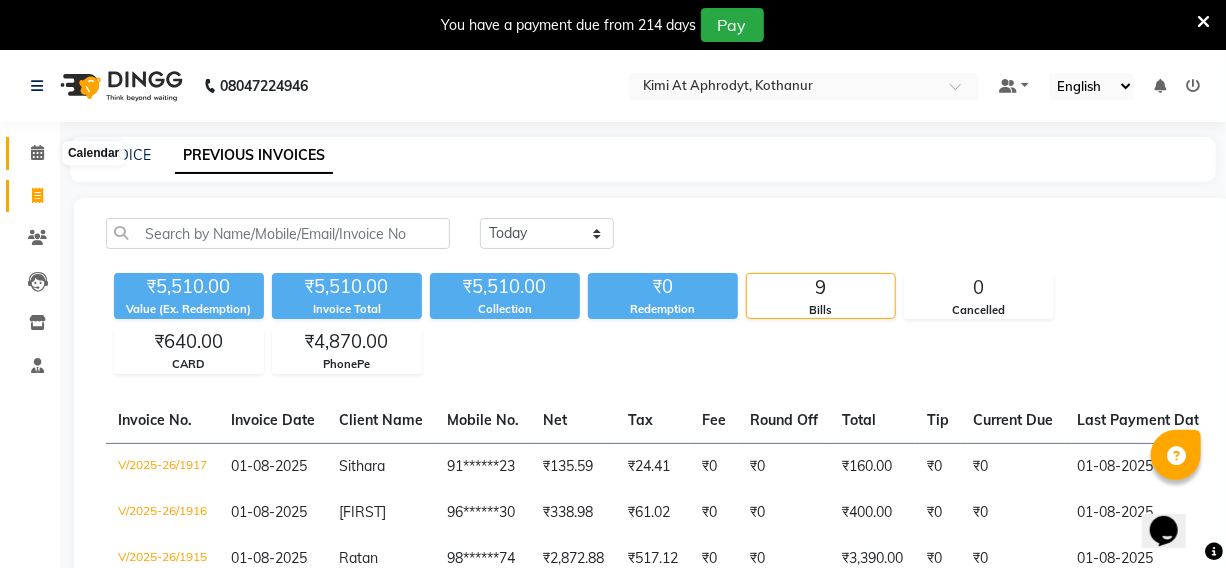 click 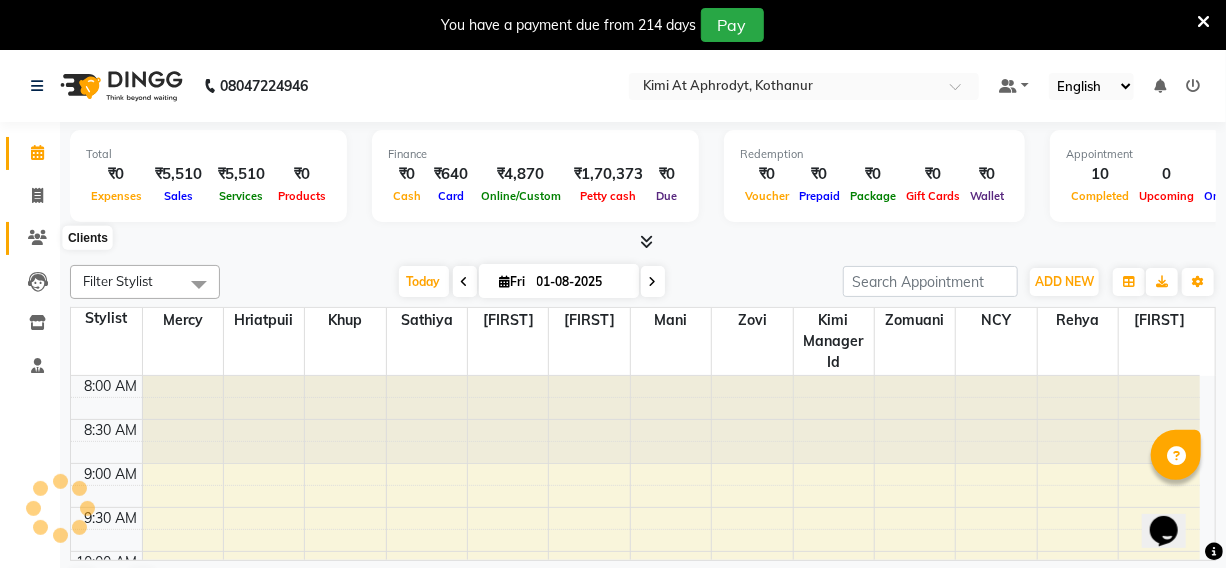 scroll, scrollTop: 0, scrollLeft: 0, axis: both 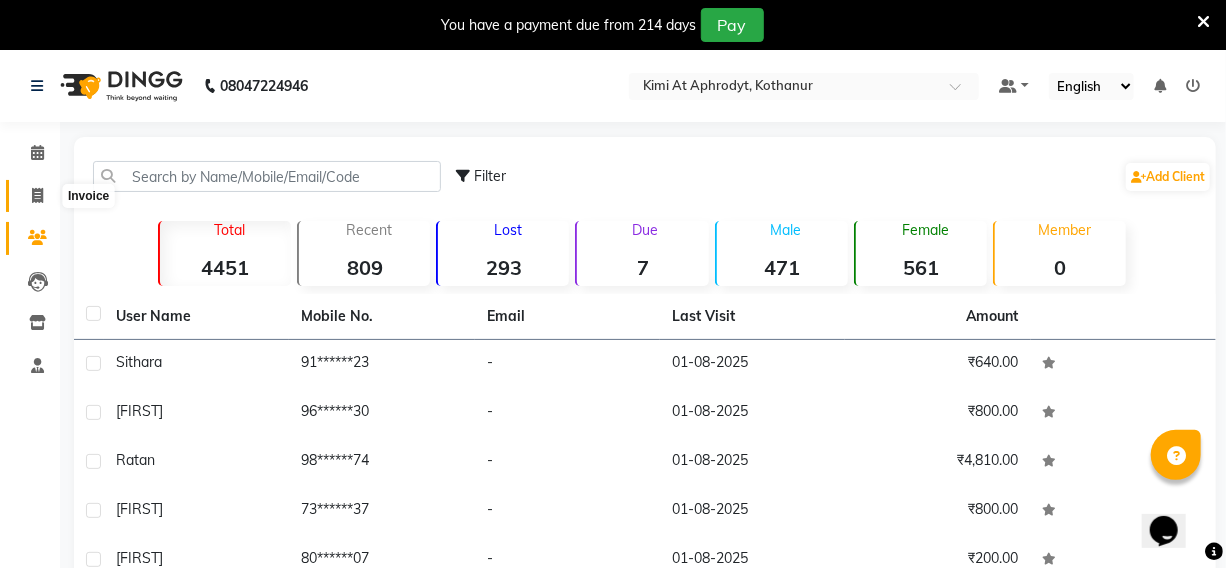 click 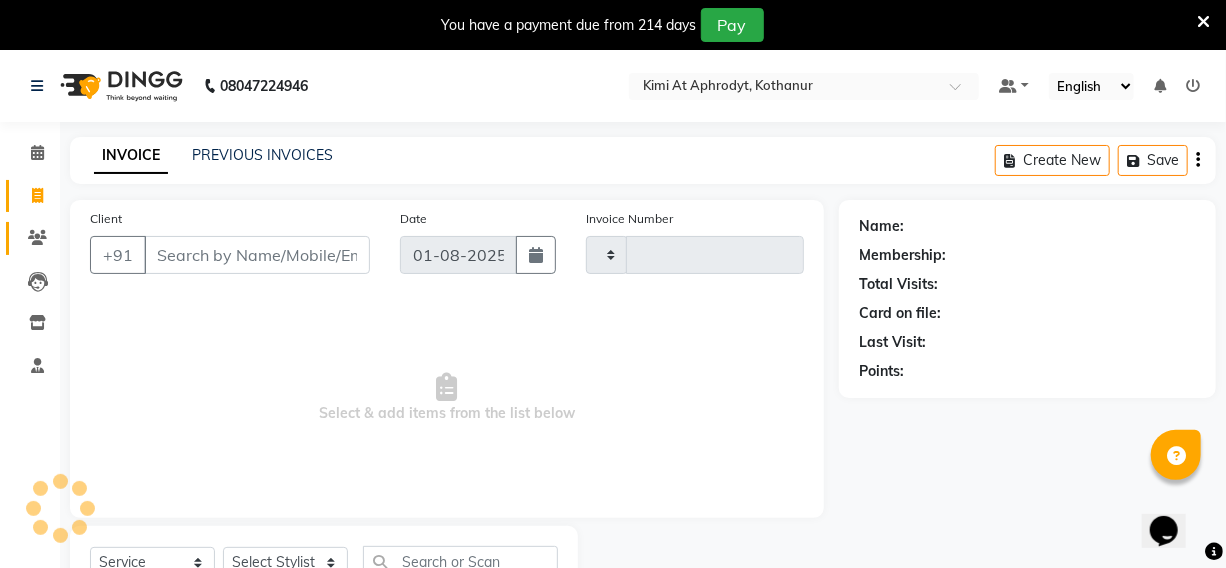 type on "1918" 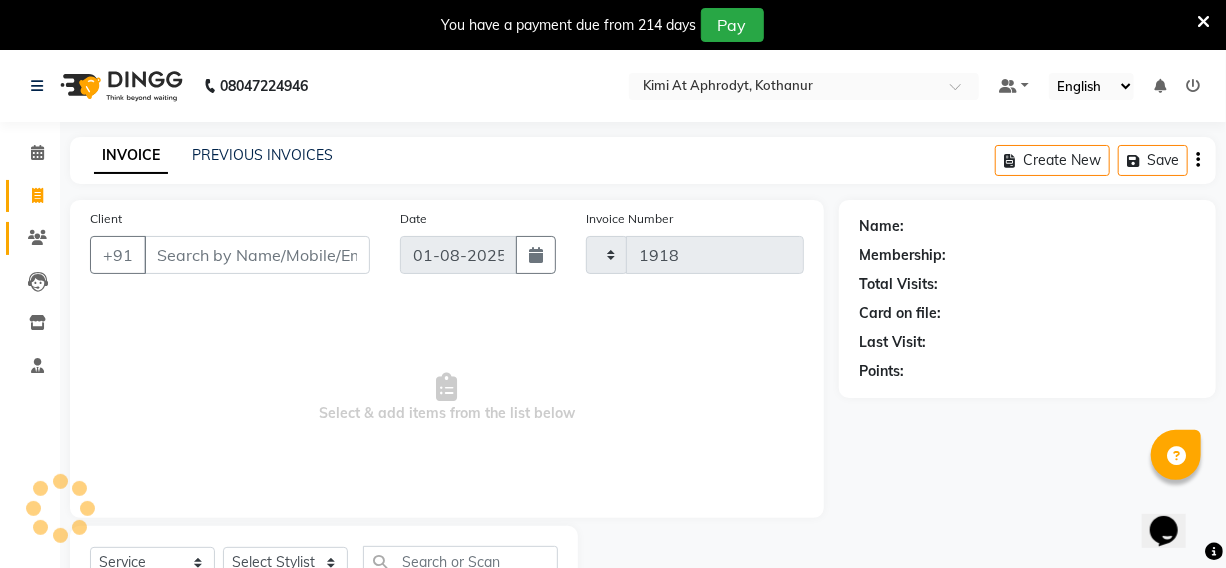 scroll, scrollTop: 83, scrollLeft: 0, axis: vertical 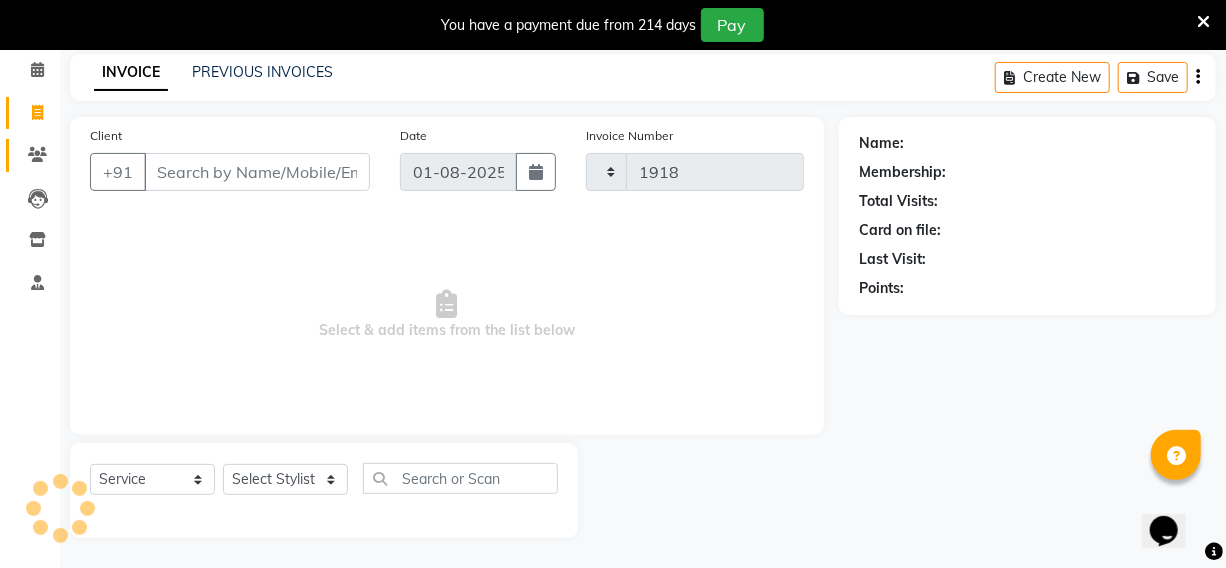 select on "7401" 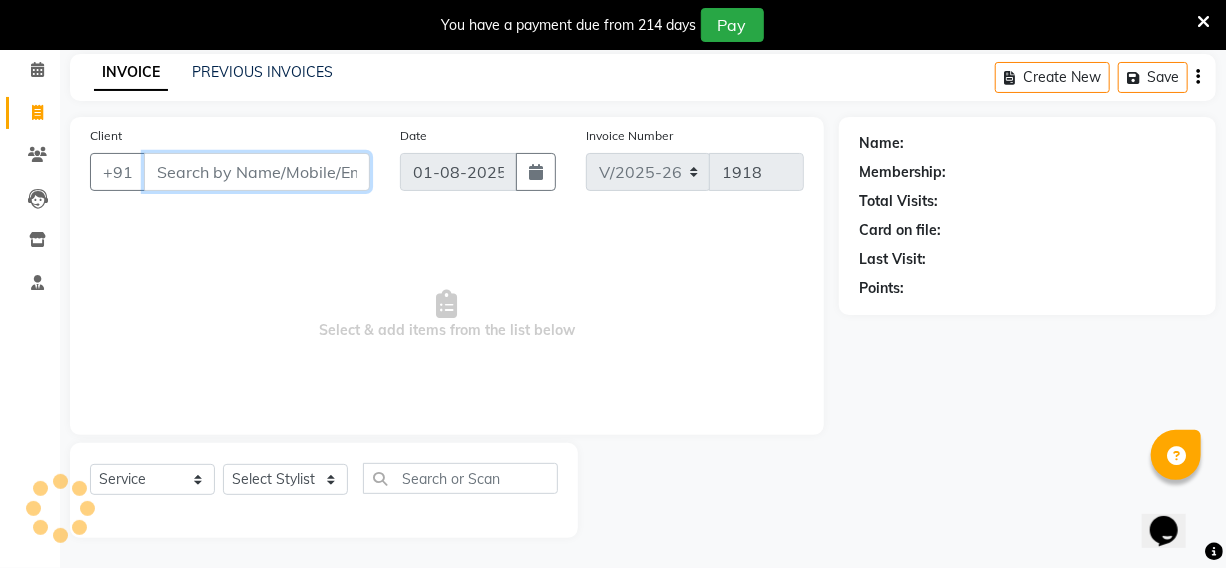 click on "Client" at bounding box center [257, 172] 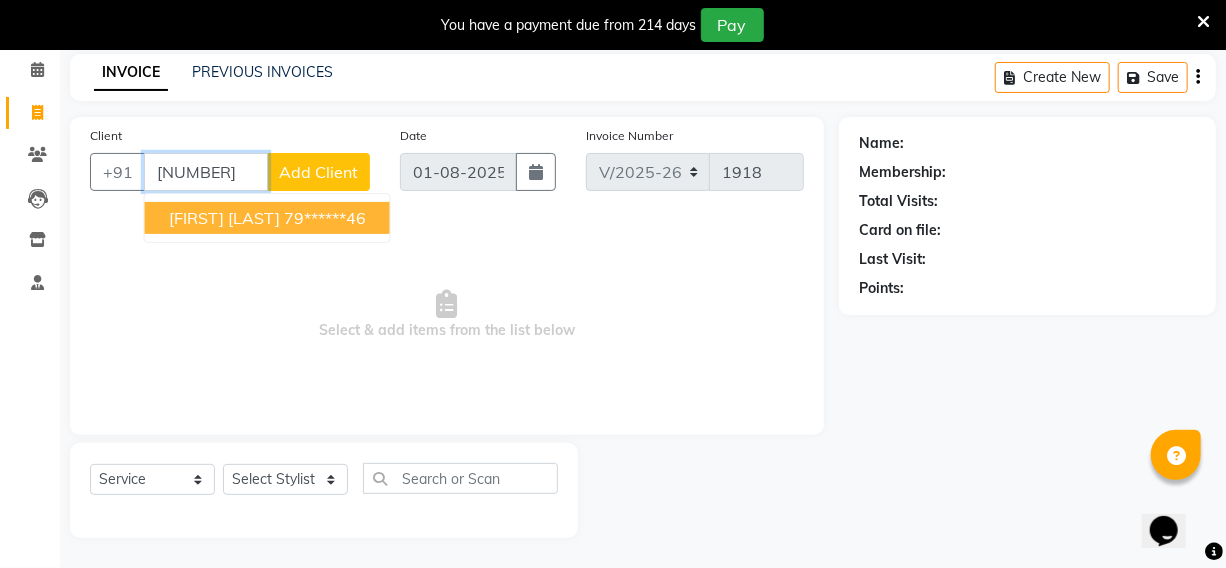 click on "[FIRST] [LAST] [NUMBER]" at bounding box center (267, 218) 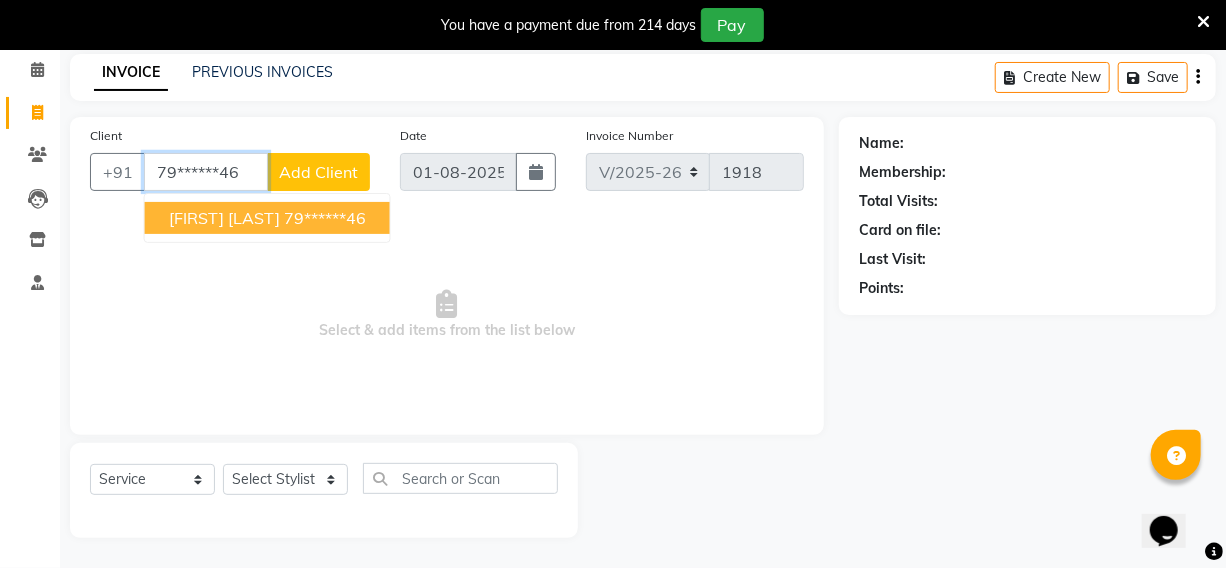 type on "79******46" 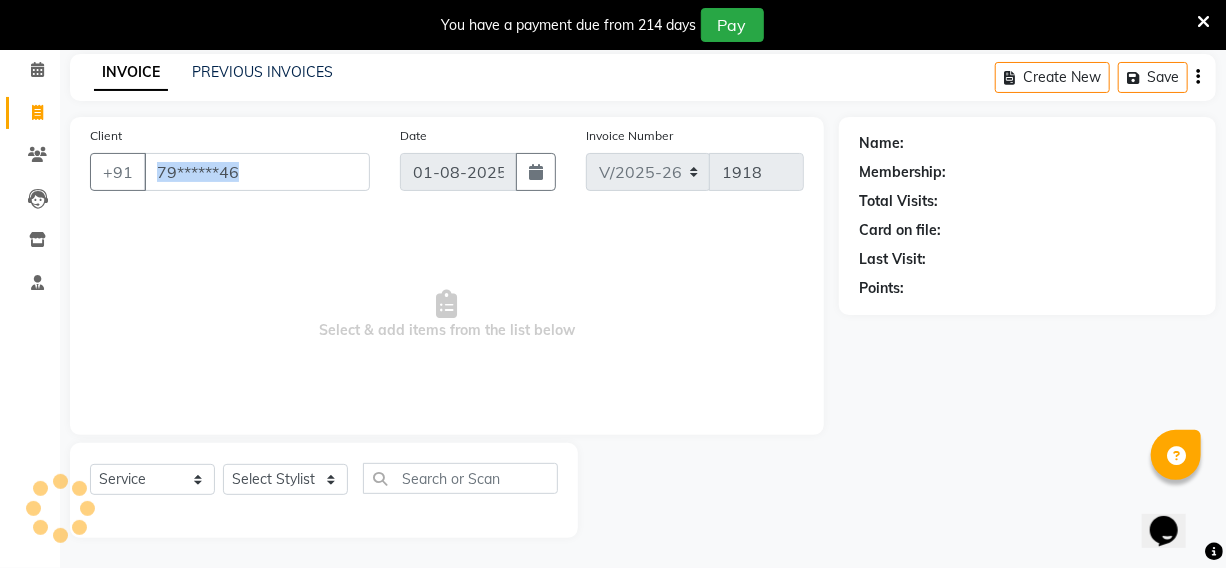 click on "Client +91 [NUMBER]" 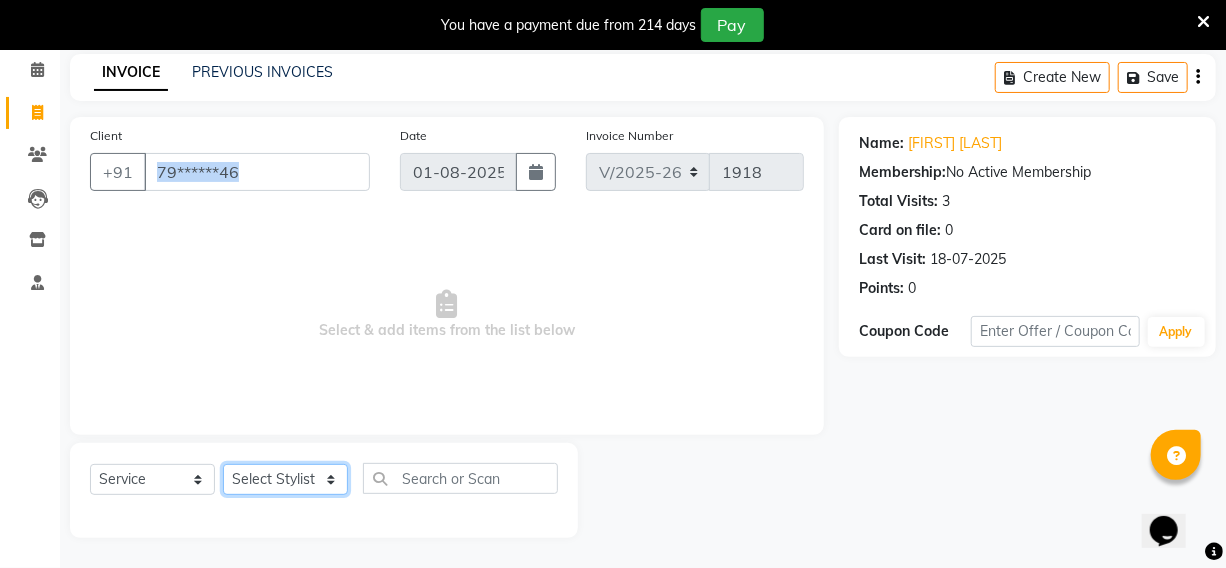 click on "Select Stylist [FIRST] [FIRST] [FIRST] [FIRST] manager id [FIRST] [FIRST] [FIRST] [FIRST] [FIRST] [FIRST] [FIRST] [FIRST]" 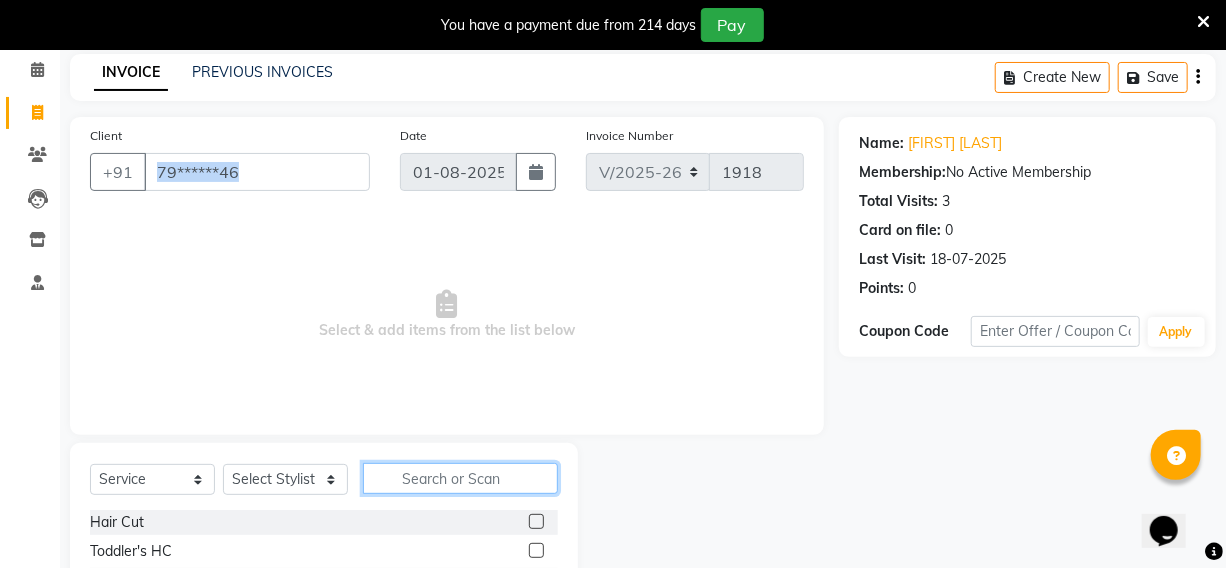 click 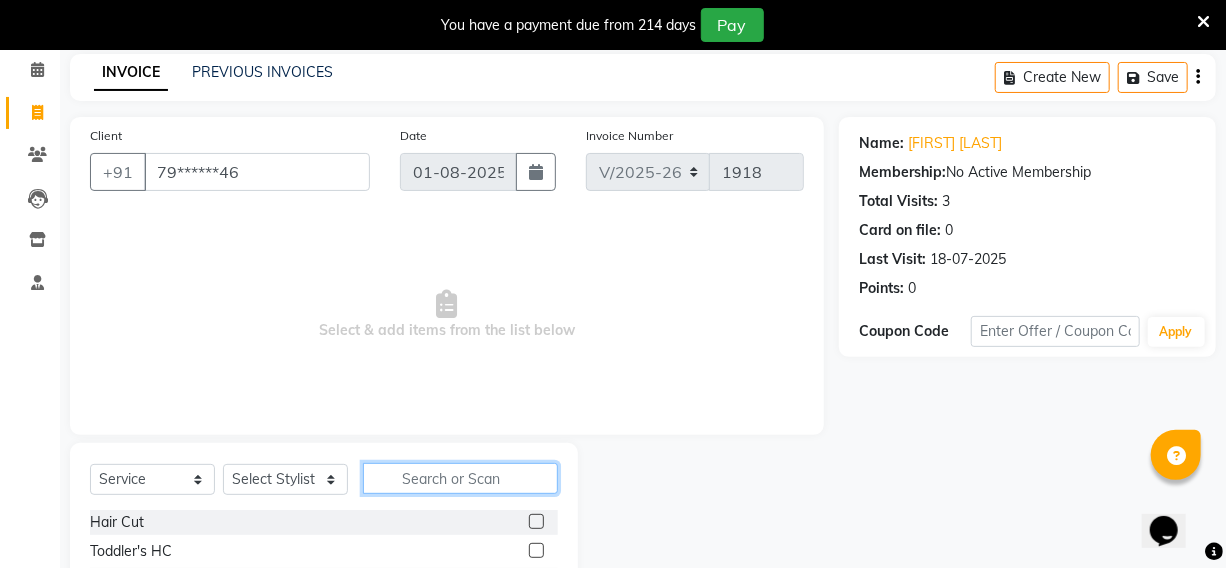 click 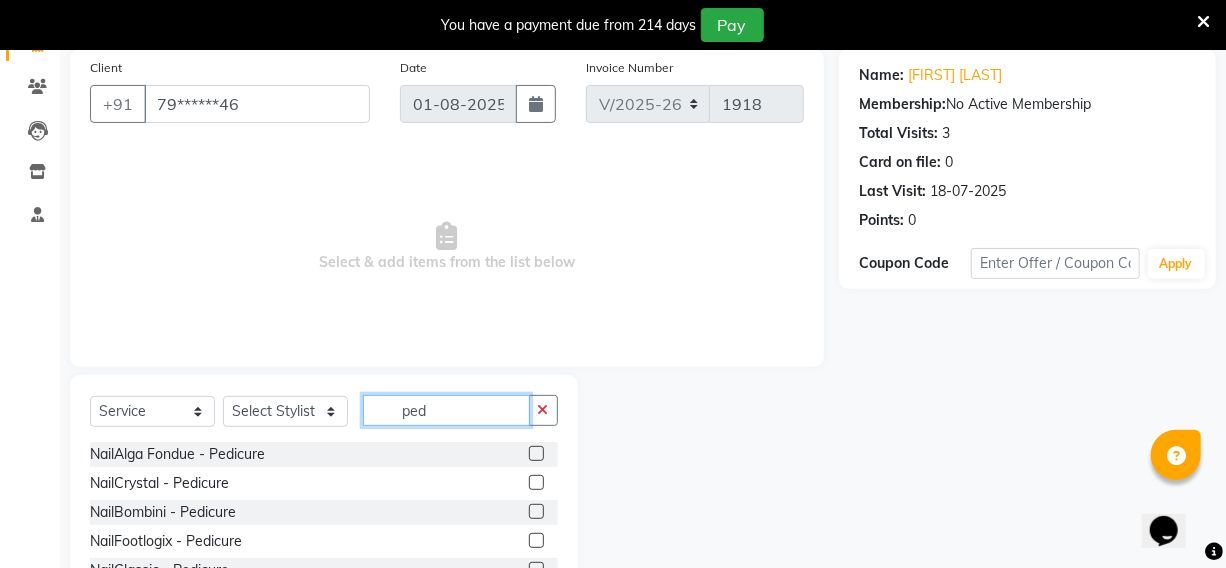 scroll, scrollTop: 257, scrollLeft: 0, axis: vertical 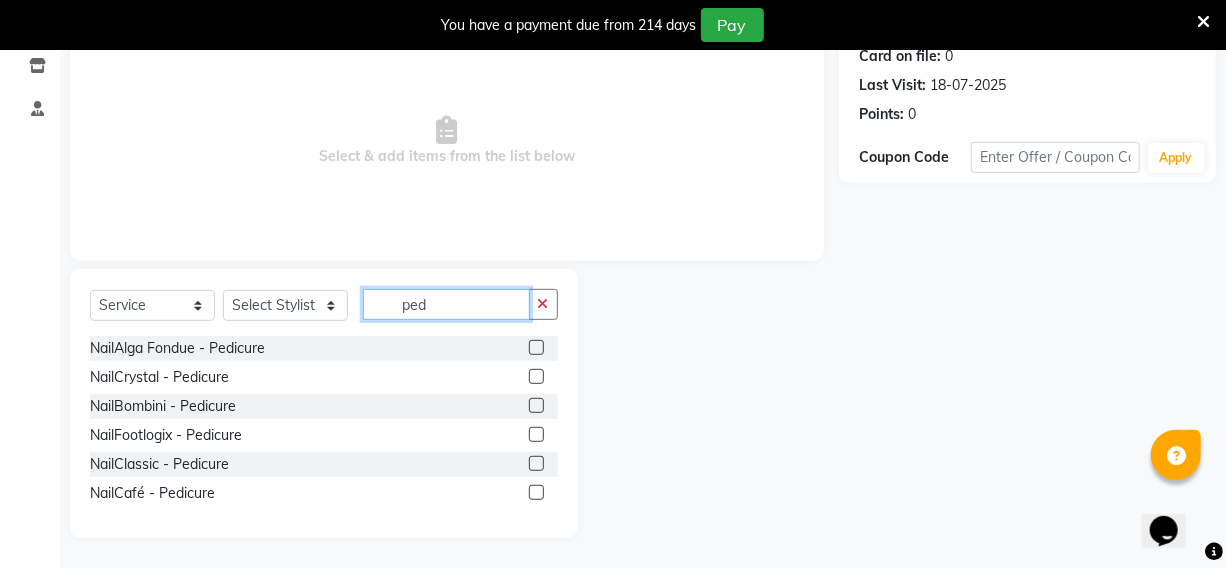 type on "ped" 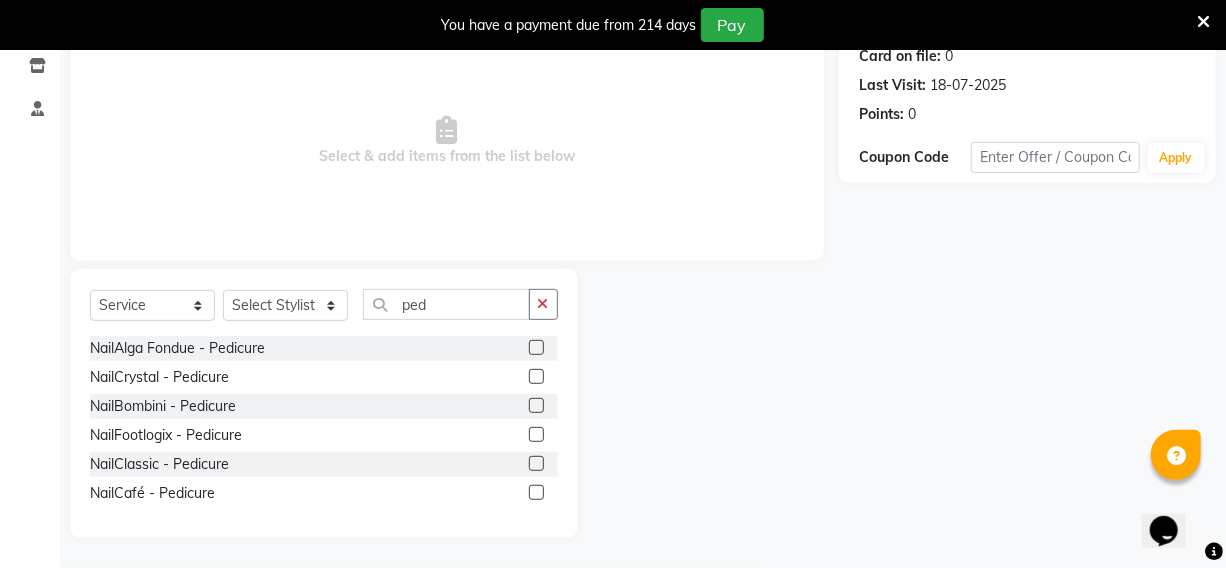 click 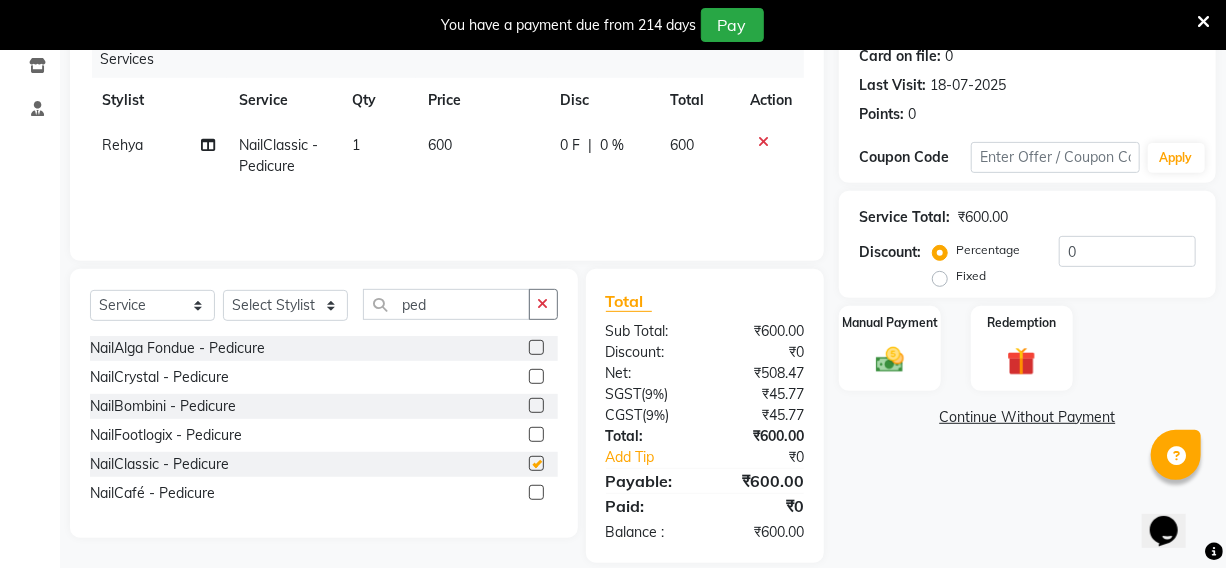 checkbox on "false" 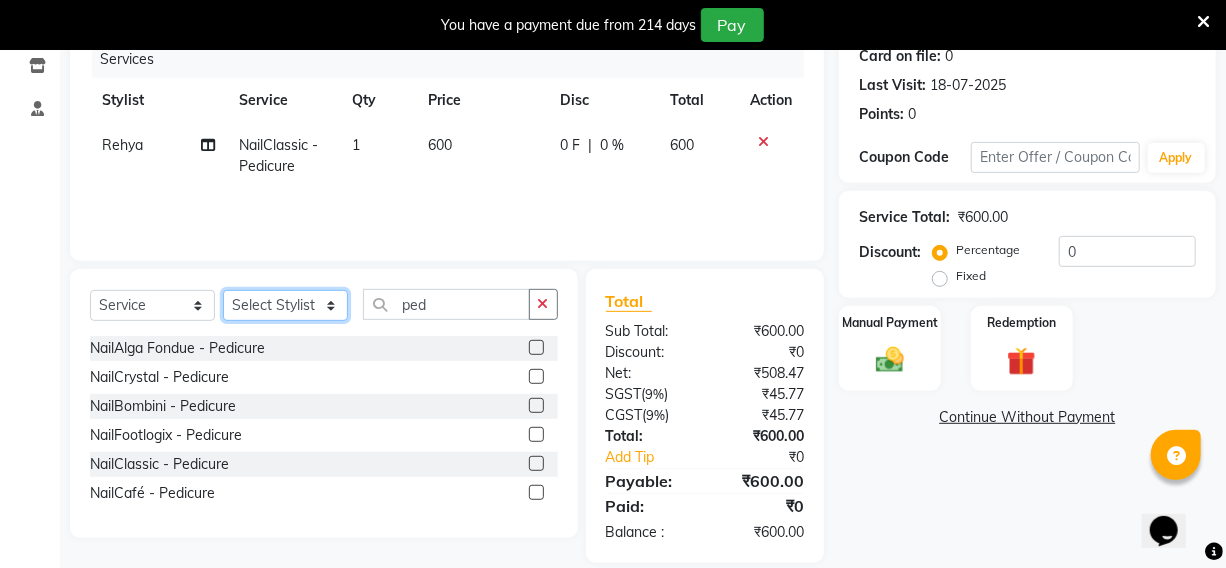 click on "Select Stylist [FIRST] [FIRST] [FIRST] [FIRST] manager id [FIRST] [FIRST] [FIRST] [FIRST] [FIRST] [FIRST] [FIRST] [FIRST]" 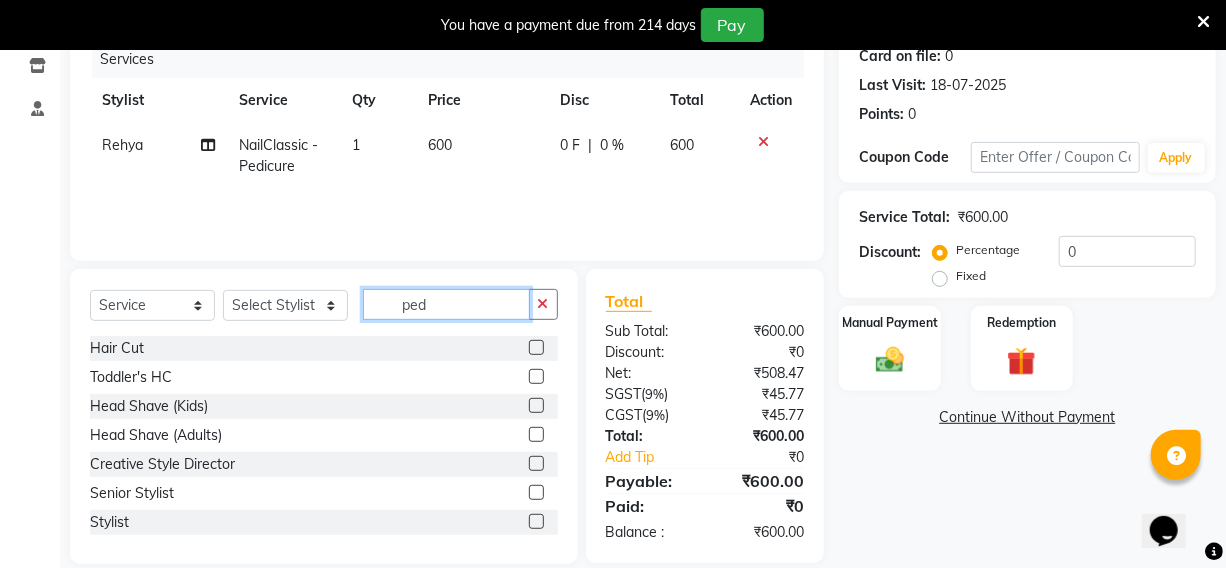 click on "ped" 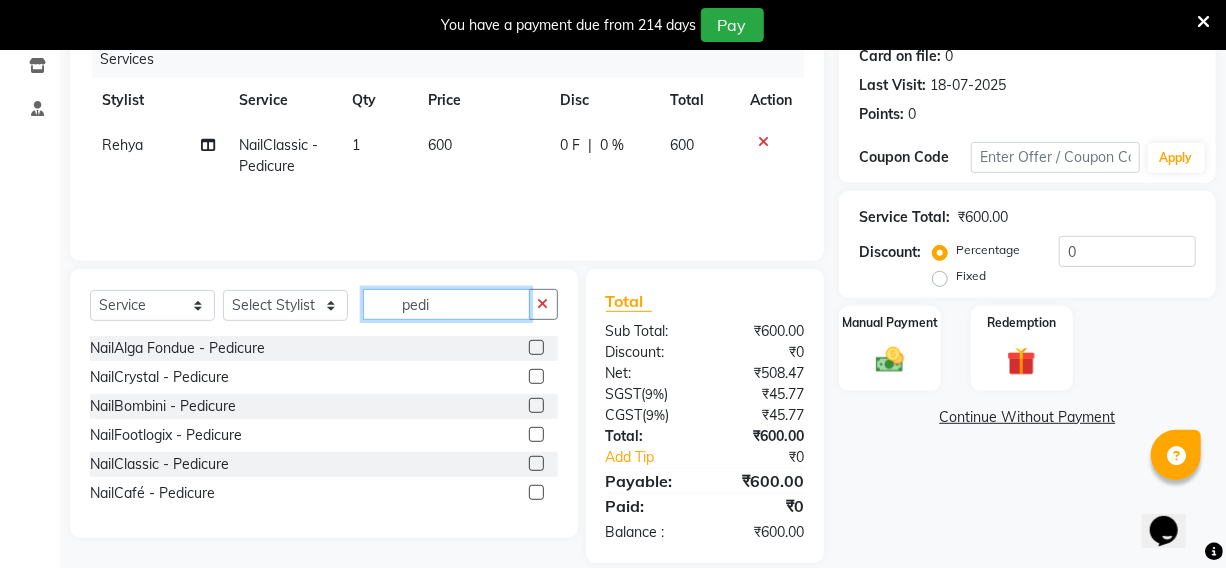type on "pedi" 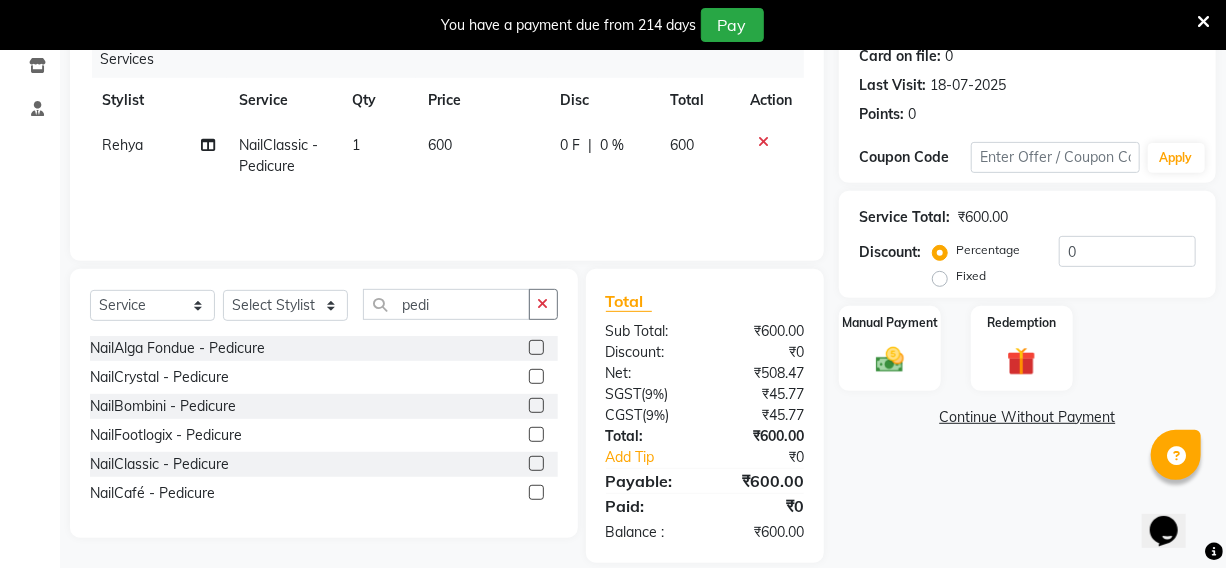 click 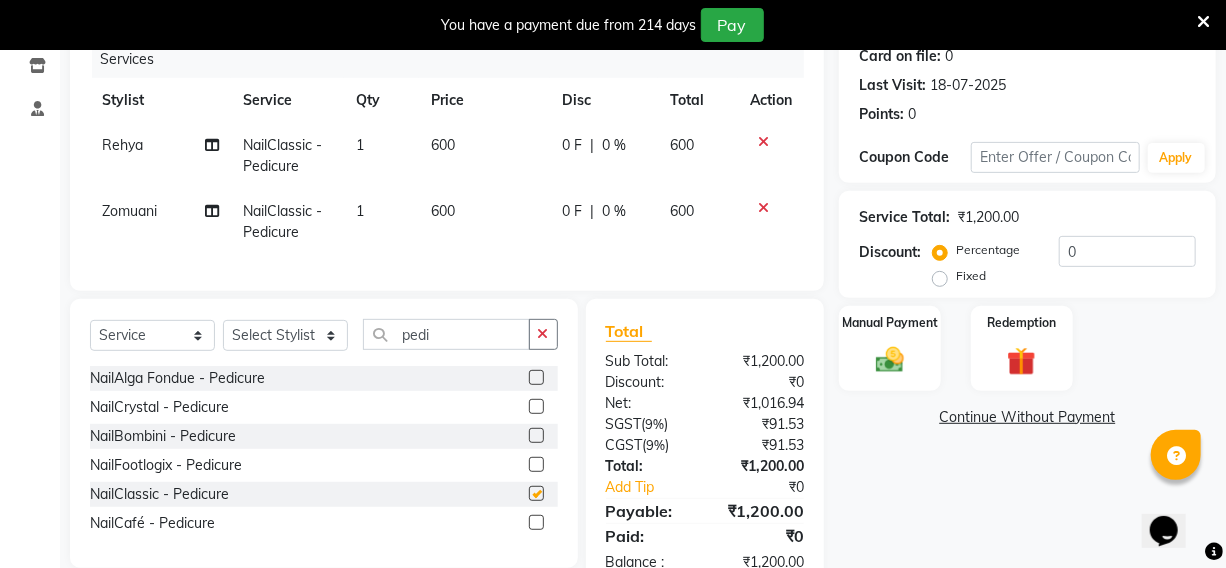 checkbox on "false" 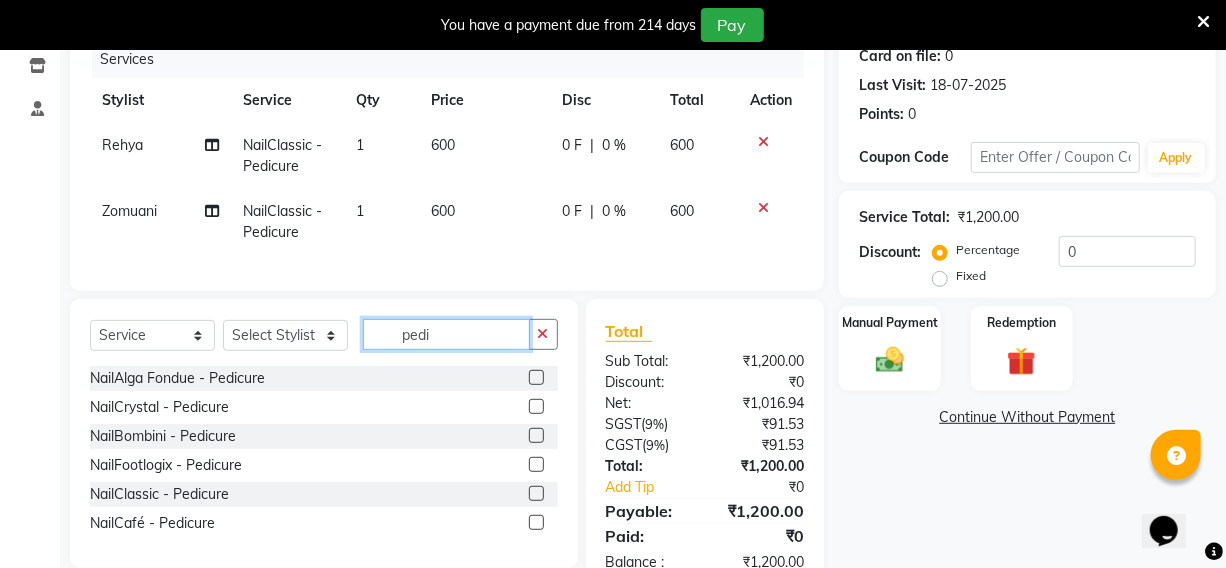 click on "pedi" 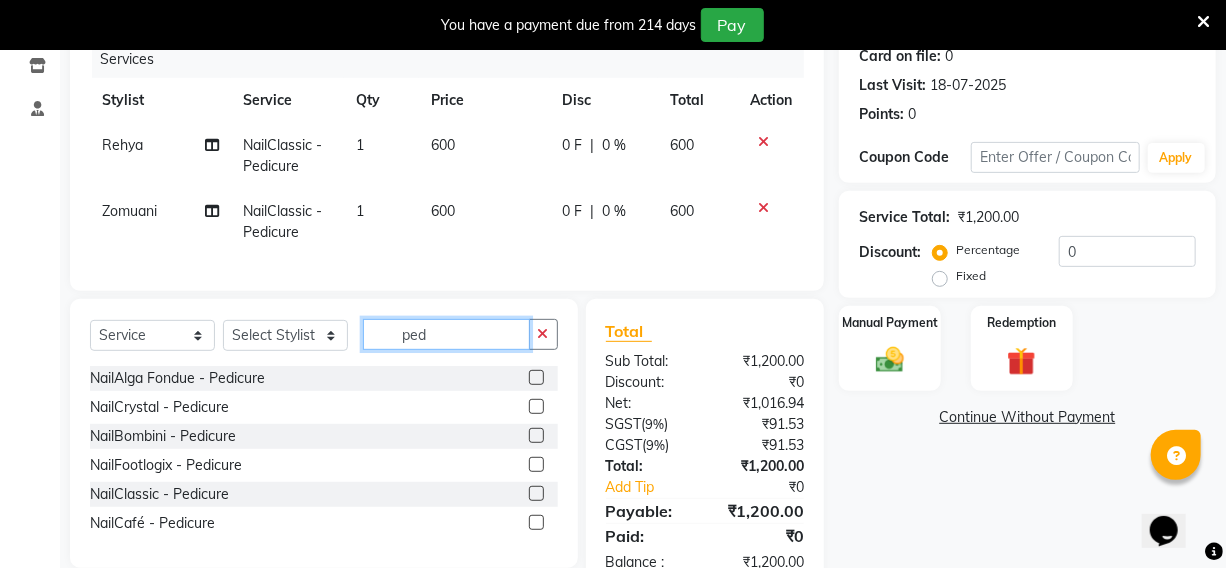 type on "ped" 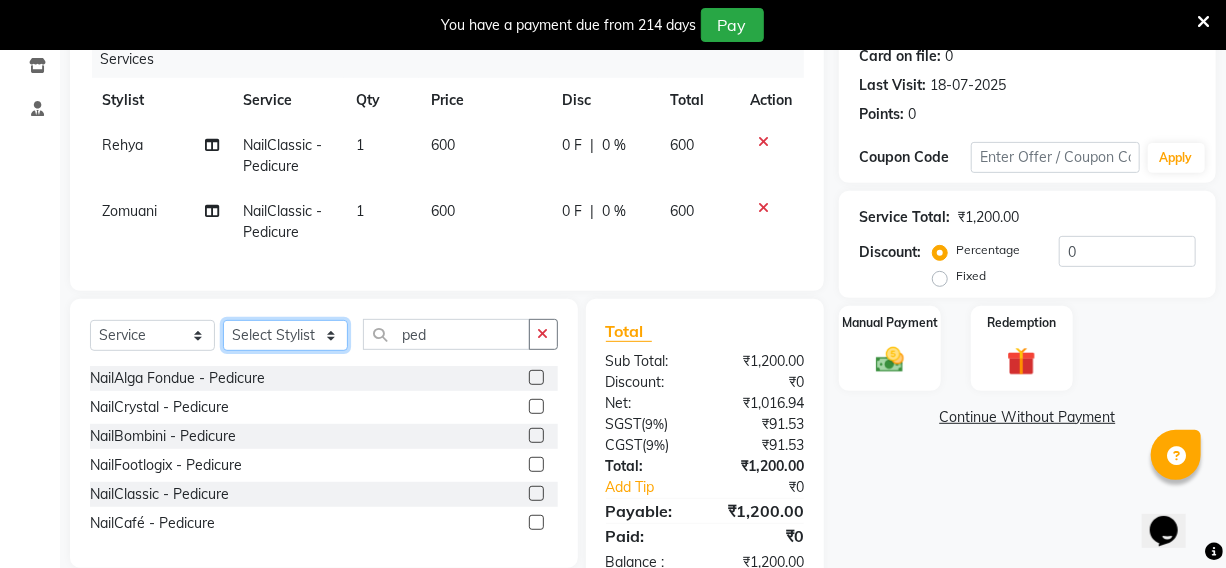 click on "Select Stylist [FIRST] [FIRST] [FIRST] [FIRST] manager id [FIRST] [FIRST] [FIRST] [FIRST] [FIRST] [FIRST] [FIRST] [FIRST]" 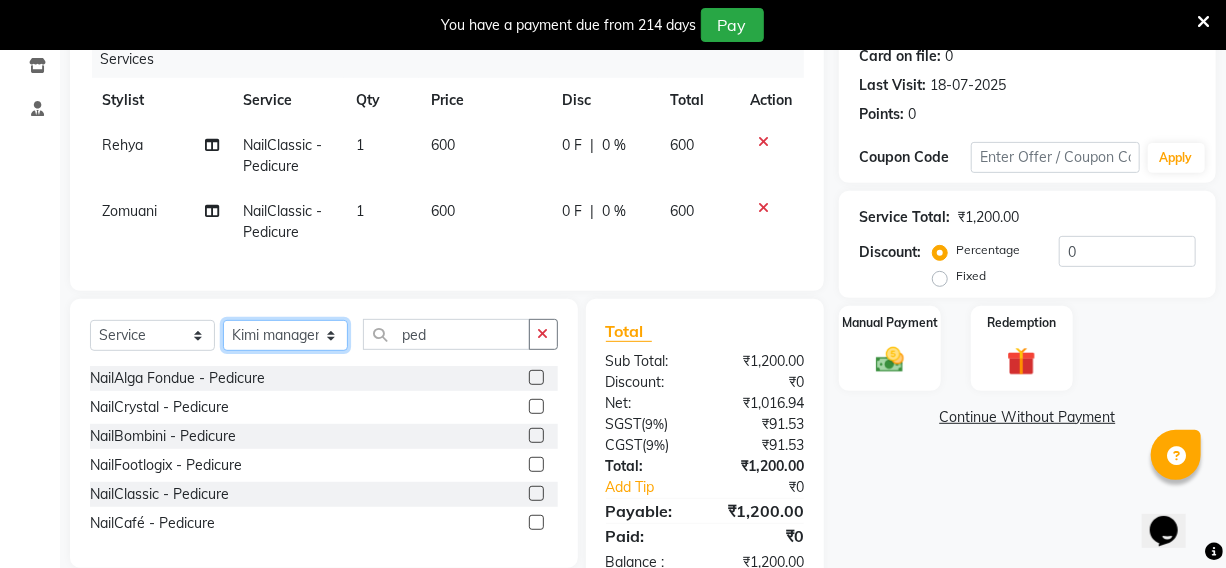 click on "Select Stylist [FIRST] [FIRST] [FIRST] [FIRST] manager id [FIRST] [FIRST] [FIRST] [FIRST] [FIRST] [FIRST] [FIRST] [FIRST]" 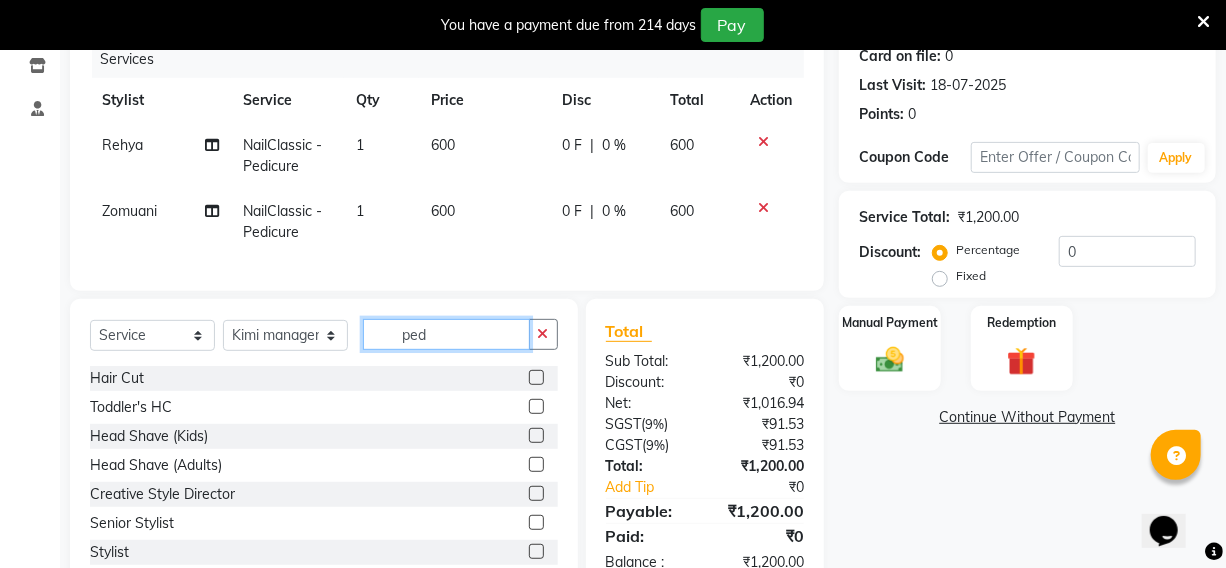 click on "ped" 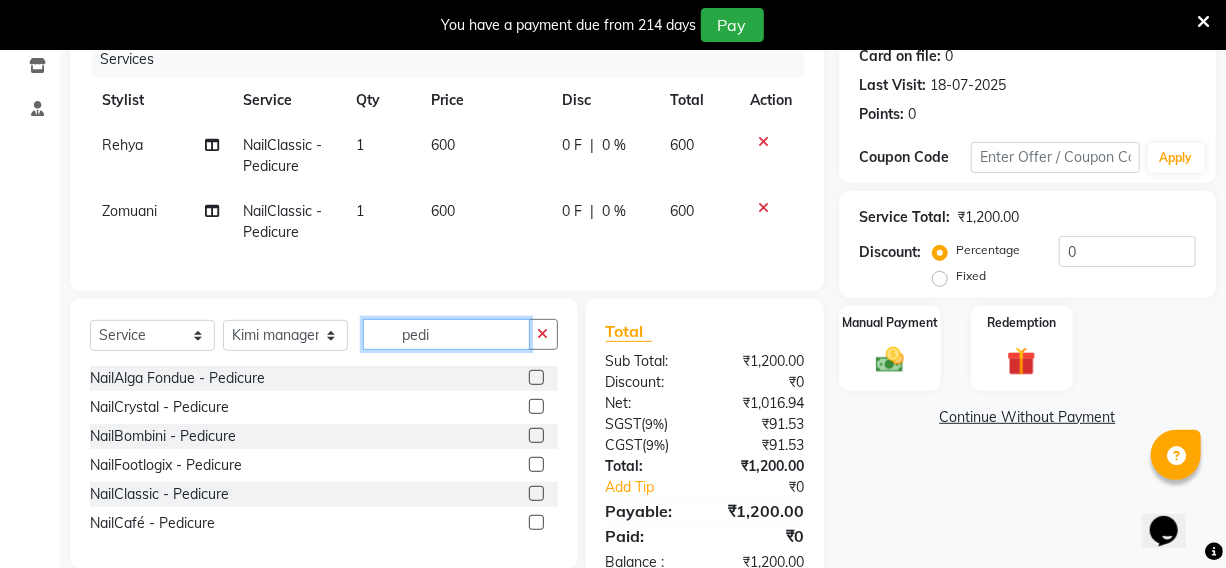 type on "pedi" 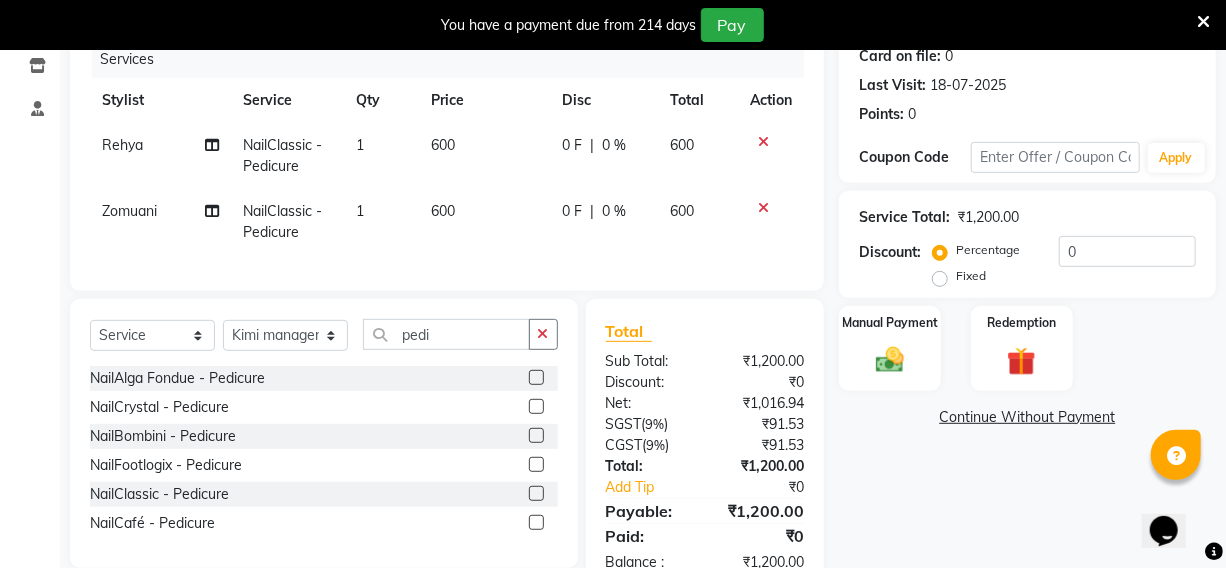 click 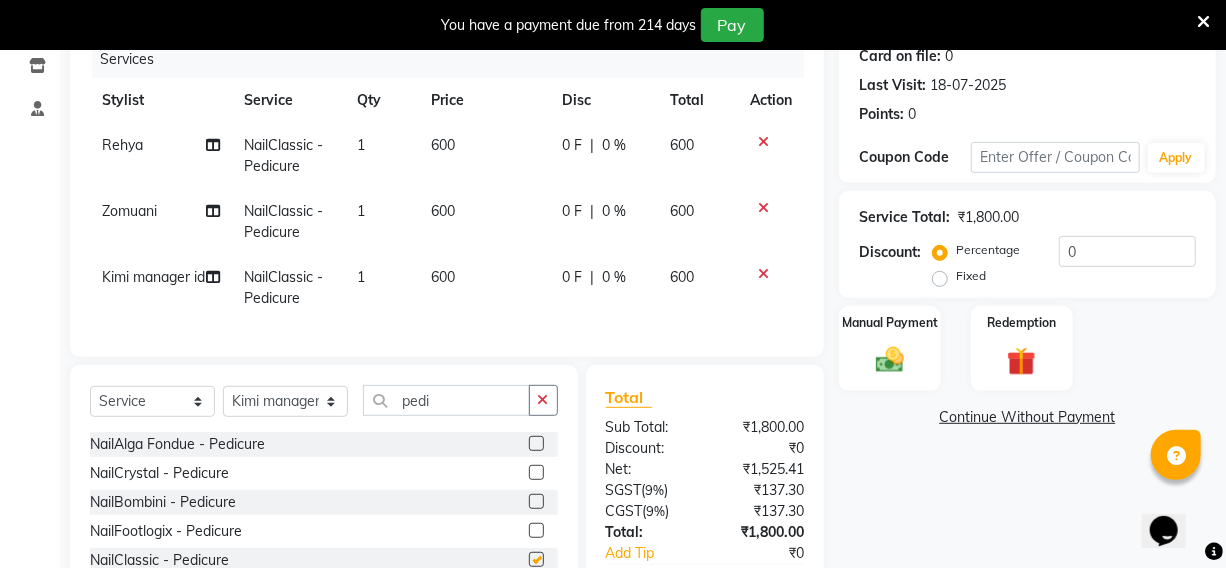 checkbox on "false" 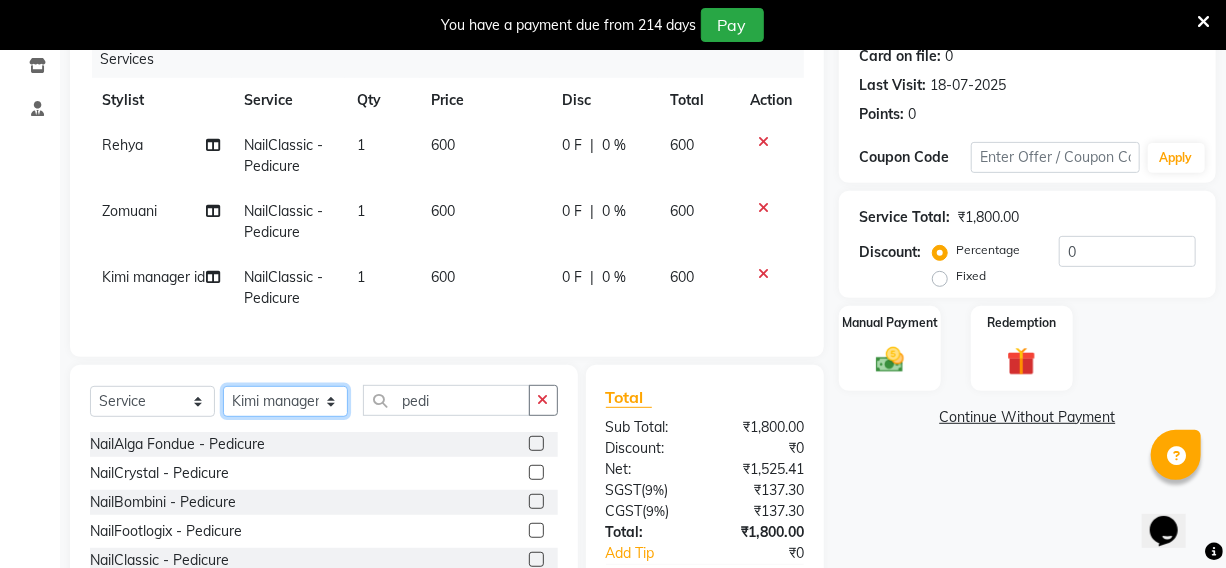 click on "Select Stylist [FIRST] [FIRST] [FIRST] [FIRST] manager id [FIRST] [FIRST] [FIRST] [FIRST] [FIRST] [FIRST] [FIRST] [FIRST]" 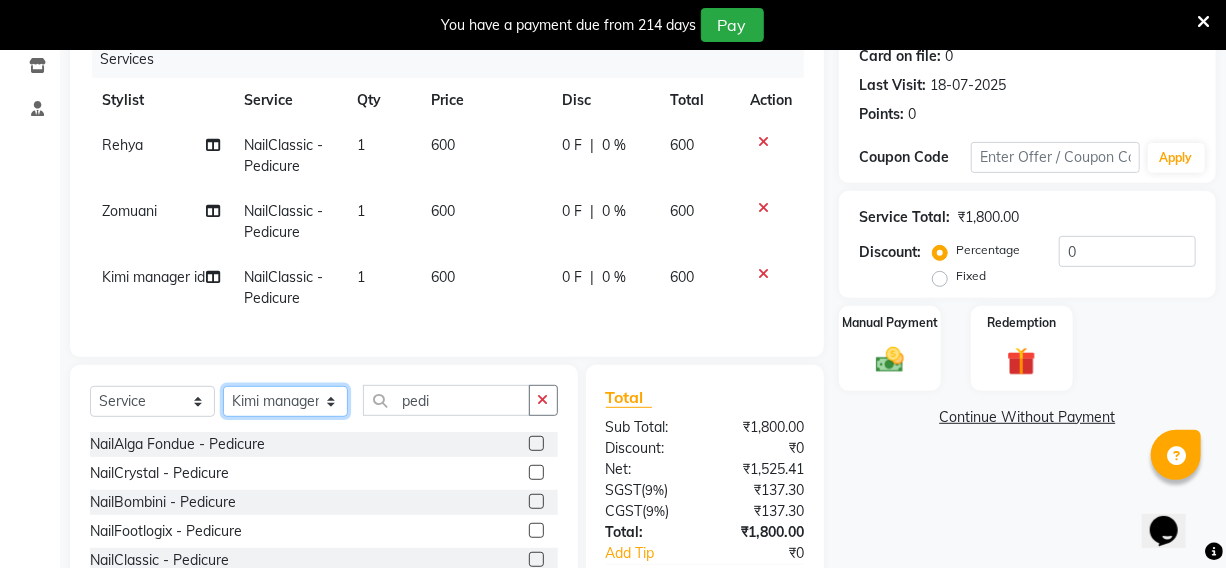 click on "Select Stylist [FIRST] [FIRST] [FIRST] [FIRST] manager id [FIRST] [FIRST] [FIRST] [FIRST] [FIRST] [FIRST] [FIRST] [FIRST]" 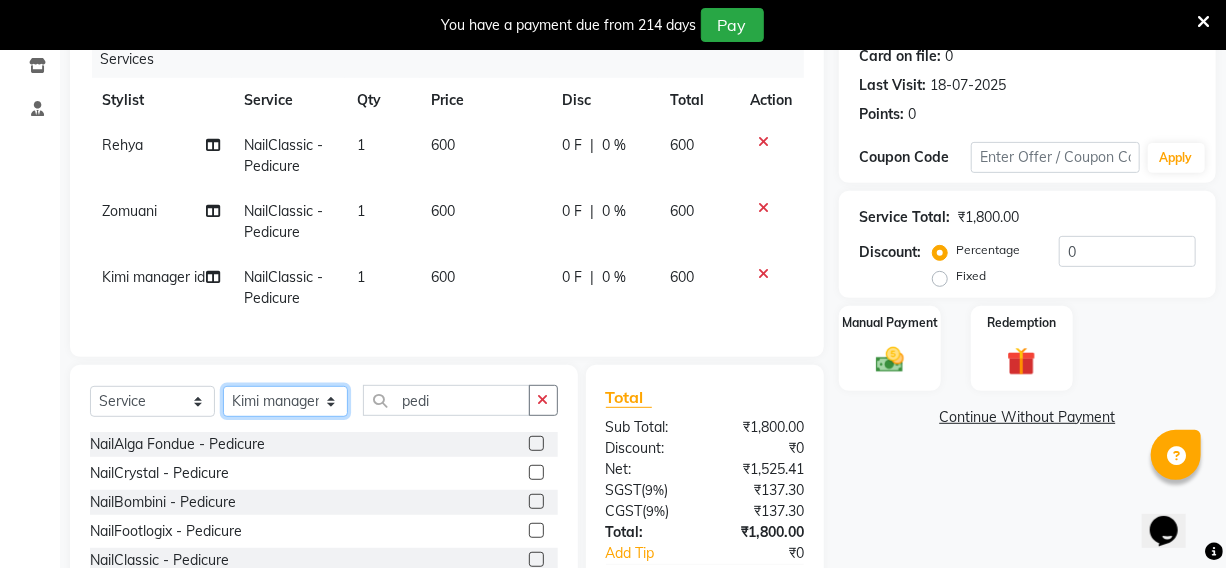 select on "[NUMBER]" 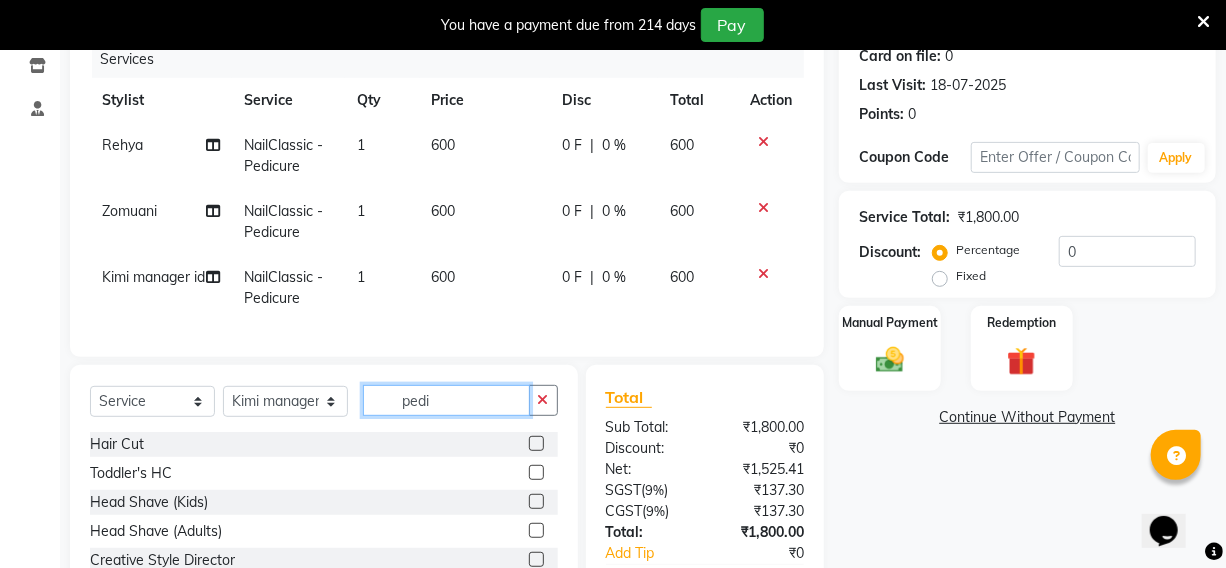 click on "pedi" 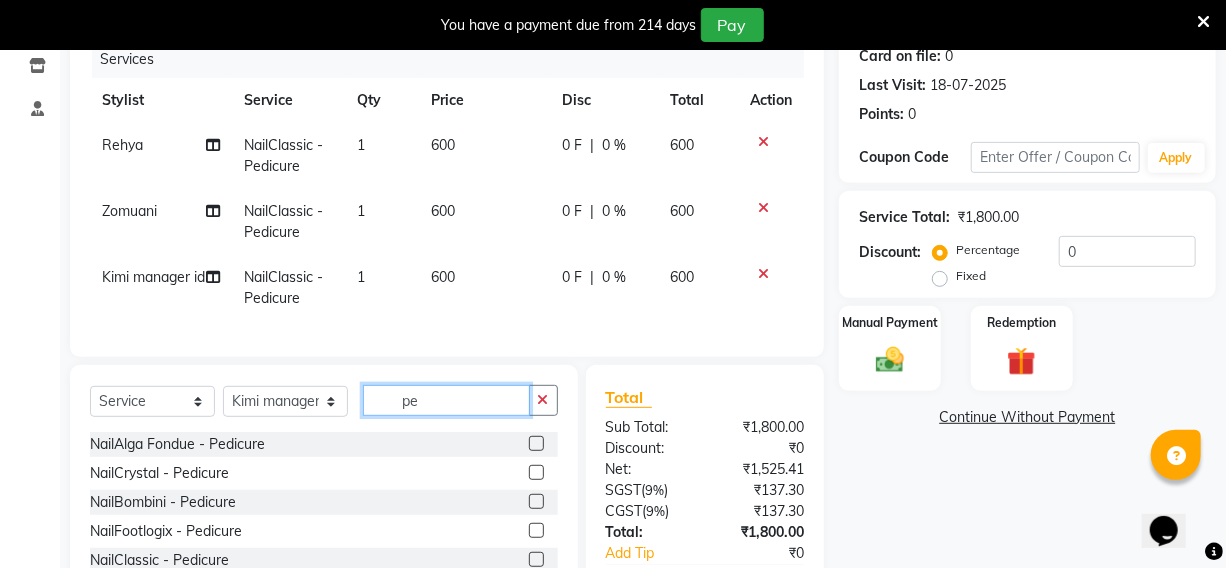 type on "p" 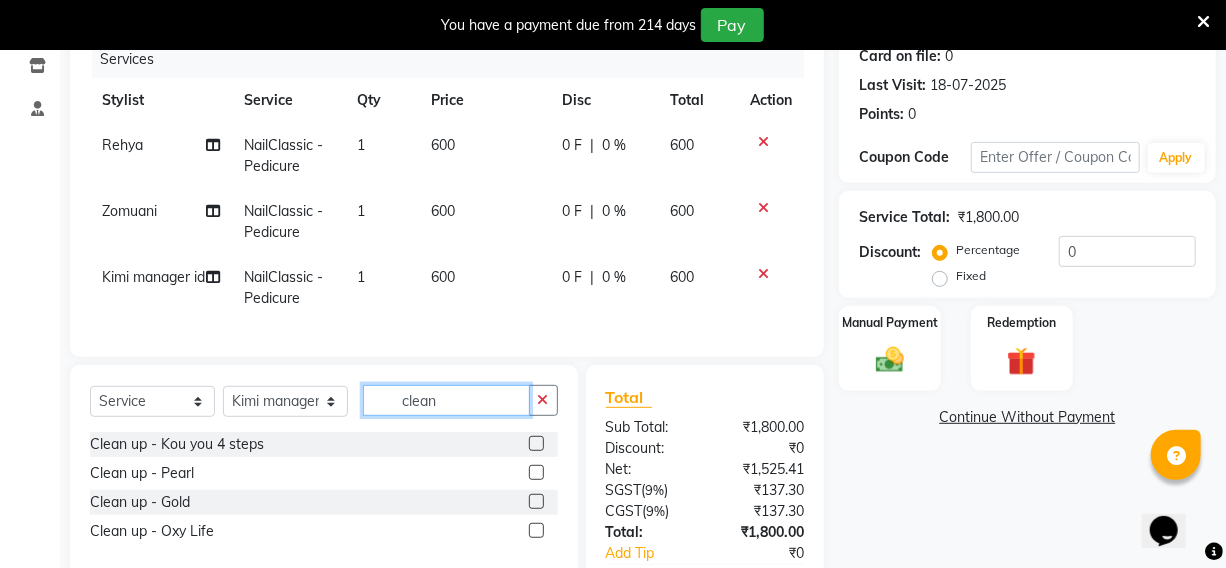 scroll, scrollTop: 348, scrollLeft: 0, axis: vertical 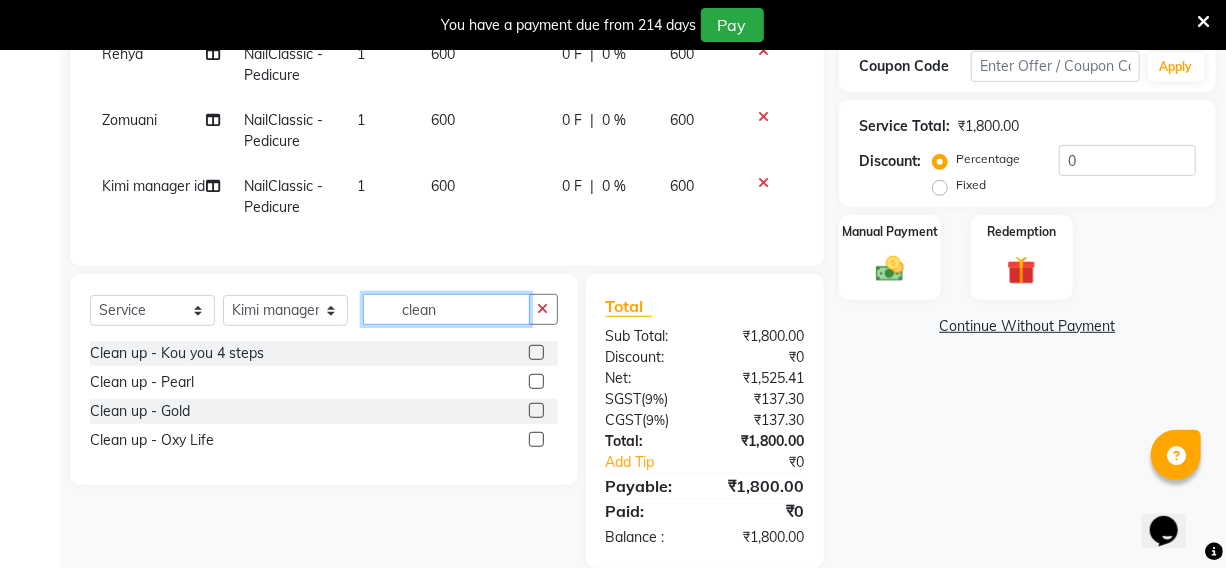 type on "clean" 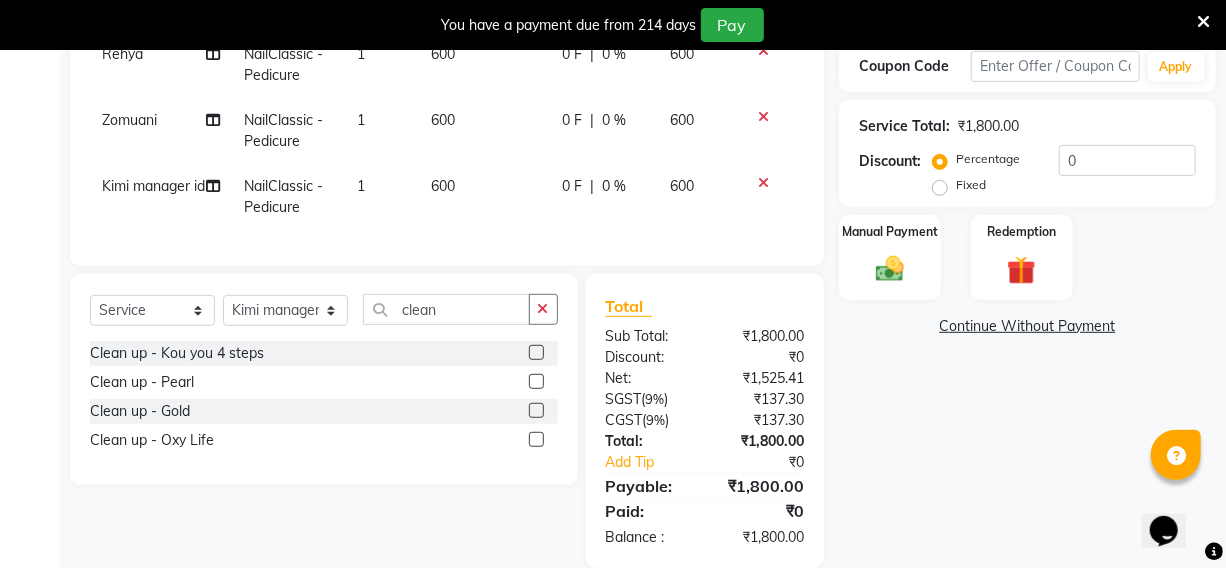 click 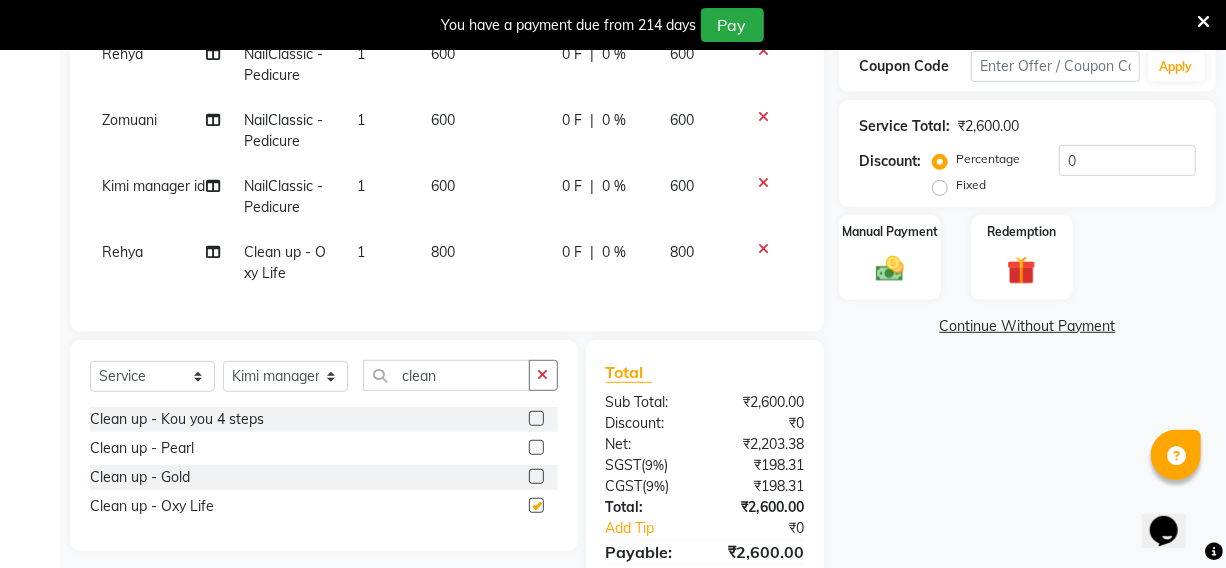 checkbox on "false" 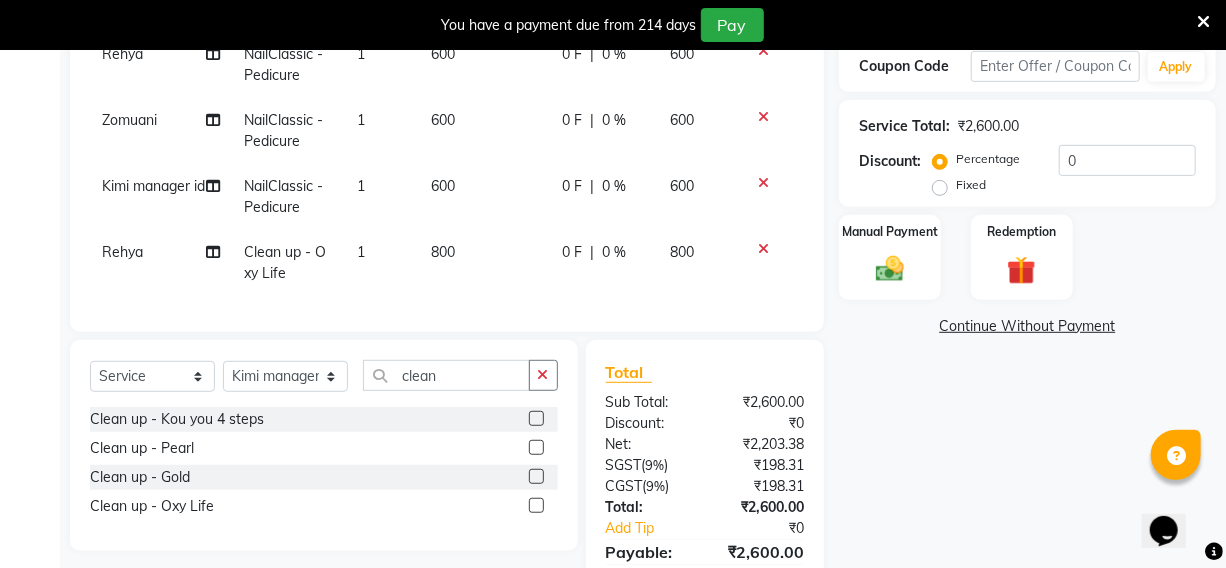 click on "800" 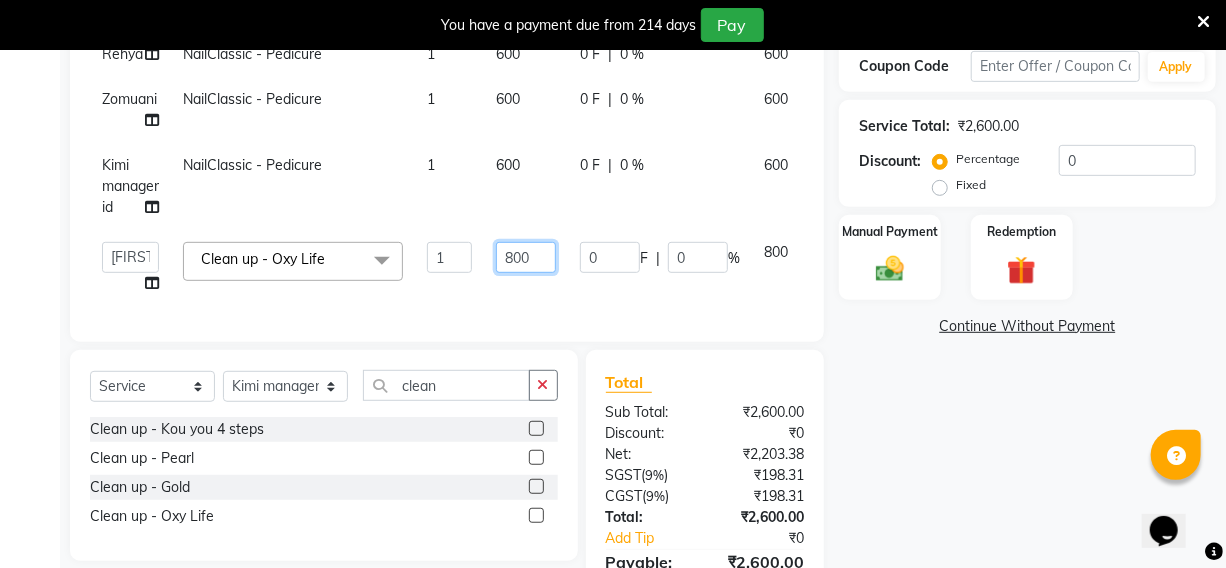 click on "800" 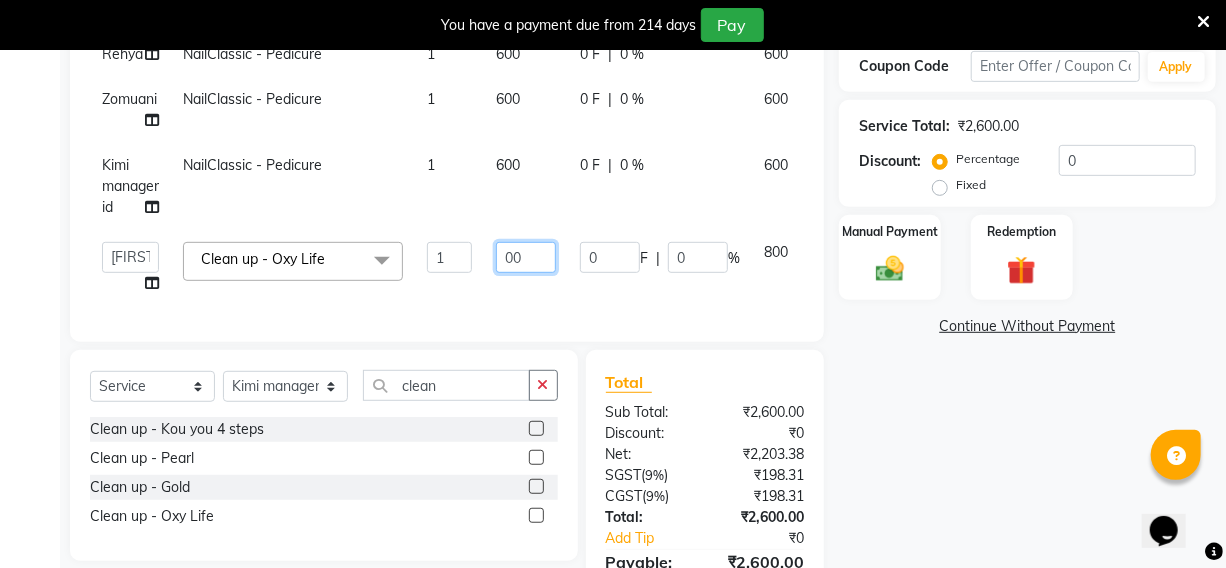 type on "700" 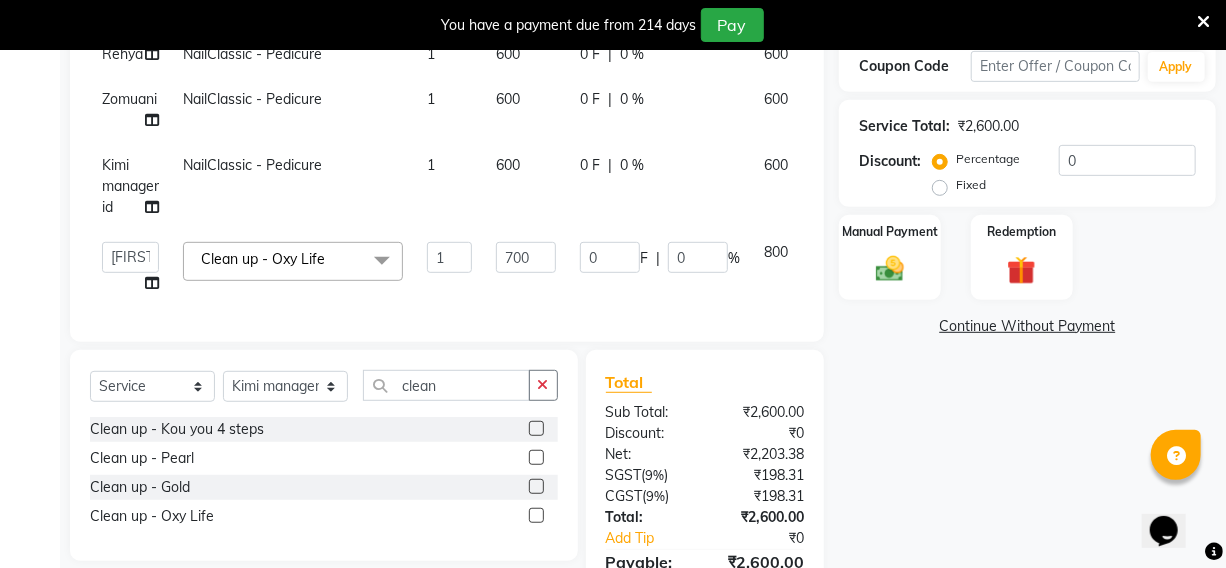 click on "[FIRST]   [FIRST]   [FIRST]   [FIRST]   [FIRST] manager id   [FIRST]   [FIRST]   [FIRST]   [FIRST]   [FIRST]   [FIRST]   [FIRST]   [FIRST]  Clean up - Oxy Life  x Hair Cut Toddler's HC Head Shave (Kids) Head Shave (Adults) Creative Style Director Senior Stylist Stylist Blunt Hair Cut Fringe Kids Hair Cut (below 6 years) Men's Hair wash & Hair Setting Shampoo & Conditioning Blow-dry Ironing Tong Curls Beard Grooming Beard Spa Beard & Mustache Color Root Touch-Up Ammonia Root Touch-Up Ammonia Free Root Touch-Up PPD Free Root Touch-Up Vegan Highlights Creative Hair Color Henna Hair Spa ( Loreal ) Hair Spa ( Wella Oil Reflection ) Hair Spa - Nourishing & Repair Hair Spa - Smooth & Shine Hair Spa ( Keratin Rich ) Hair Spa ( Wella Fusion ) Hair Spa ( Wella Elements ) Anti Hair Loss Anti-Dandruff Olaplex Hair Detox Spa ( Iluvia) Hair Spa - Shea Butter Hair Perming Hair Straightening/Smoothening Hair Keratin Hair Botox Essential Pearl Aloe Vera Instant Glow Gold Oxy-Life Oxy-Life - Oxy pro Youth Oxy-Life - Oxy pro Clear Cheryl's Chin 1 0" 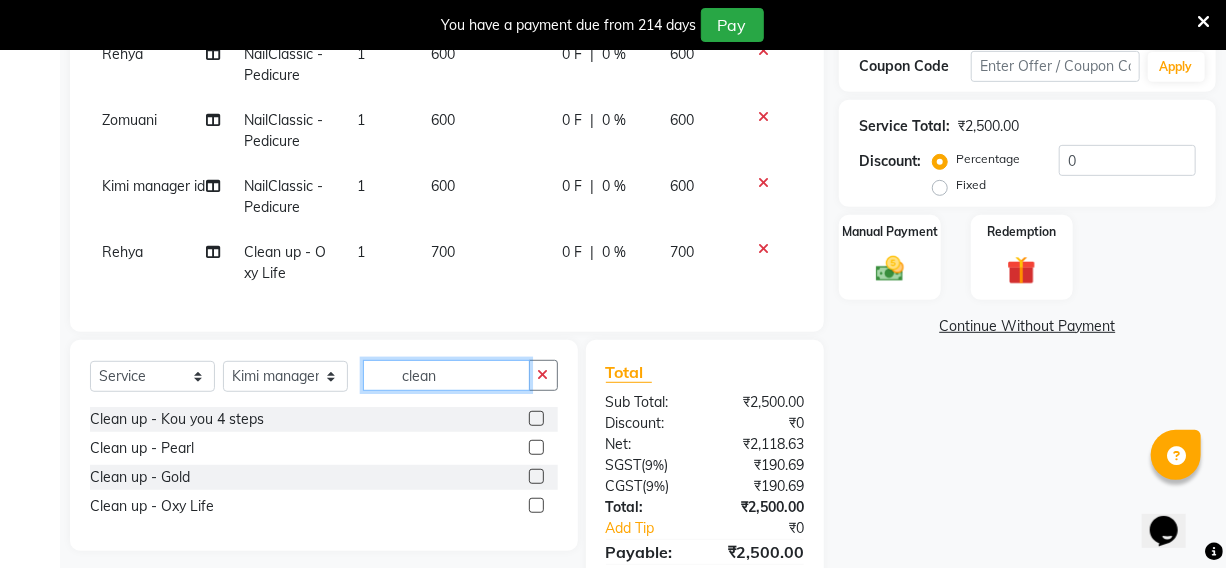 click on "clean" 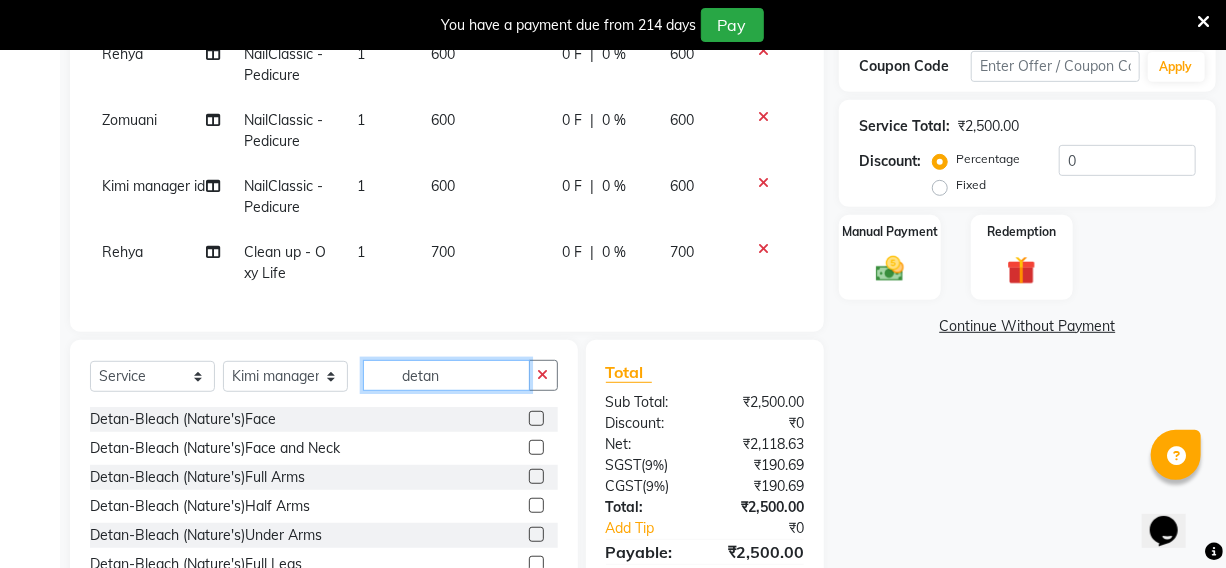 type on "detan" 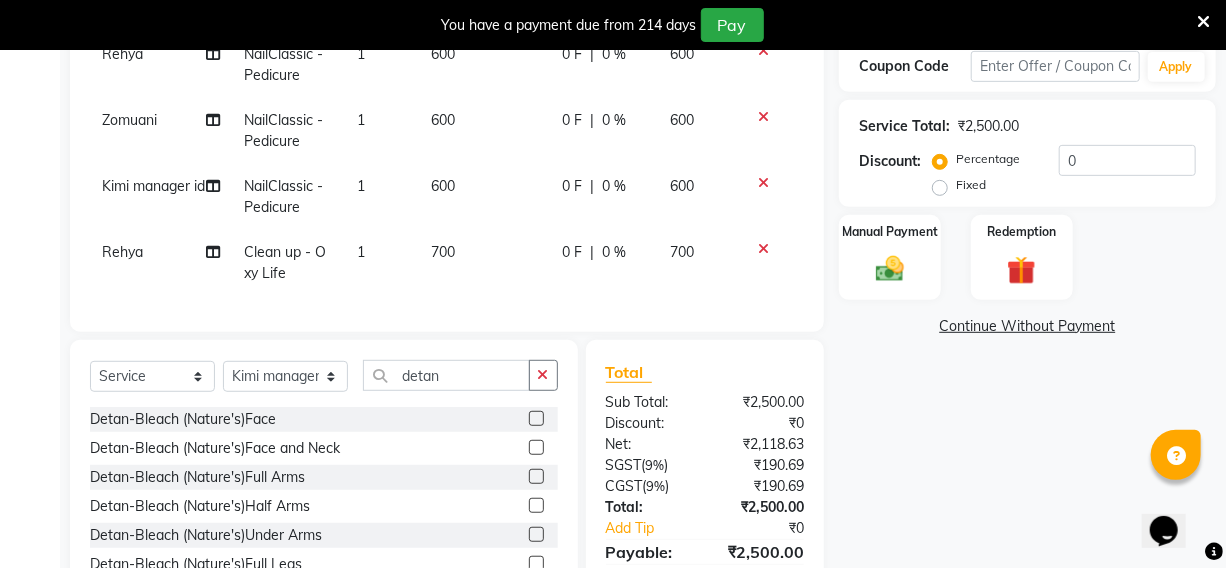 click 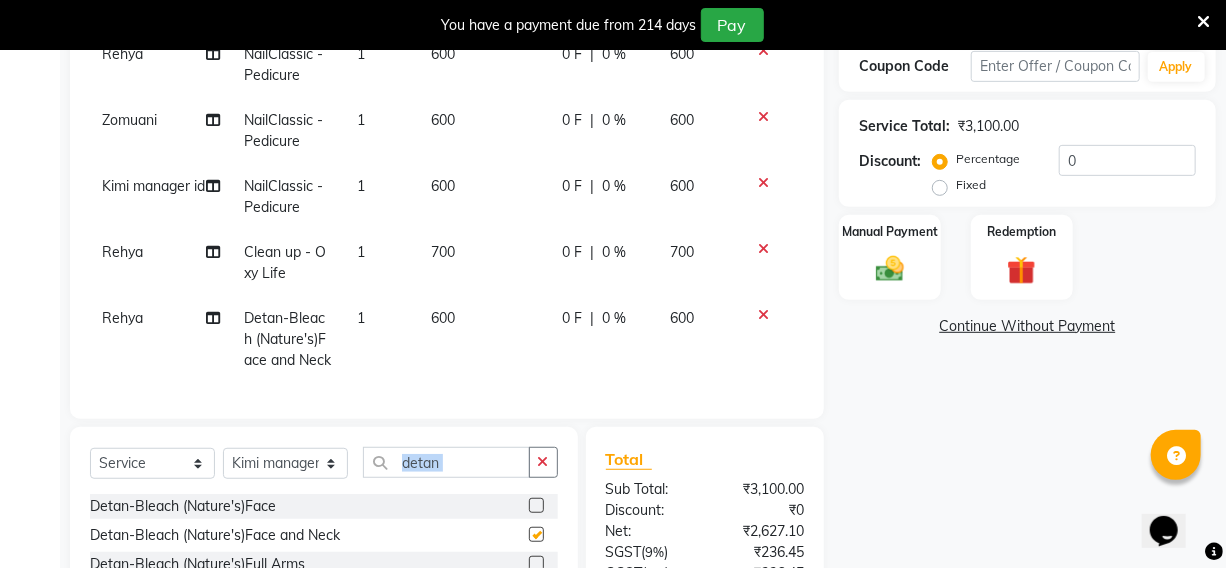 click on "Select  Service  Product  Membership  Package Voucher Prepaid Gift Card  Select Stylist [FIRST] [FIRST] [FIRST] [FIRST] manager id [FIRST] [FIRST] [FIRST] [FIRST] [FIRST] [FIRST] [FIRST] [FIRST] detan Detan-Bleach (Nature's)Face  Detan-Bleach (Nature's)Face and Neck  Detan-Bleach (Nature's)Full Arms  Detan-Bleach (Nature's)Half Arms  Detan-Bleach (Nature's)Under Arms  Detan-Bleach (Nature's)Full Legs  Detan-Bleach (Nature's)Half Legs  Detan-Bleach (Nature's)Full ( Front/Back )  Detan-Bleach (Nature's)Half ( Front/Back )  Detan-Bleach (Nature's)Full Body  Detan-Bleach (Oxy Life)Face  Detan-Bleach (Oxy Life)Face and Neck  Detan-Bleach (Oxy Life)Full Arms  Detan-Bleach (Oxy Life)Half Arms  Detan-Bleach (Oxy Life)Under Arms  Detan-Bleach (Oxy Life)Full Legs  Detan-Bleach (Oxy Life)Half Legs  Detan-Bleach (Oxy Life)Full ( Front/Back )  Detan-Bleach (Oxy Life)Half ( Front/Back )  Detan-Bleach (Oxy Life)Full Body" 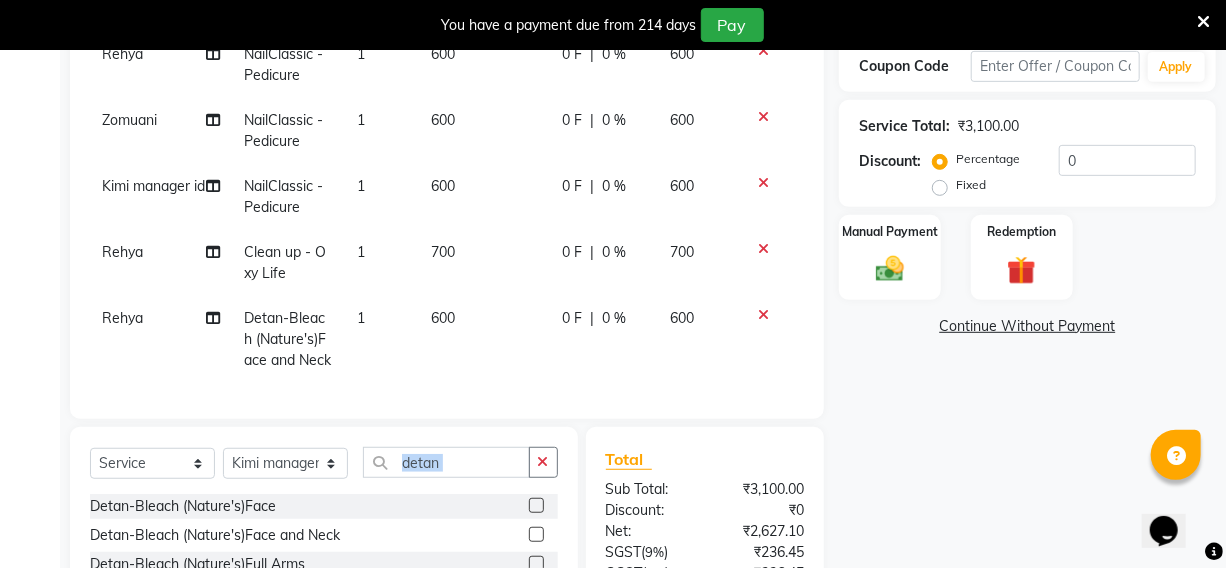 checkbox on "false" 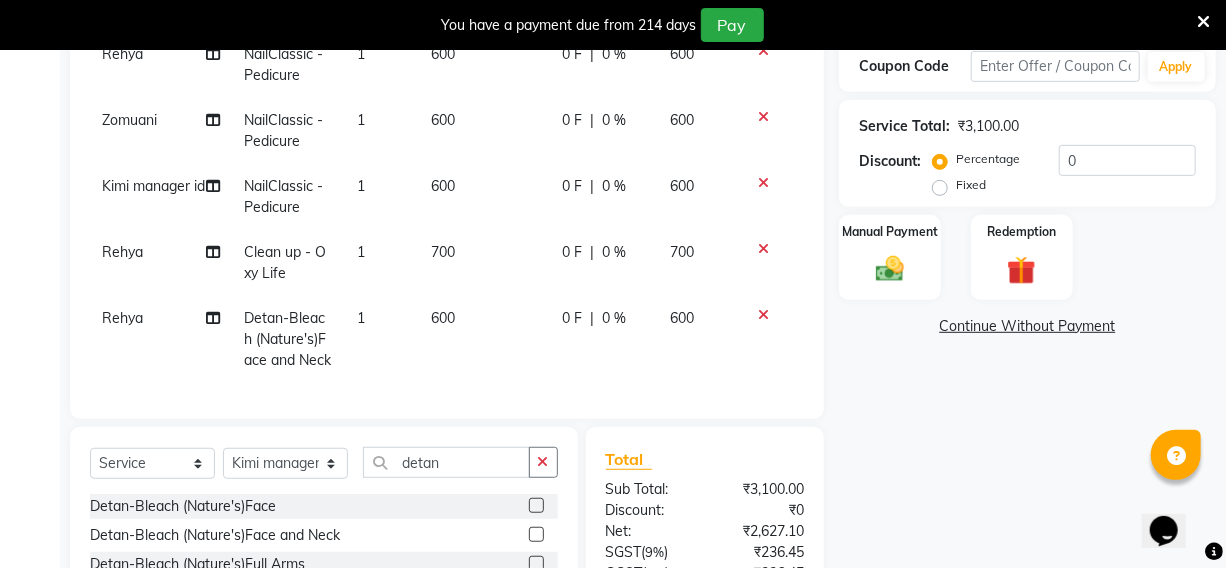 click on "600" 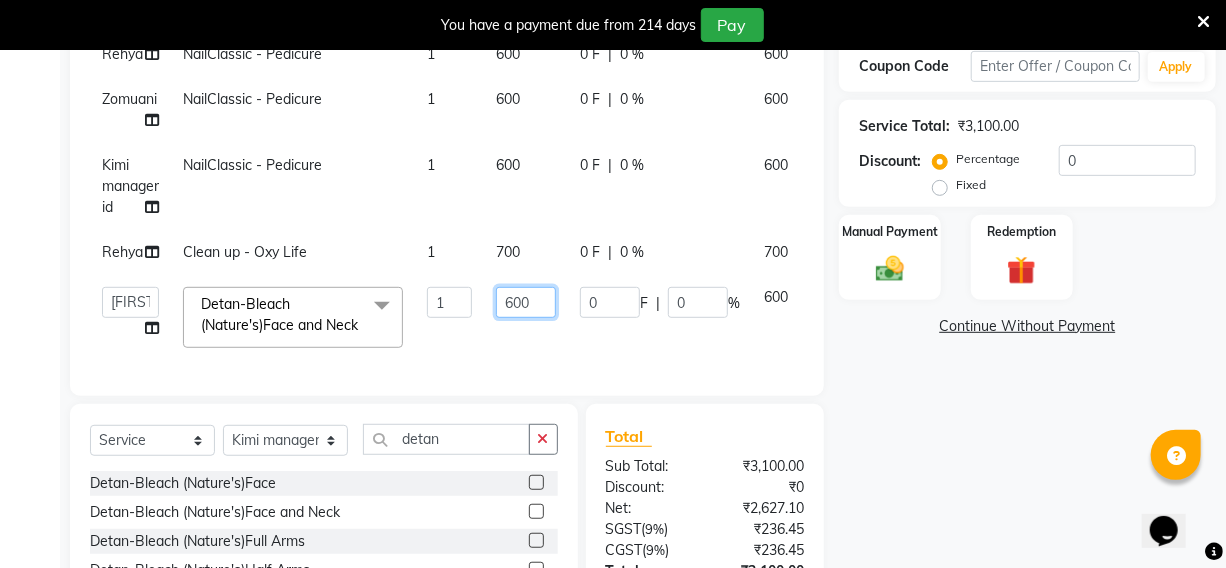 click on "600" 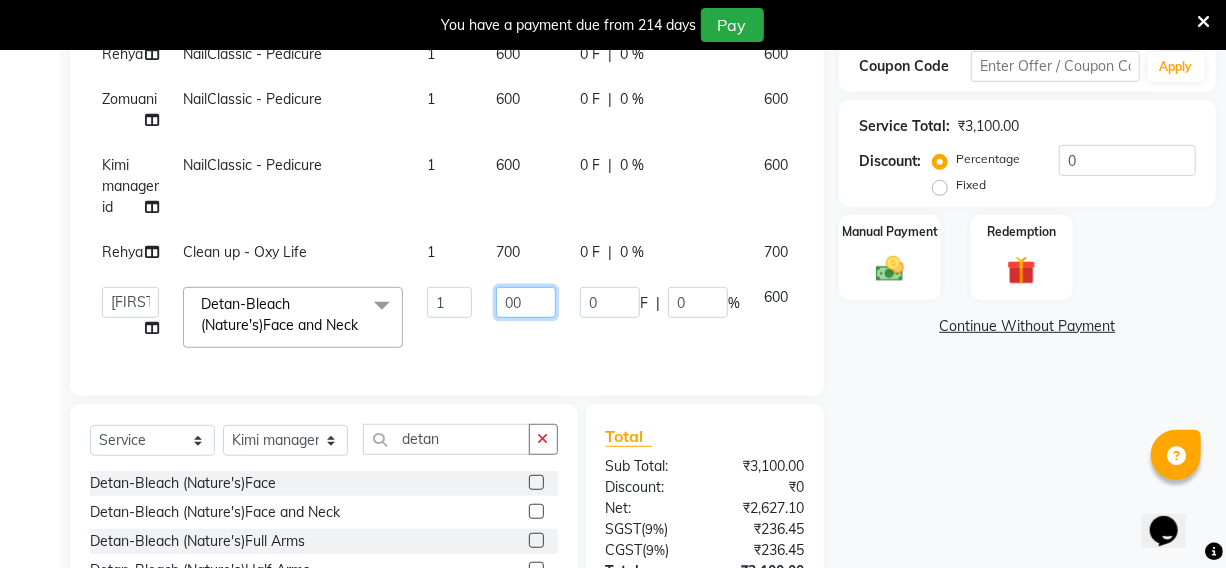 type on "700" 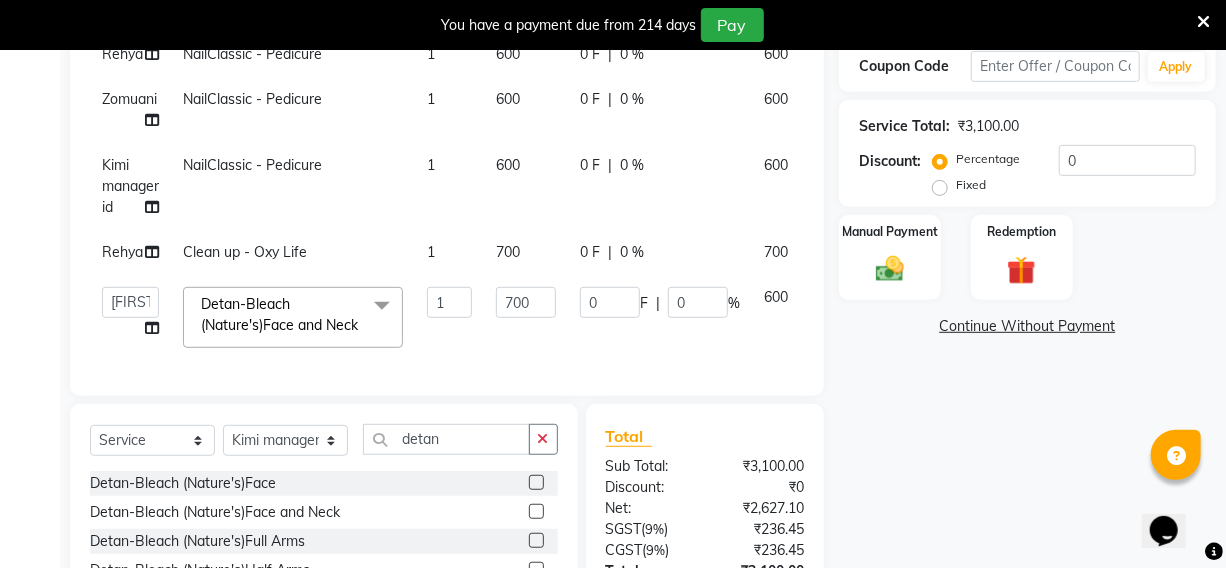 click on "700" 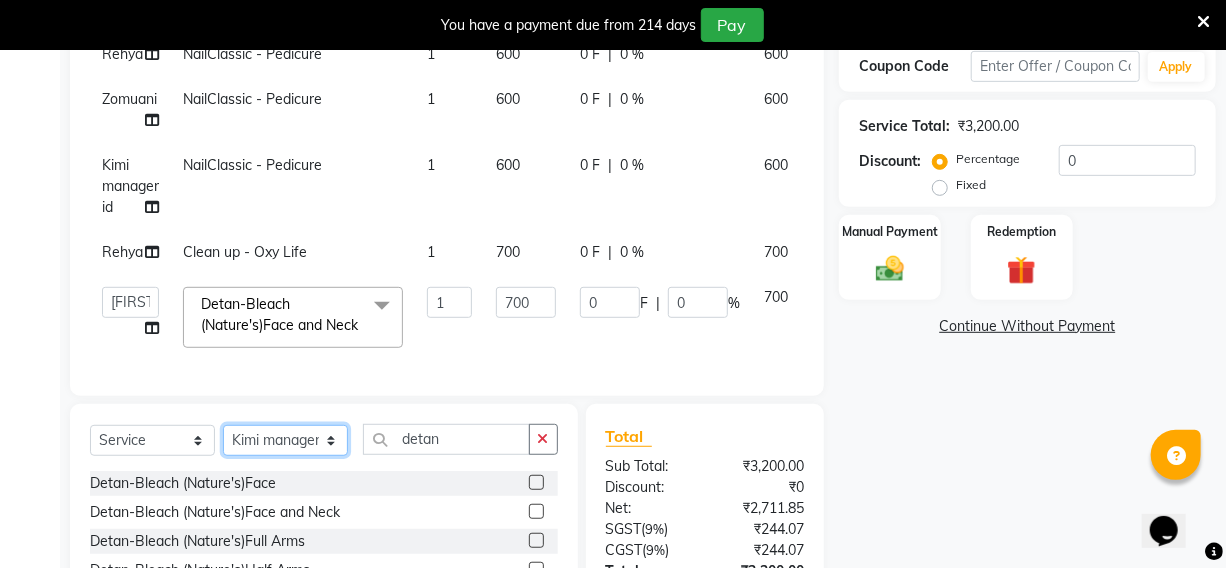 click on "Select Stylist [FIRST] [FIRST] [FIRST] [FIRST] manager id [FIRST] [FIRST] [FIRST] [FIRST] [FIRST] [FIRST] [FIRST] [FIRST]" 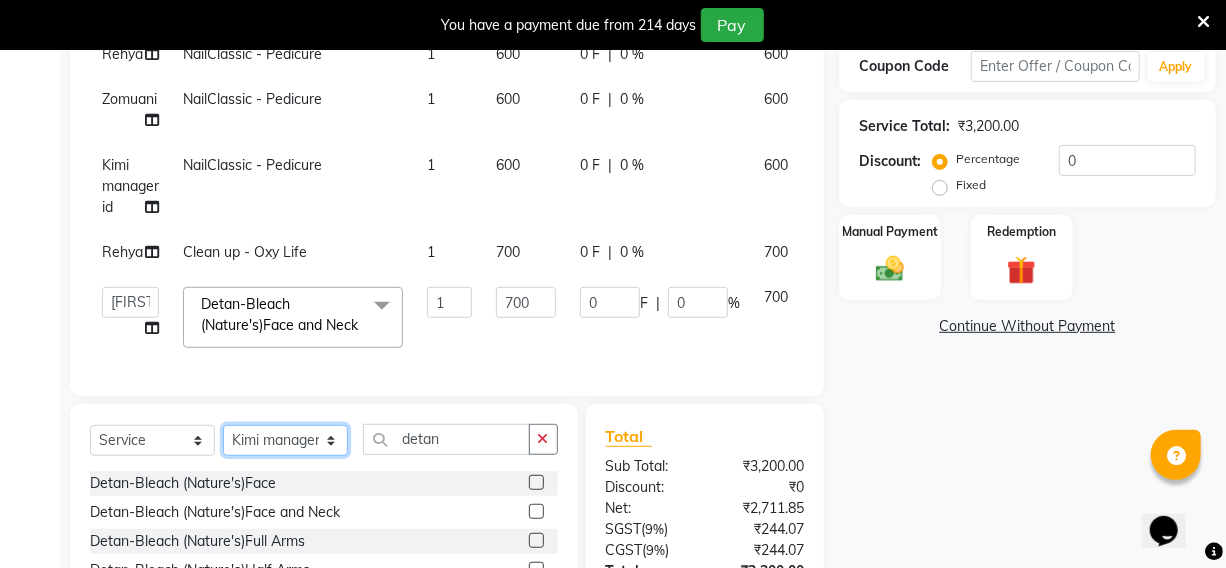 select on "85520" 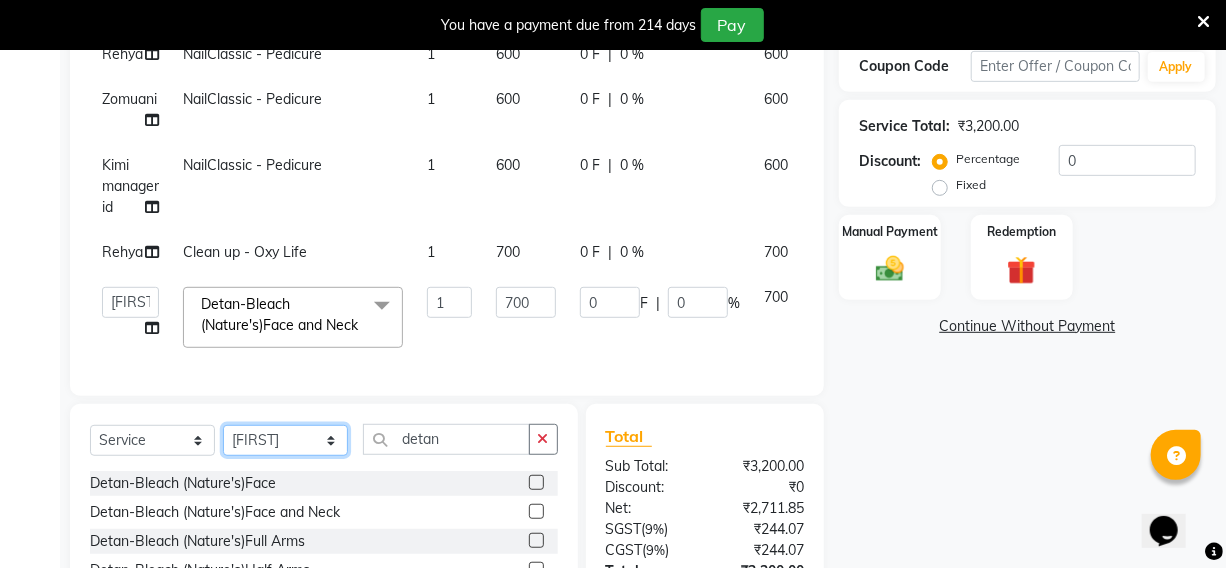 click on "Select Stylist [FIRST] [FIRST] [FIRST] [FIRST] manager id [FIRST] [FIRST] [FIRST] [FIRST] [FIRST] [FIRST] [FIRST] [FIRST]" 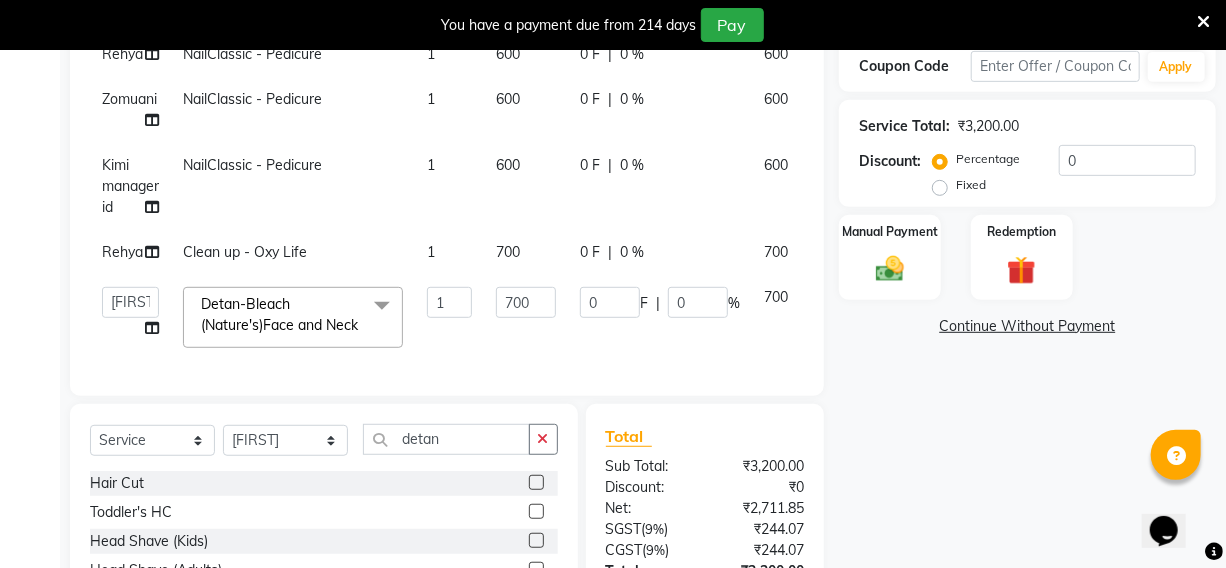 click 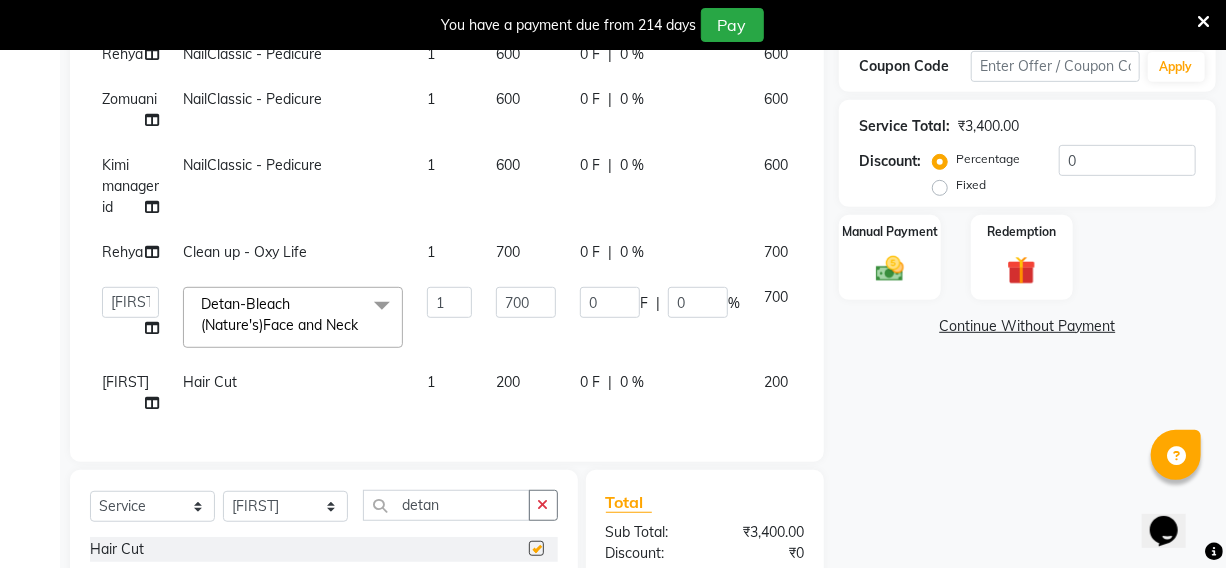 checkbox on "false" 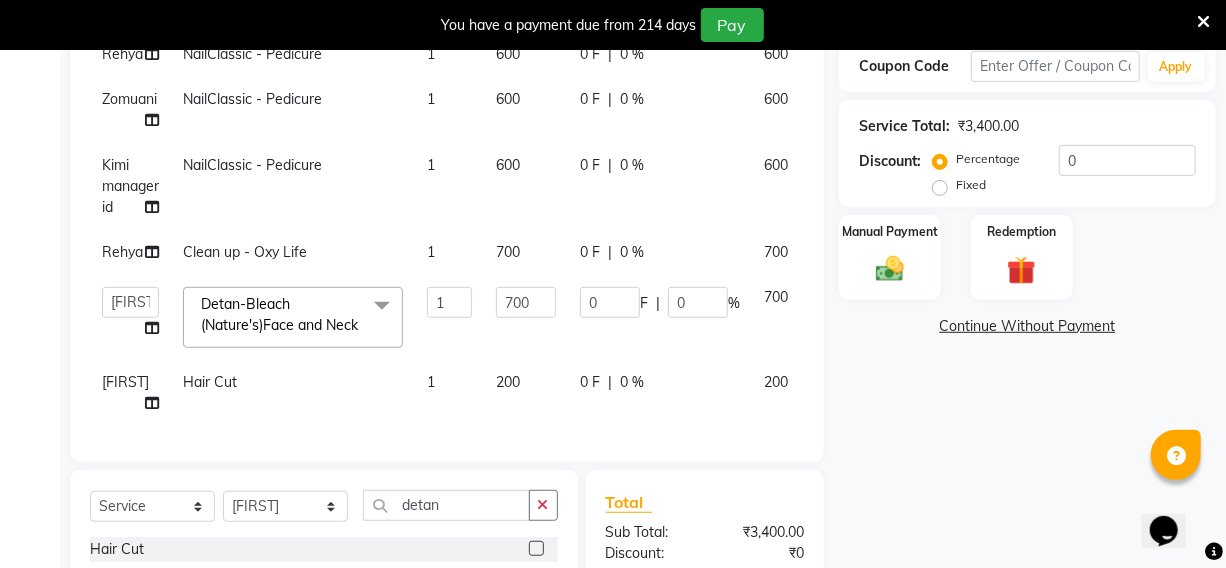 scroll, scrollTop: 28, scrollLeft: 90, axis: both 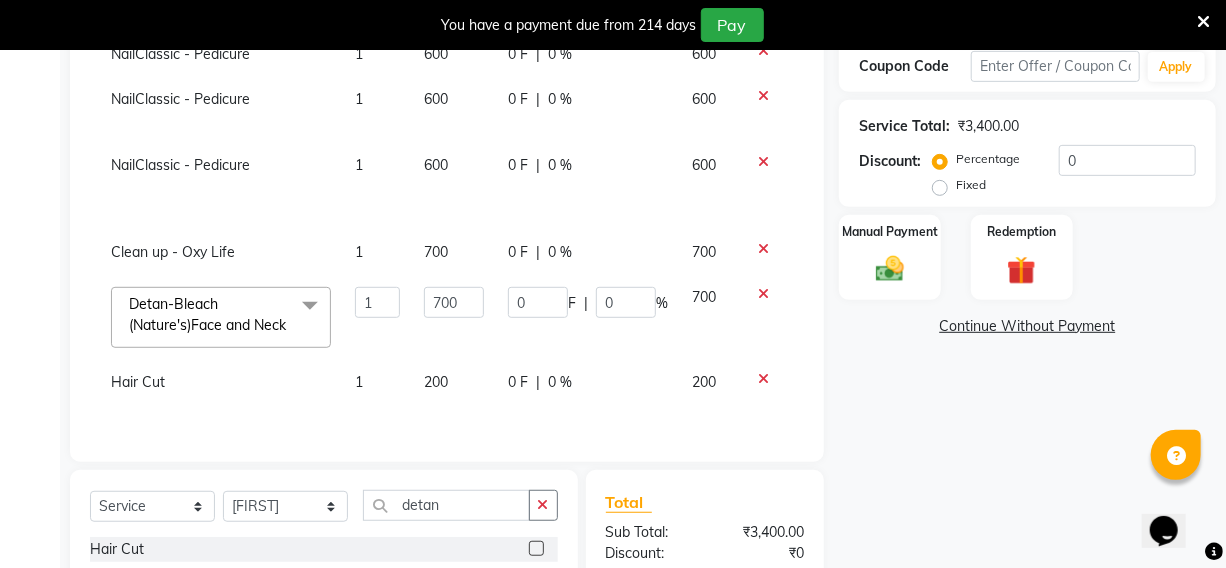 click 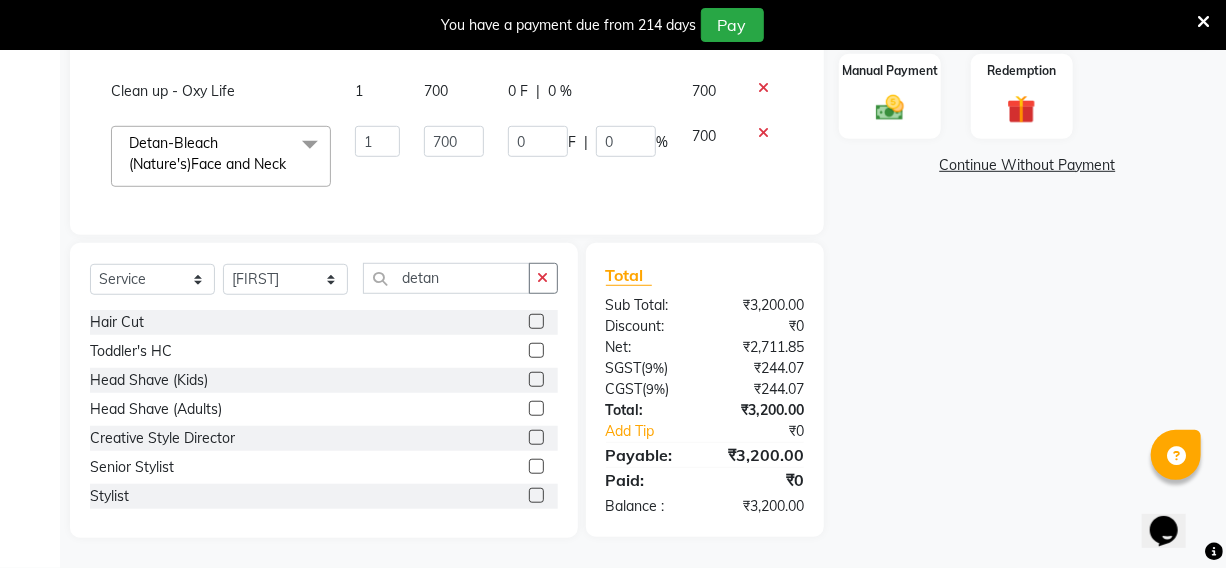 scroll, scrollTop: 530, scrollLeft: 0, axis: vertical 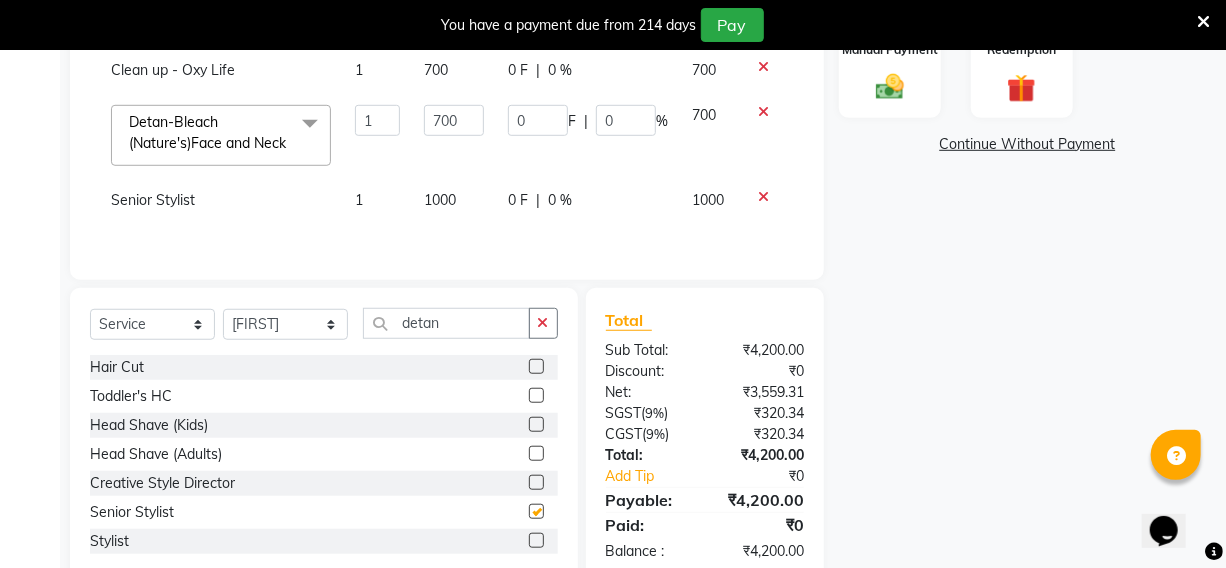 checkbox on "false" 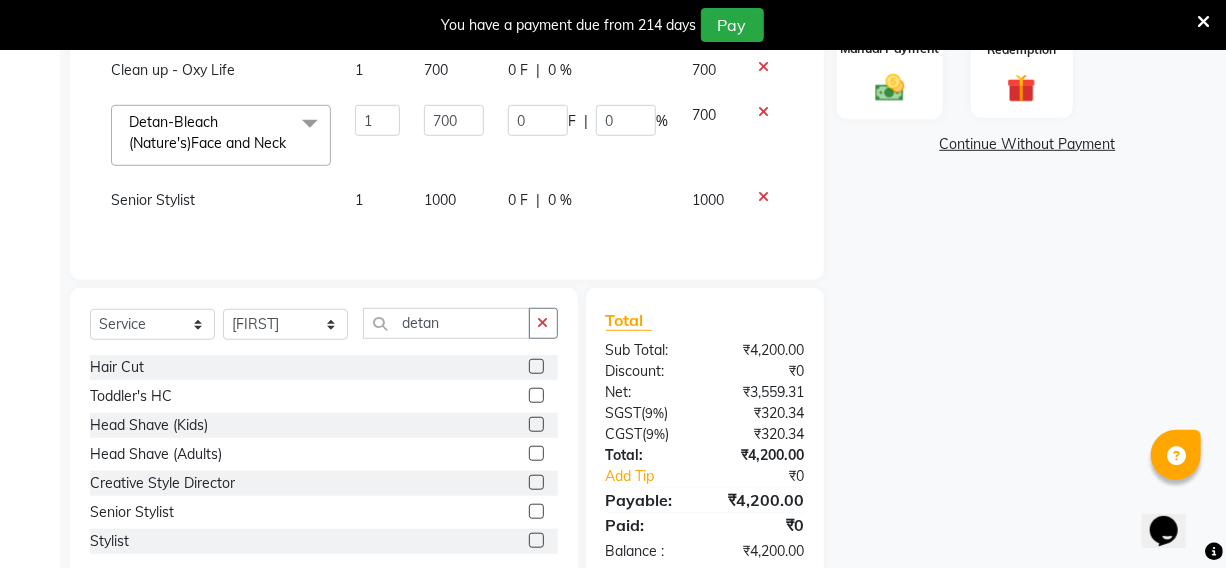 click on "Manual Payment" 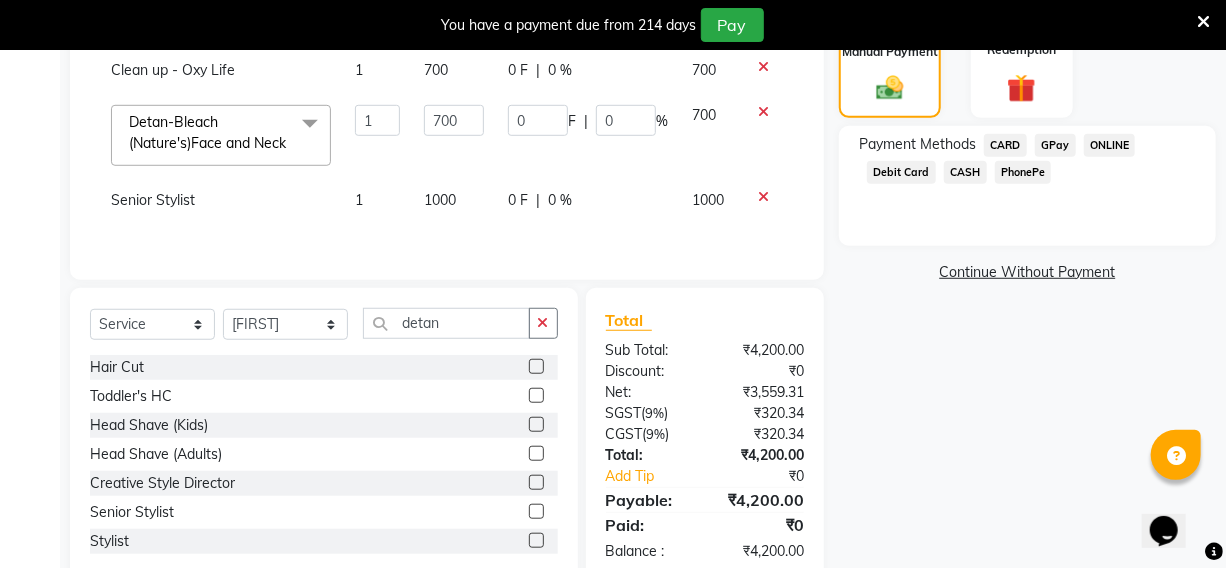 click on "PhonePe" 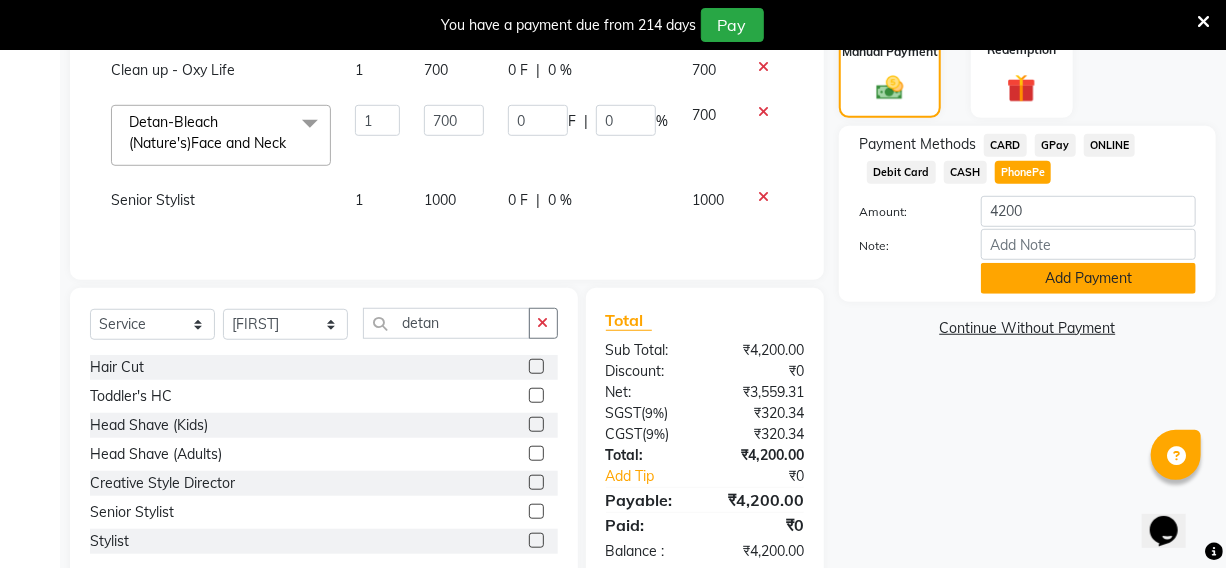 click on "Add Payment" 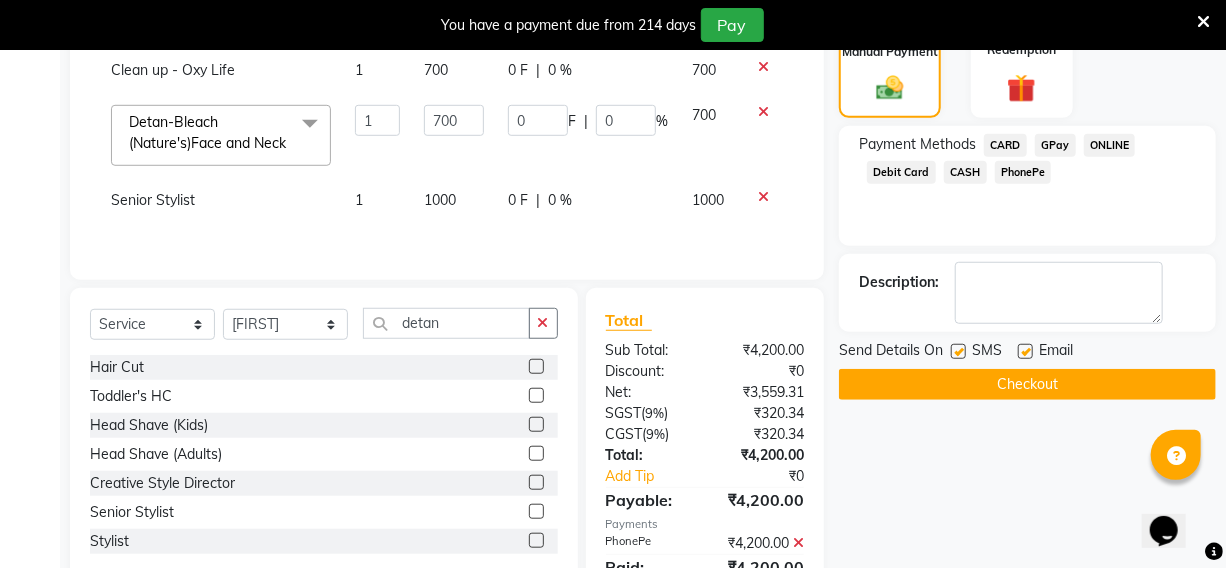 click on "Checkout" 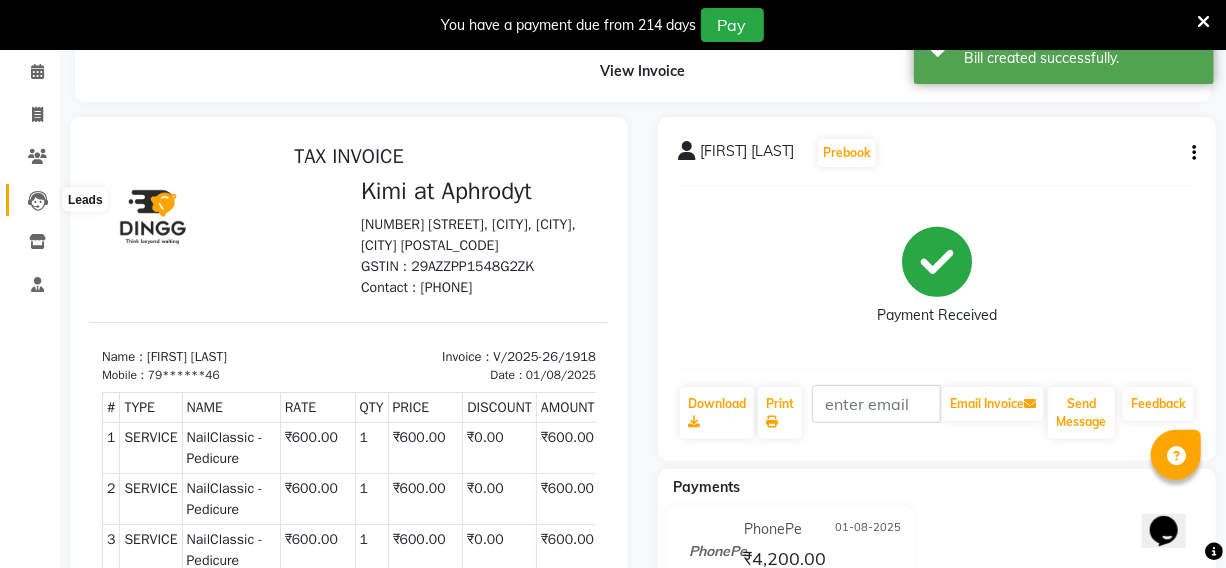 scroll, scrollTop: 0, scrollLeft: 0, axis: both 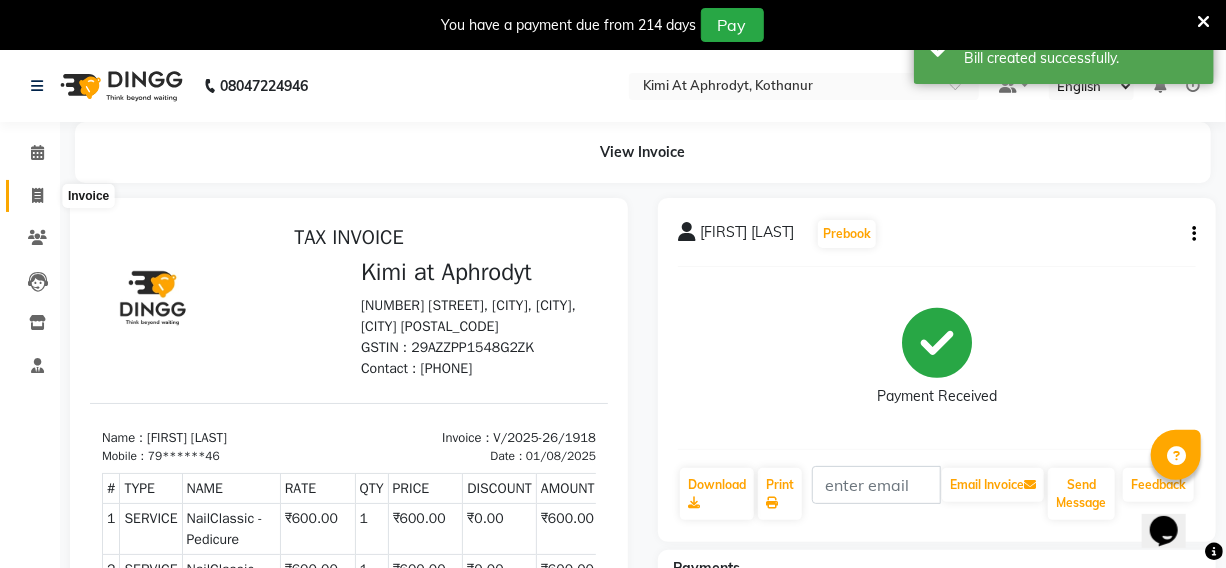 click 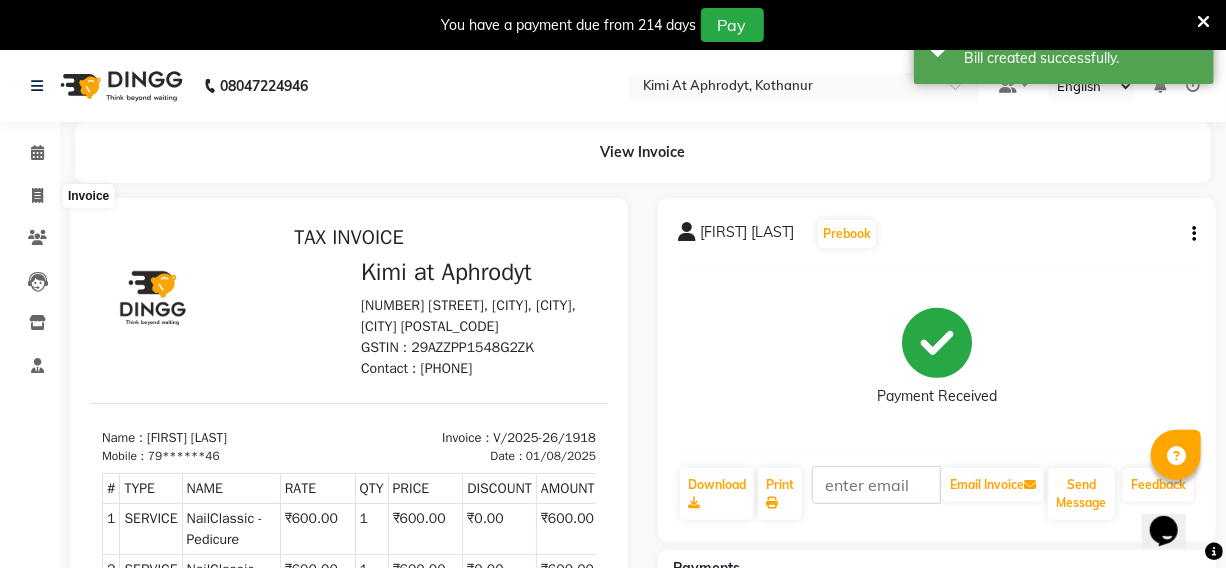 select on "7401" 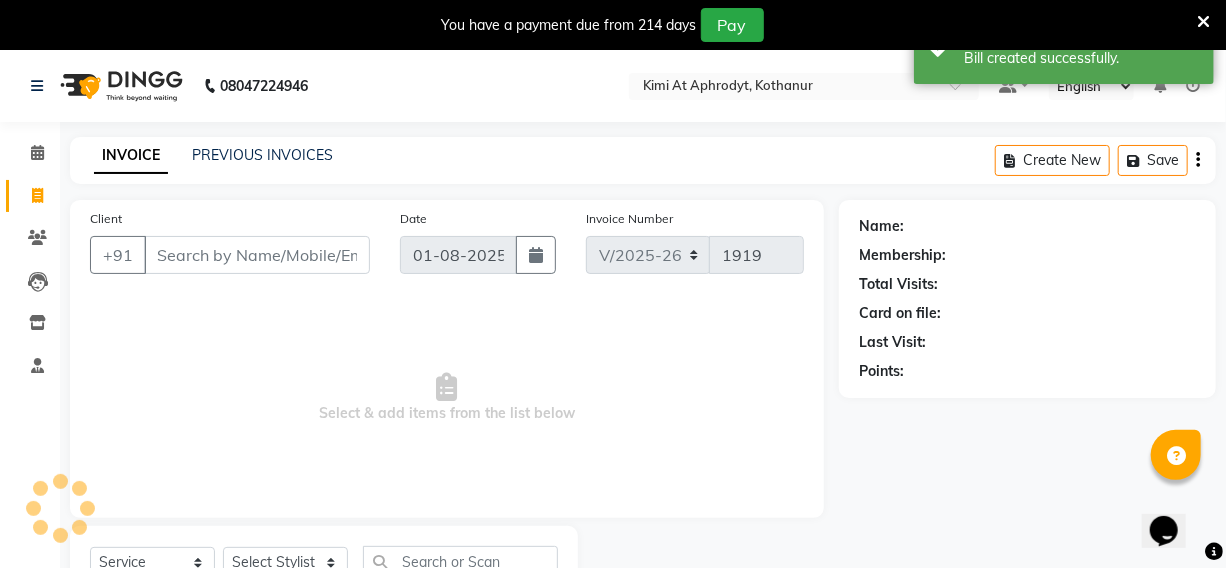 scroll, scrollTop: 83, scrollLeft: 0, axis: vertical 